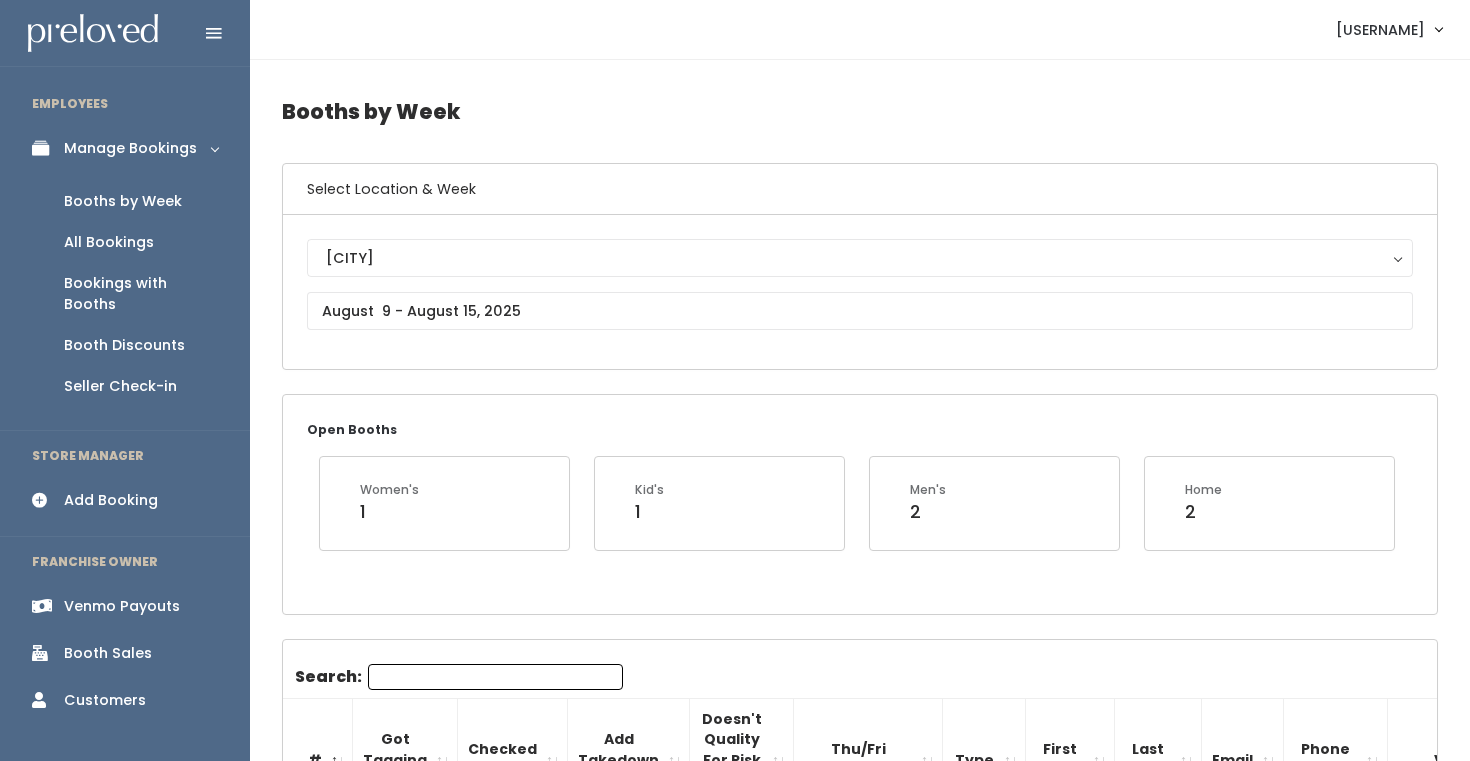 scroll, scrollTop: 3410, scrollLeft: 0, axis: vertical 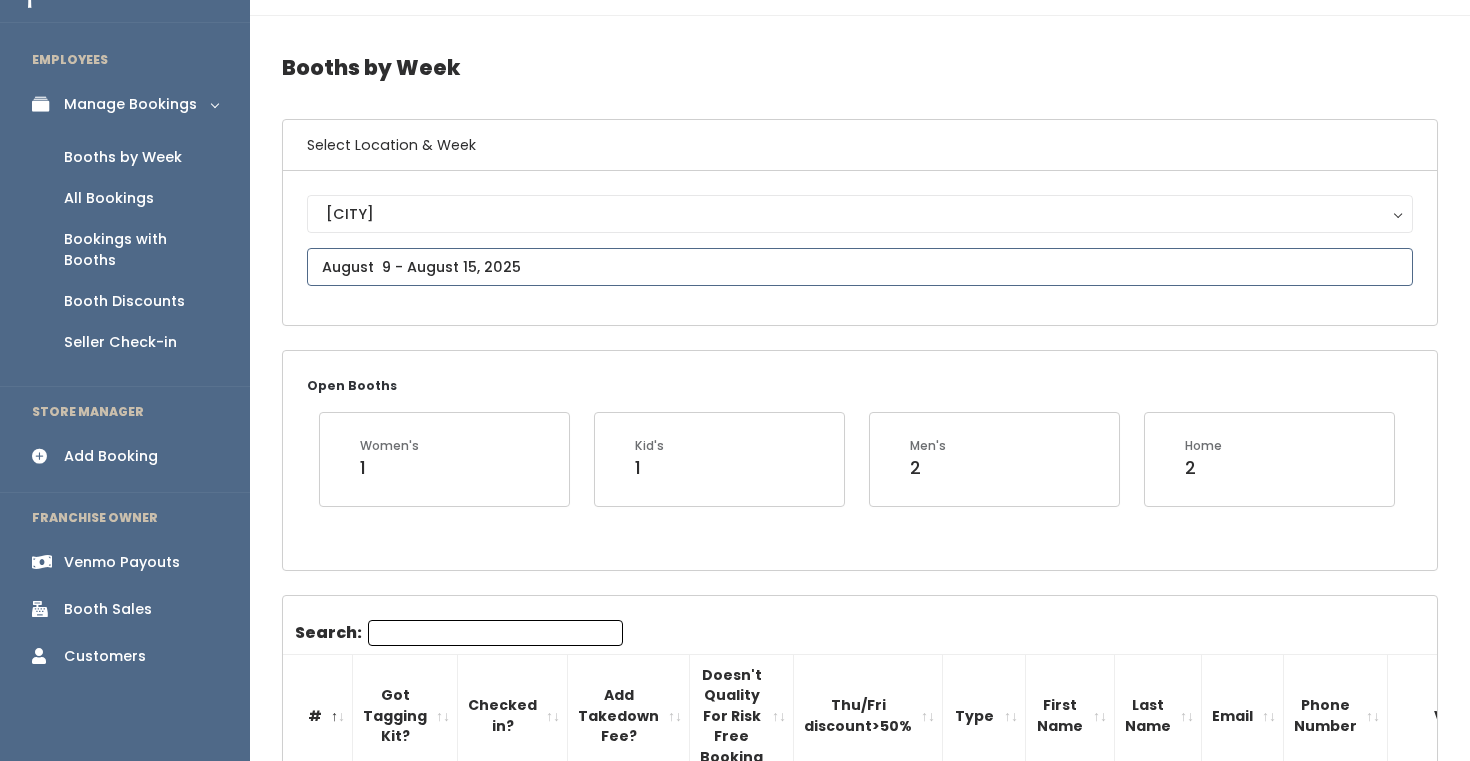 click at bounding box center (860, 267) 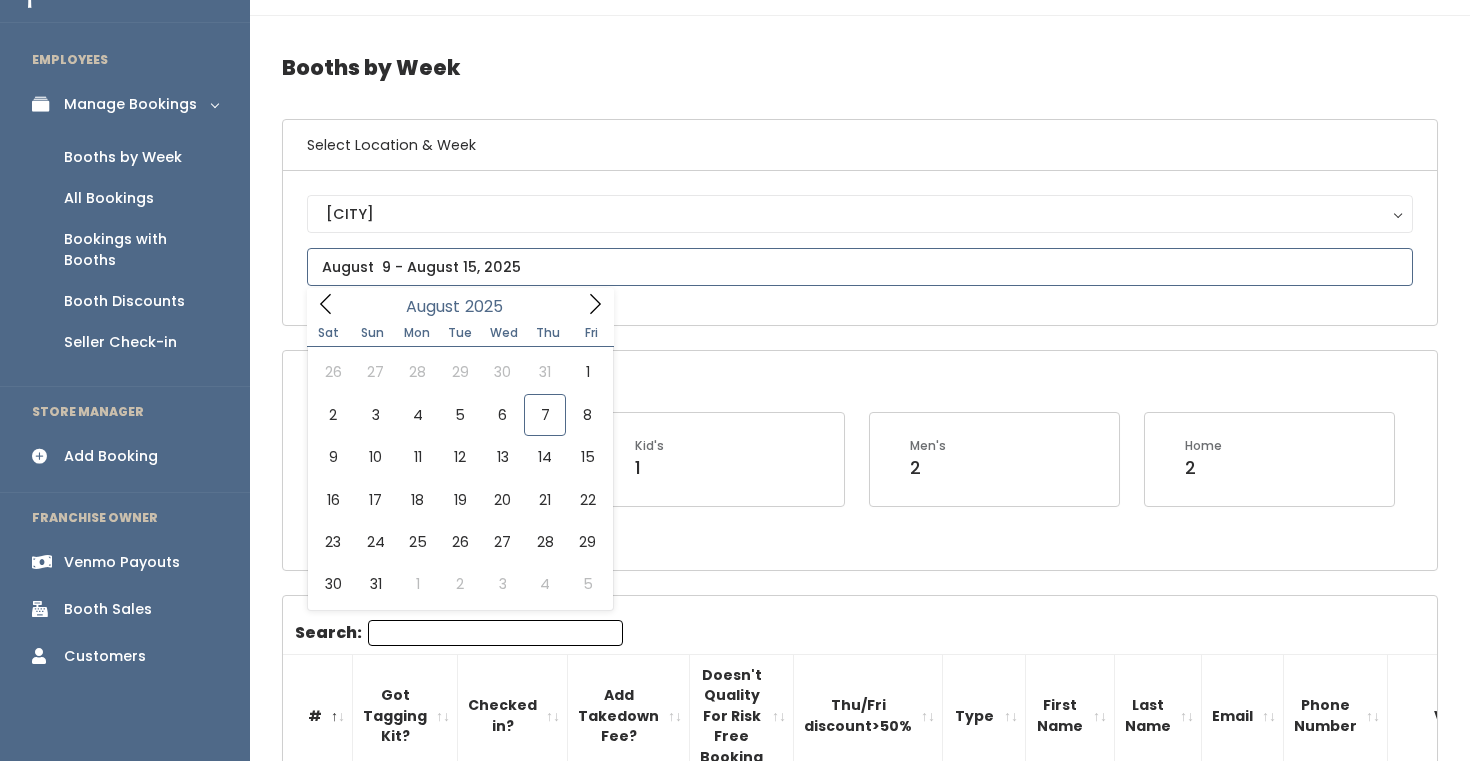 click 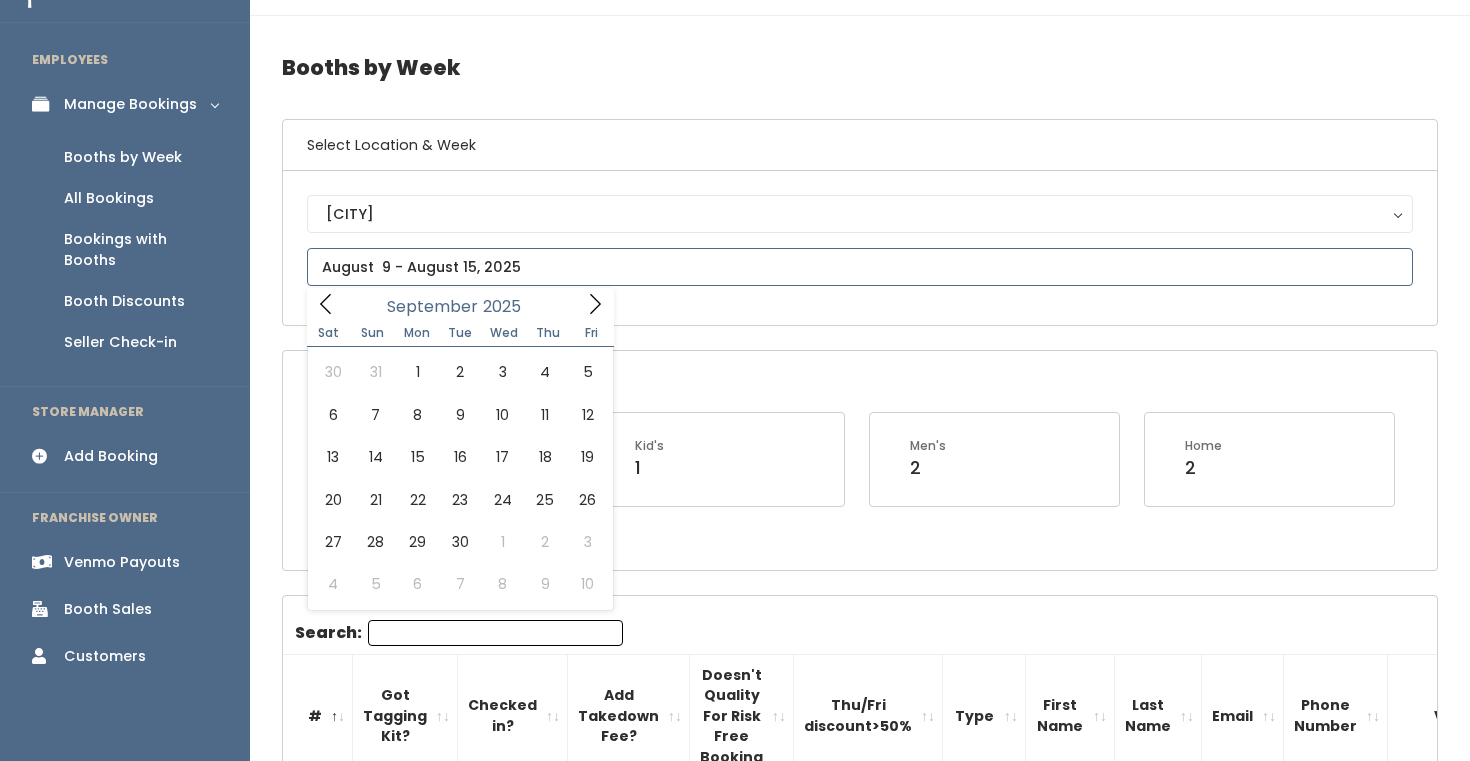 click 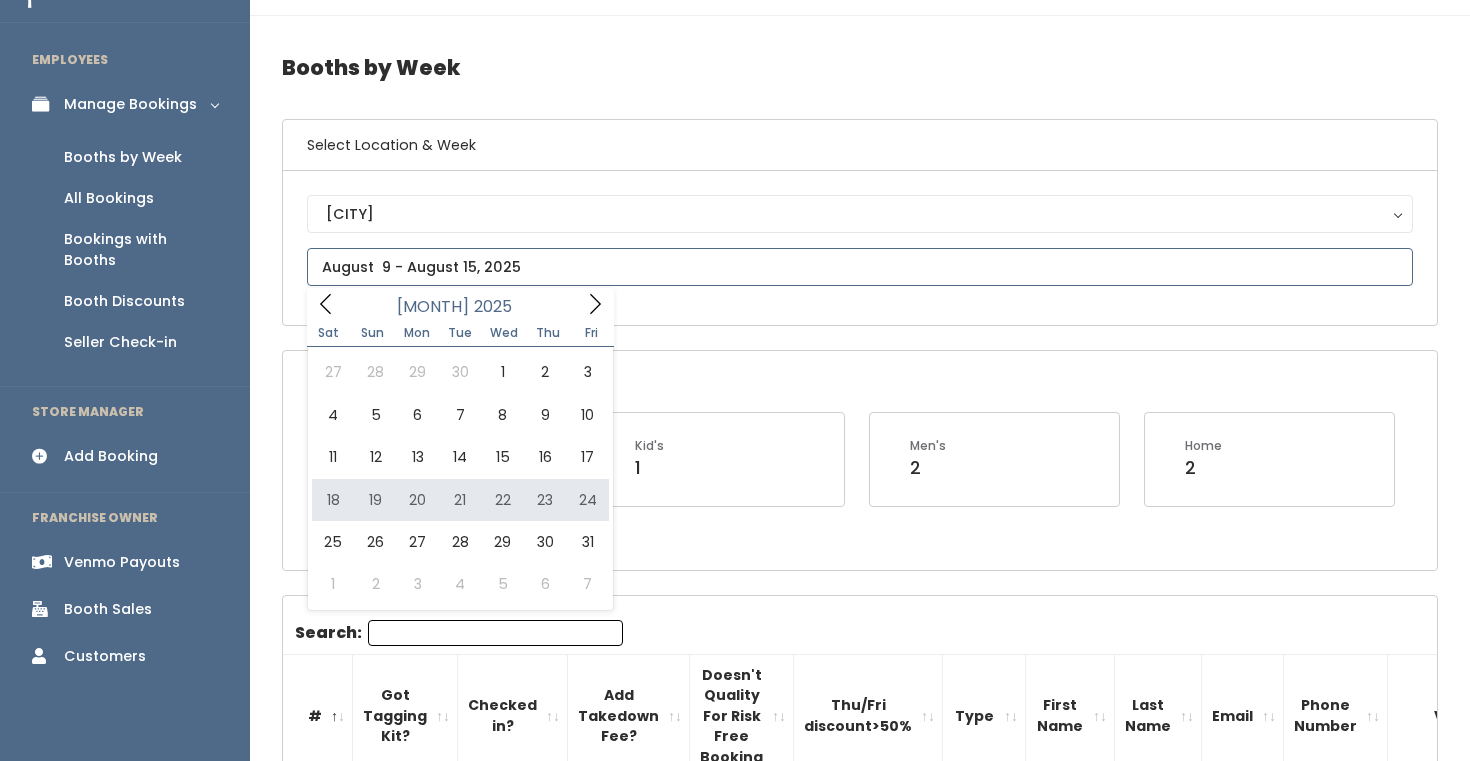 type on "October 18 to October 24" 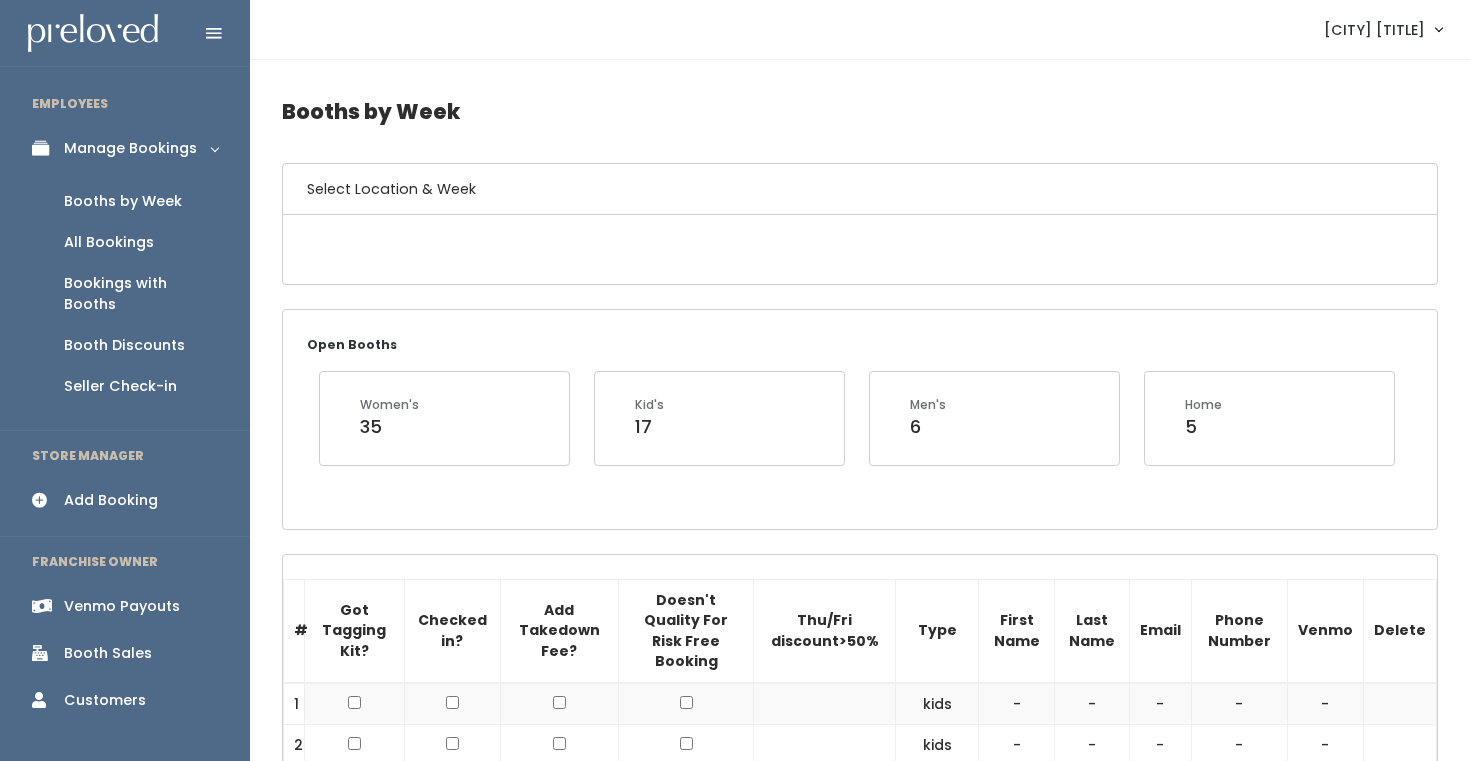 scroll, scrollTop: 0, scrollLeft: 0, axis: both 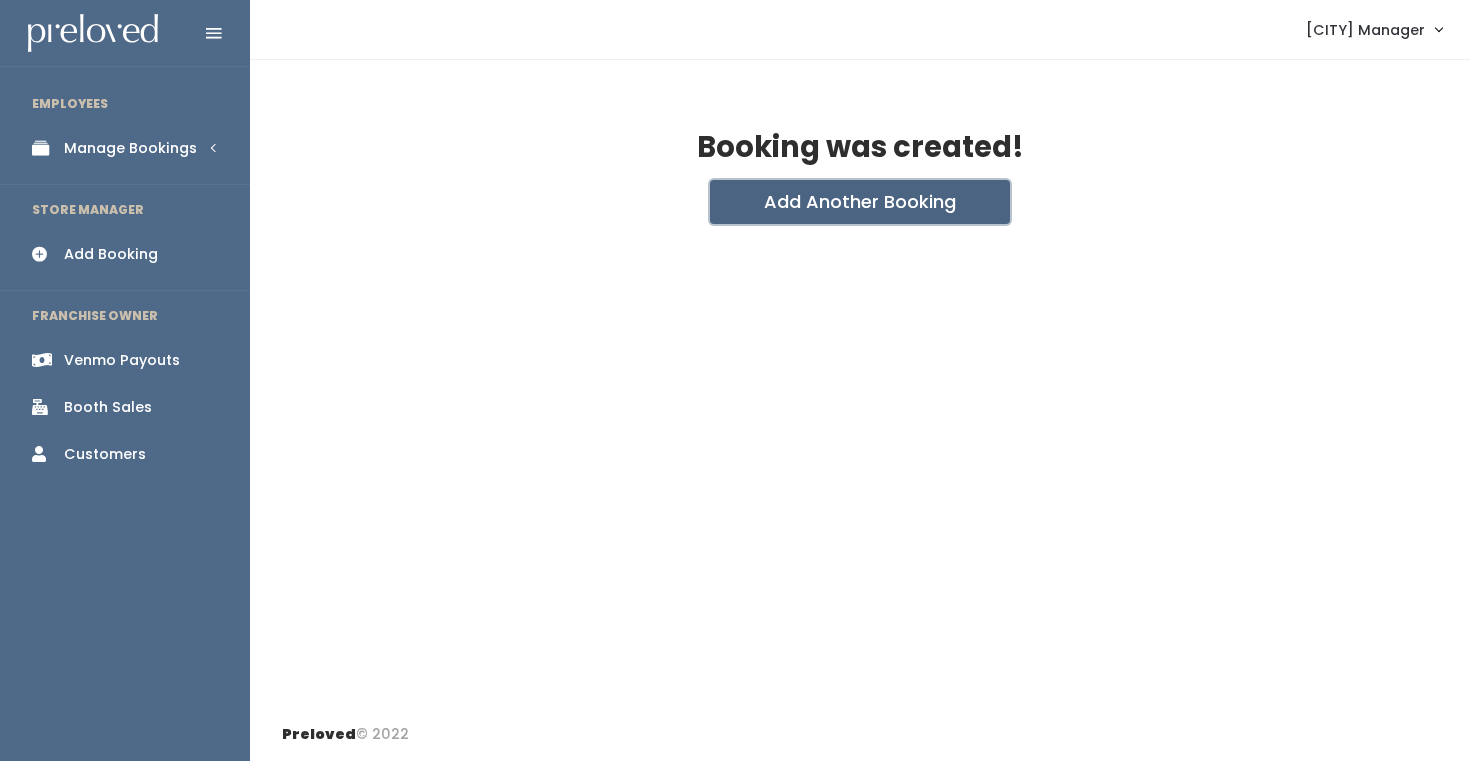 click on "Add Another Booking" at bounding box center (860, 202) 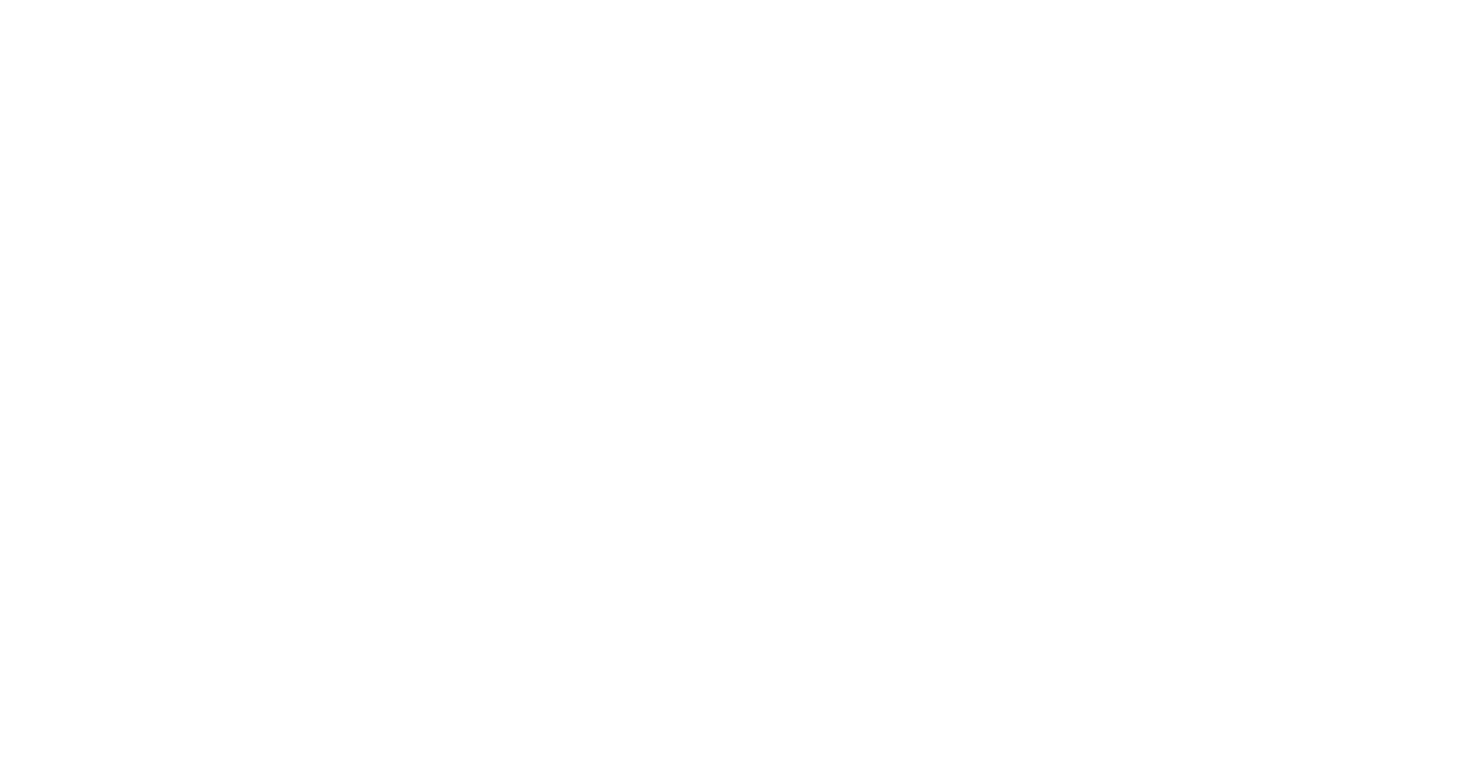 scroll, scrollTop: 0, scrollLeft: 0, axis: both 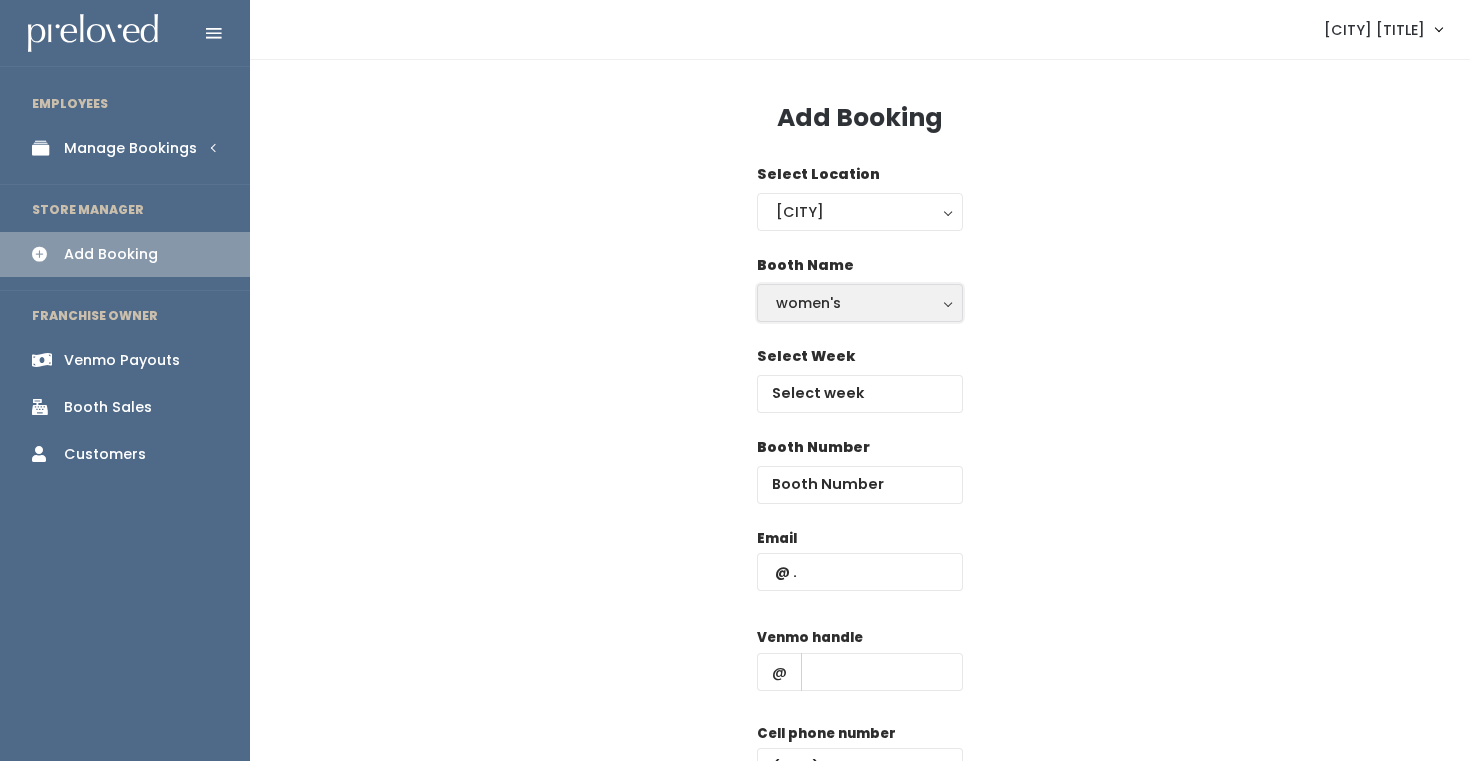 click on "women's" at bounding box center [860, 303] 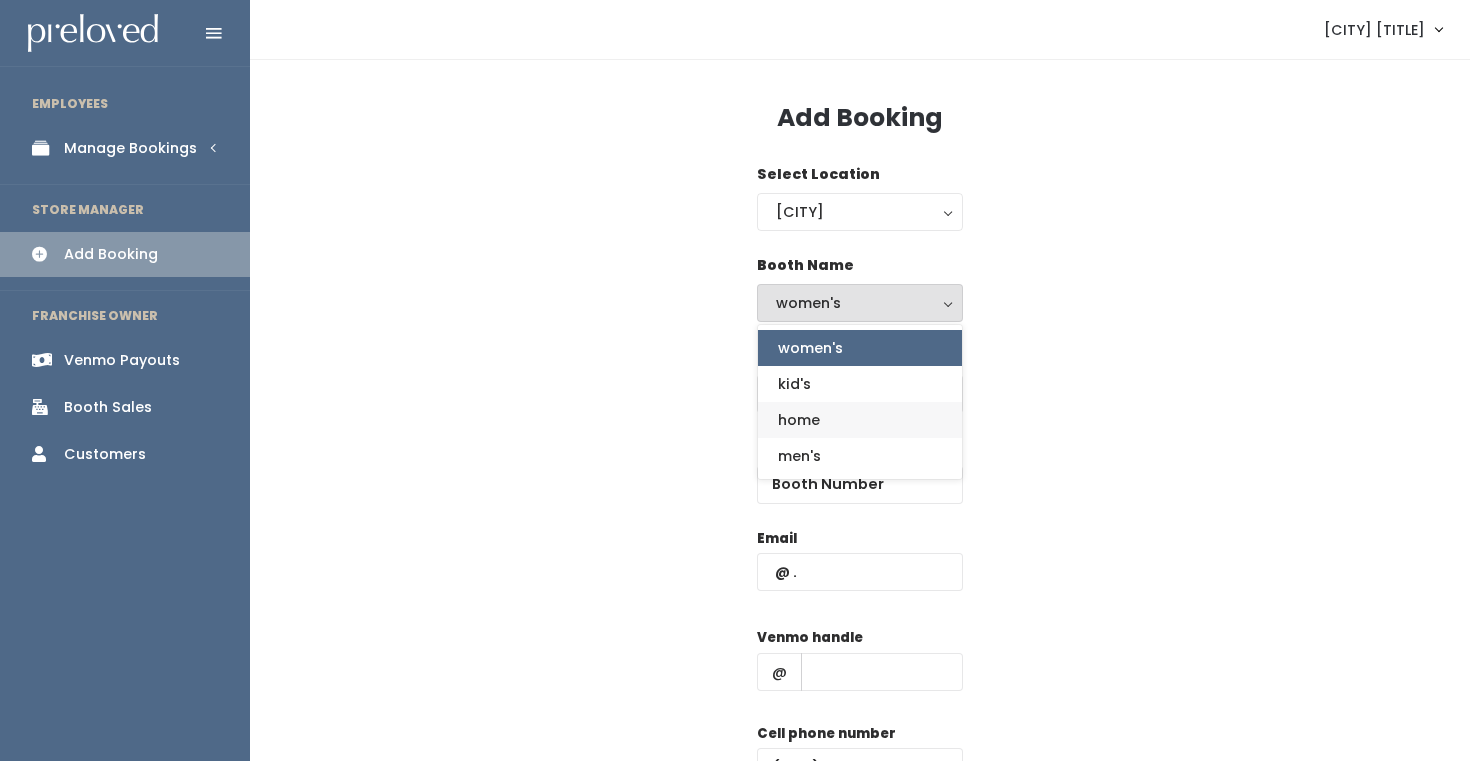 click on "home" at bounding box center [799, 420] 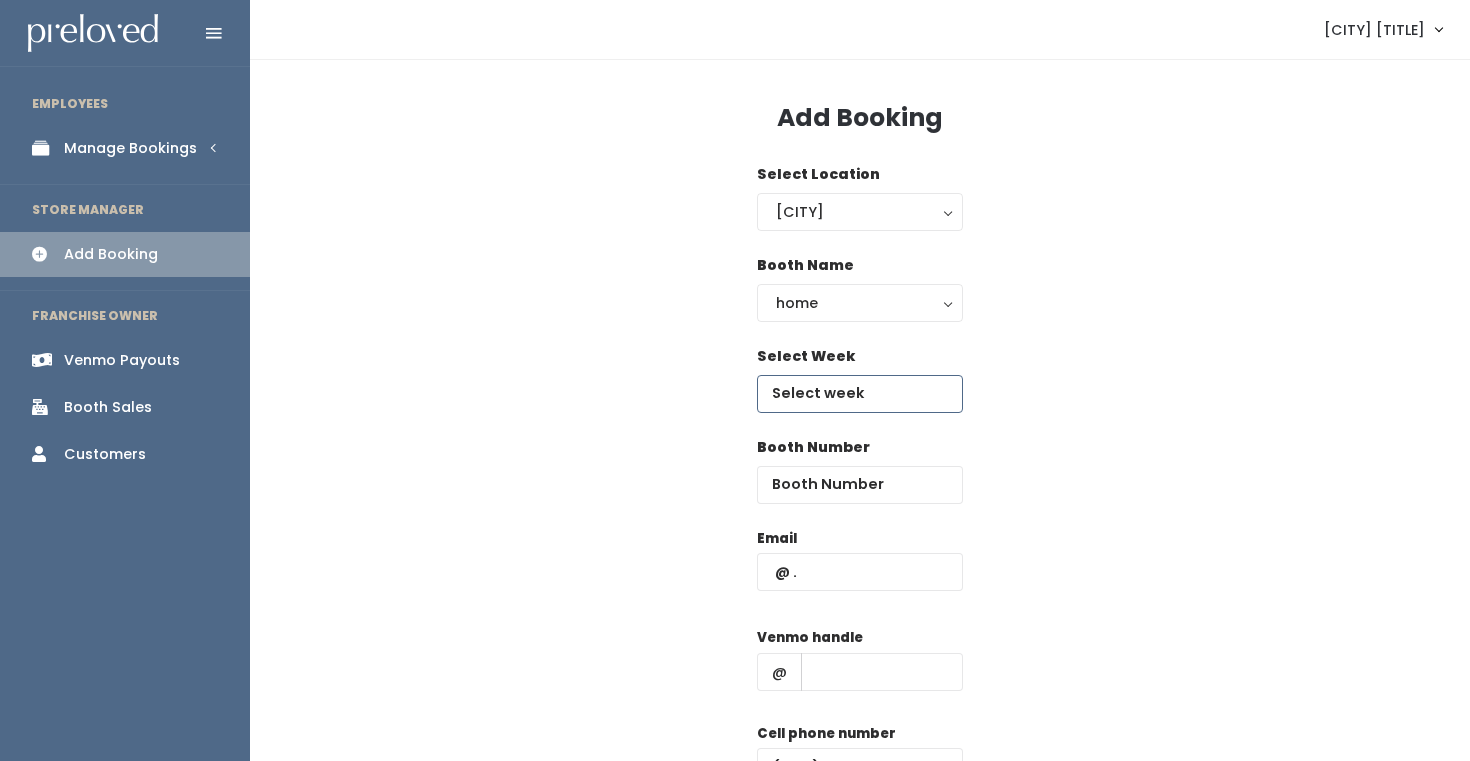 click at bounding box center [860, 394] 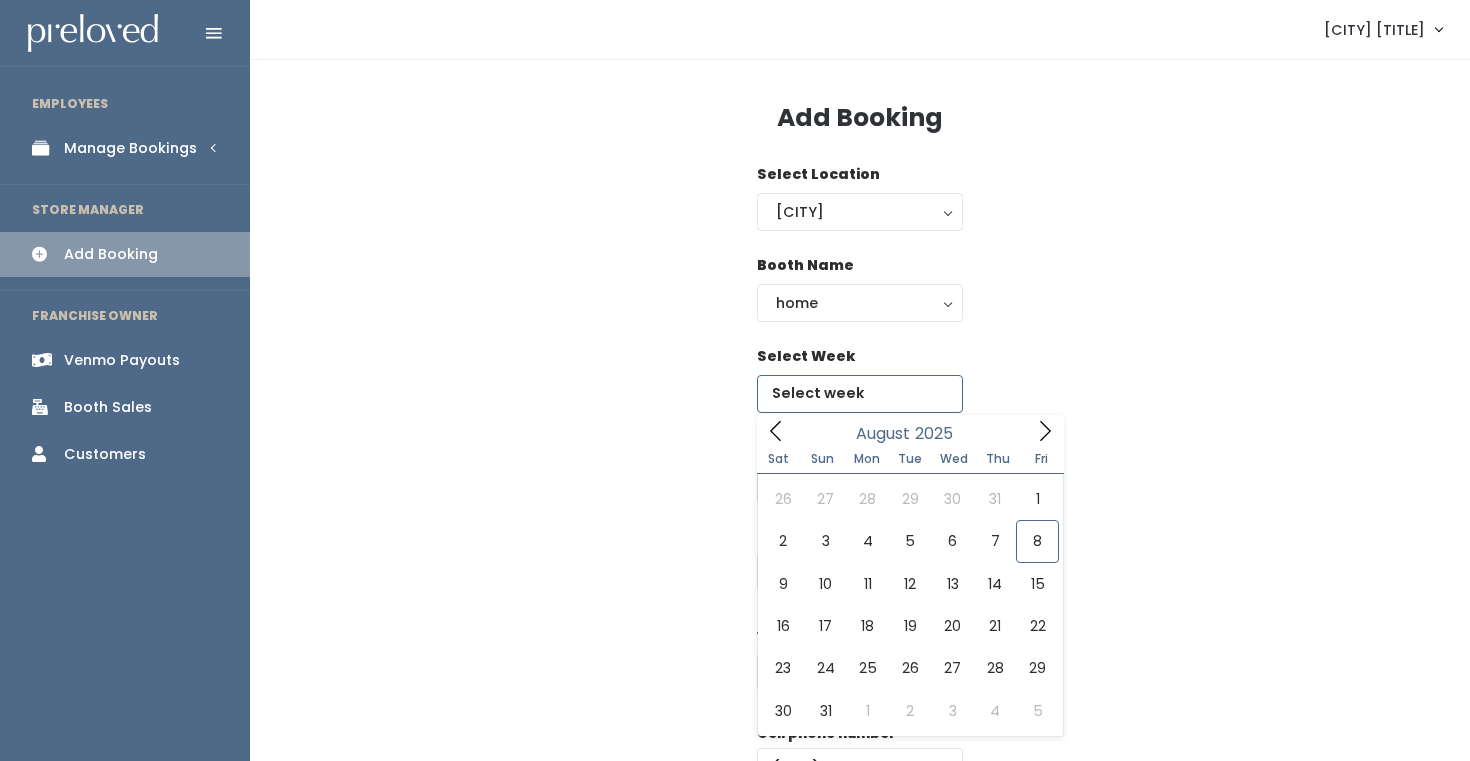 click 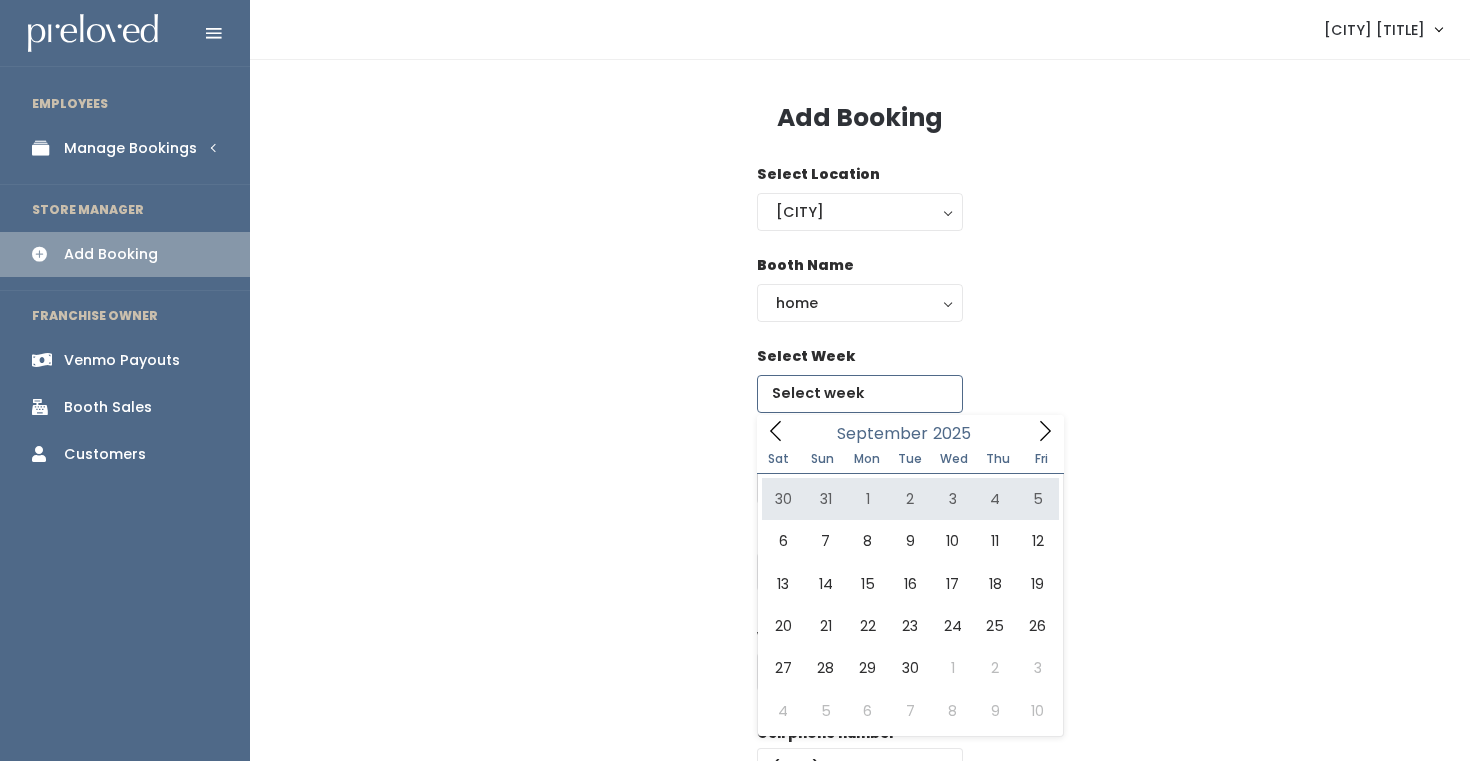 click 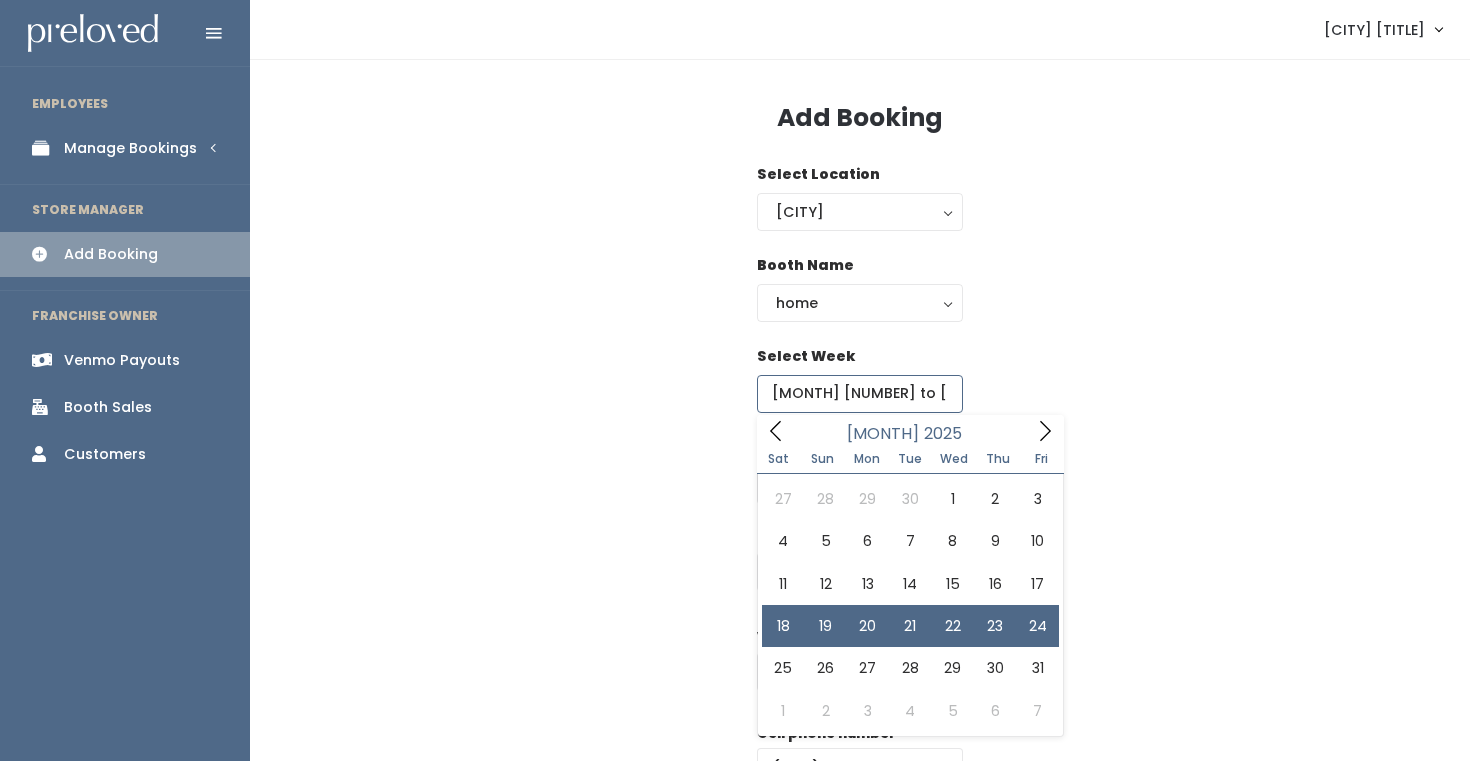 type on "[MONTH] [DAY] to [MONTH] [DAY]" 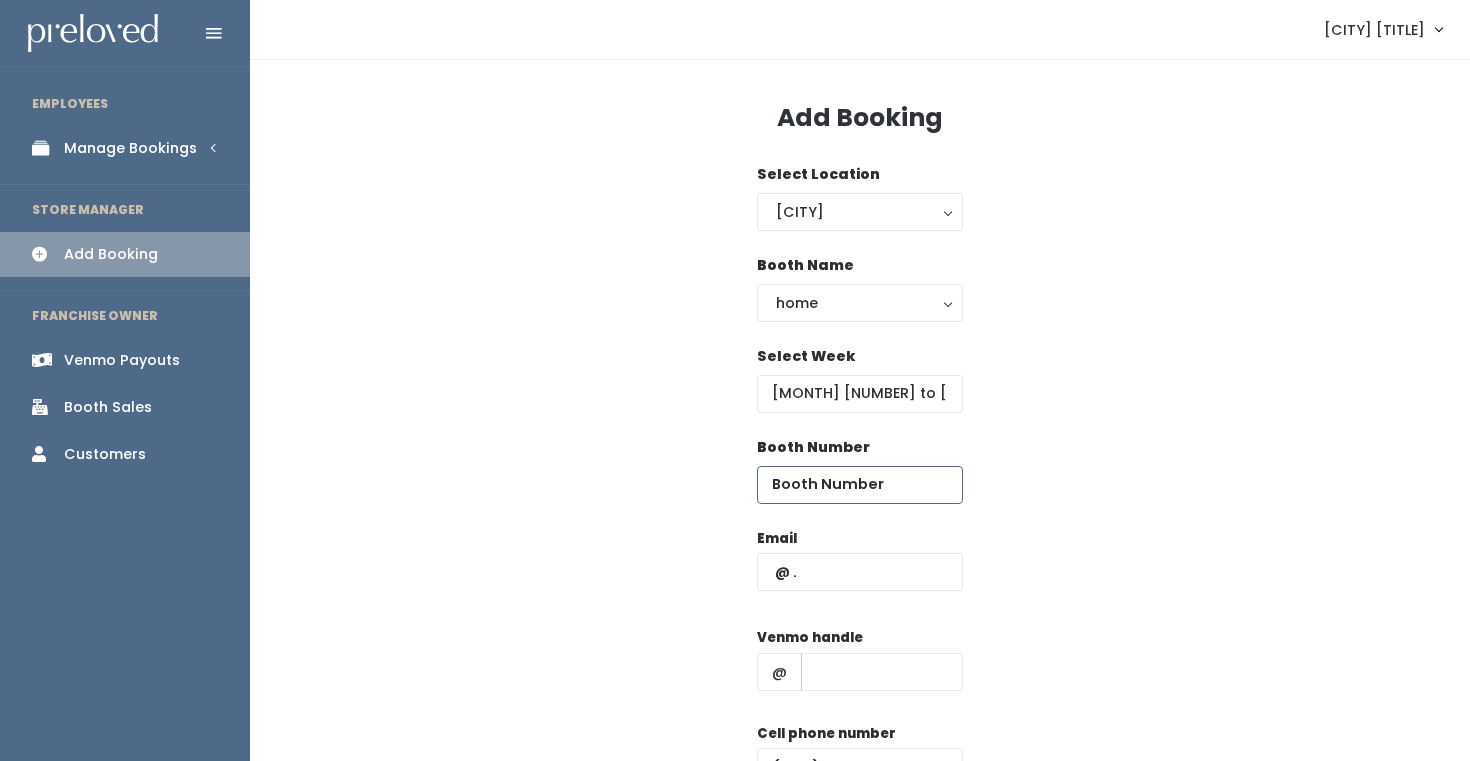 click at bounding box center (860, 485) 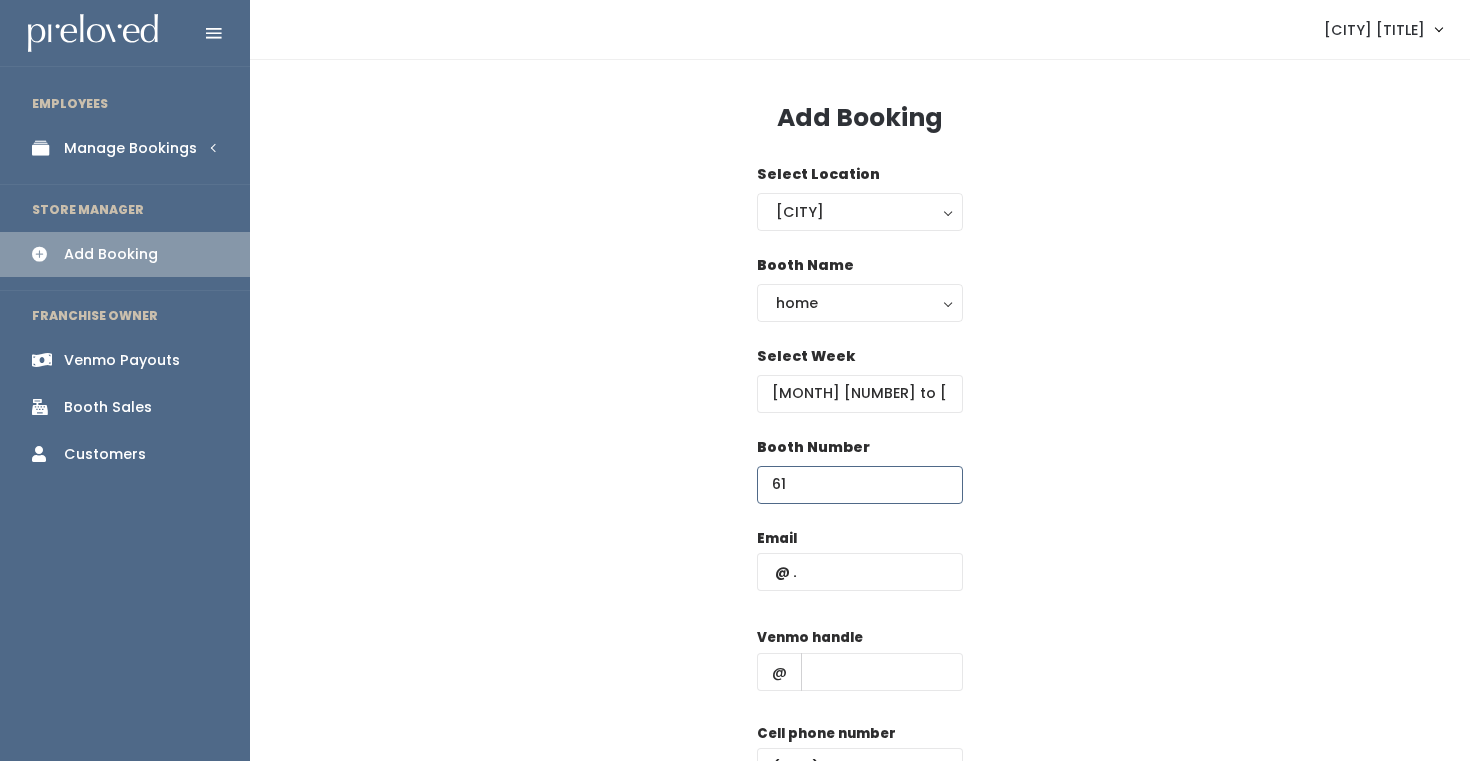 type on "61" 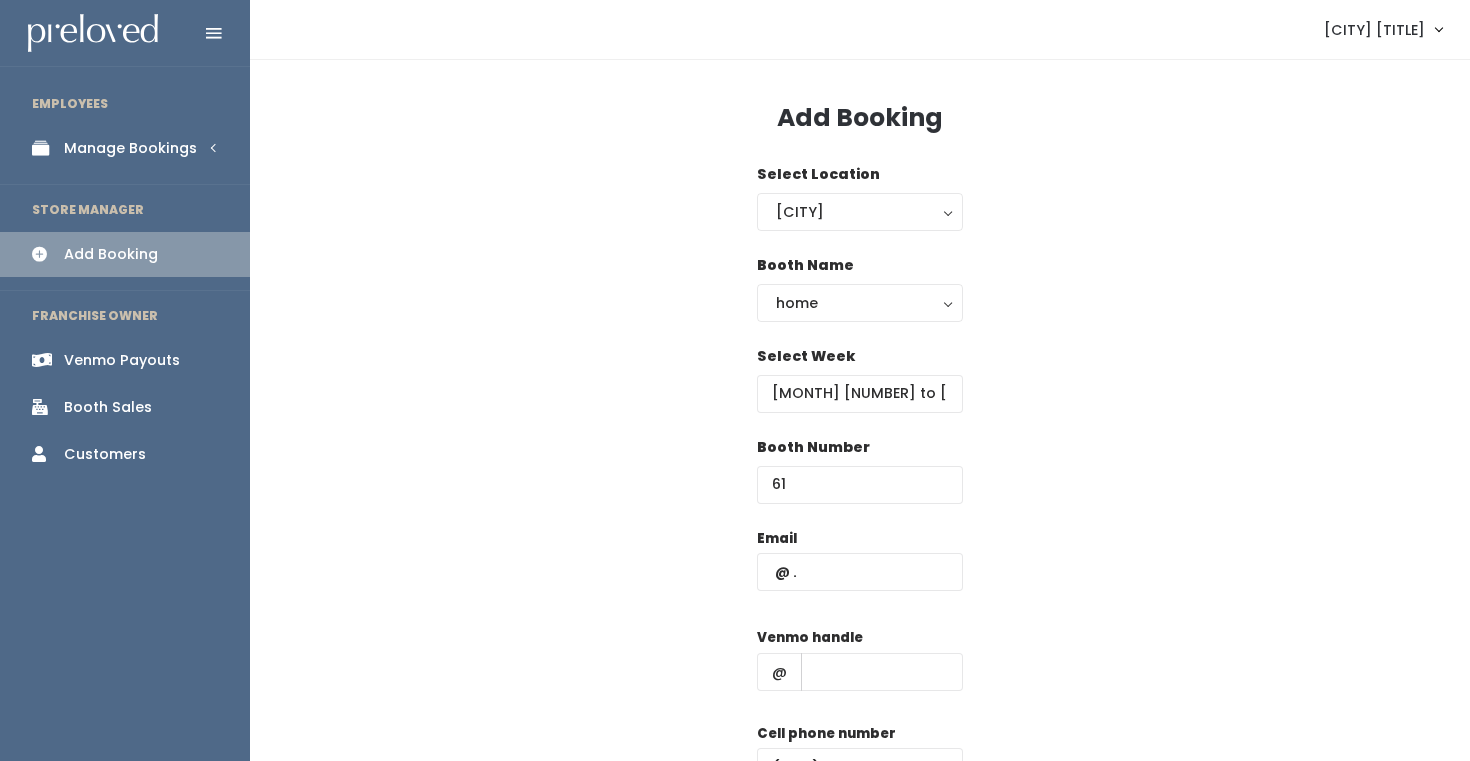 click on "Email" at bounding box center [860, 570] 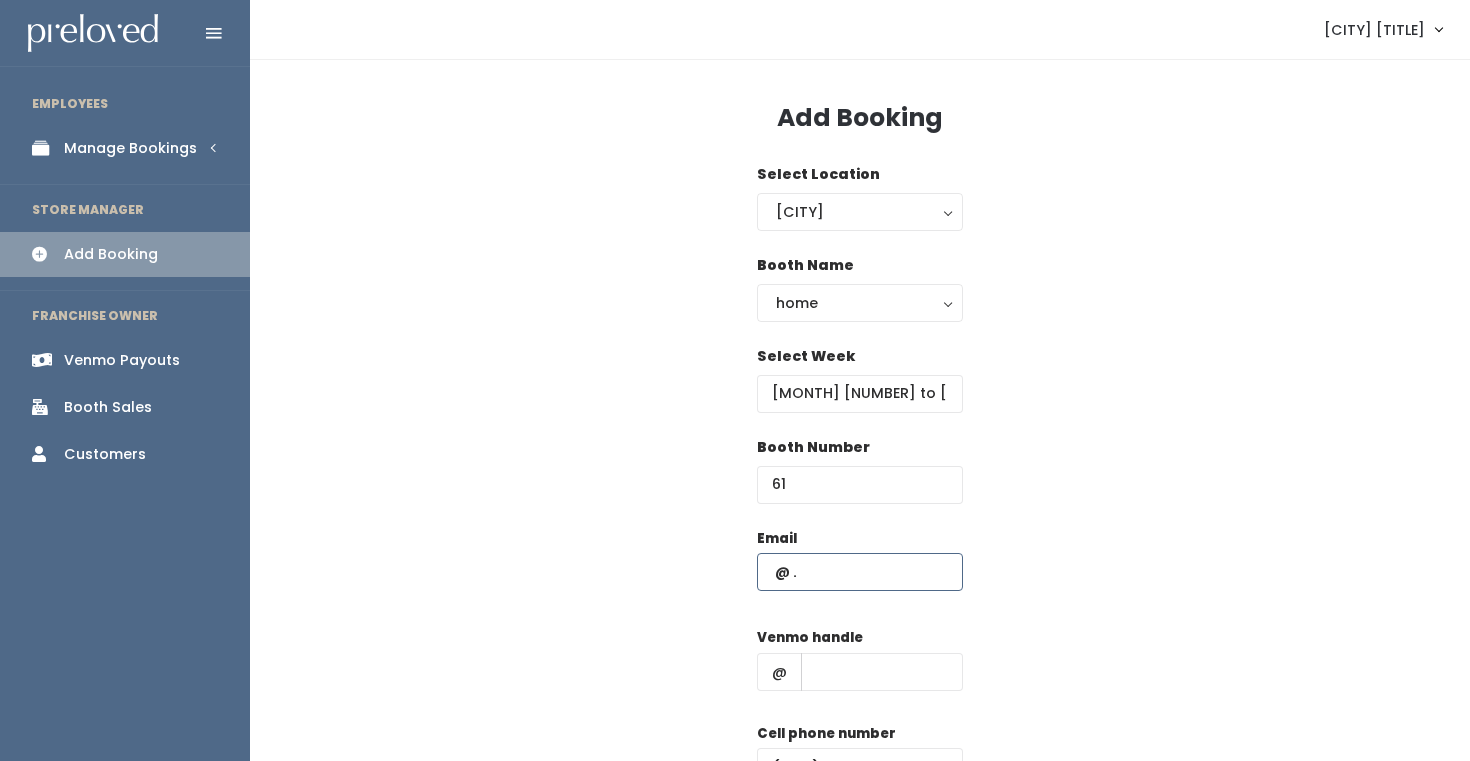 click at bounding box center (860, 572) 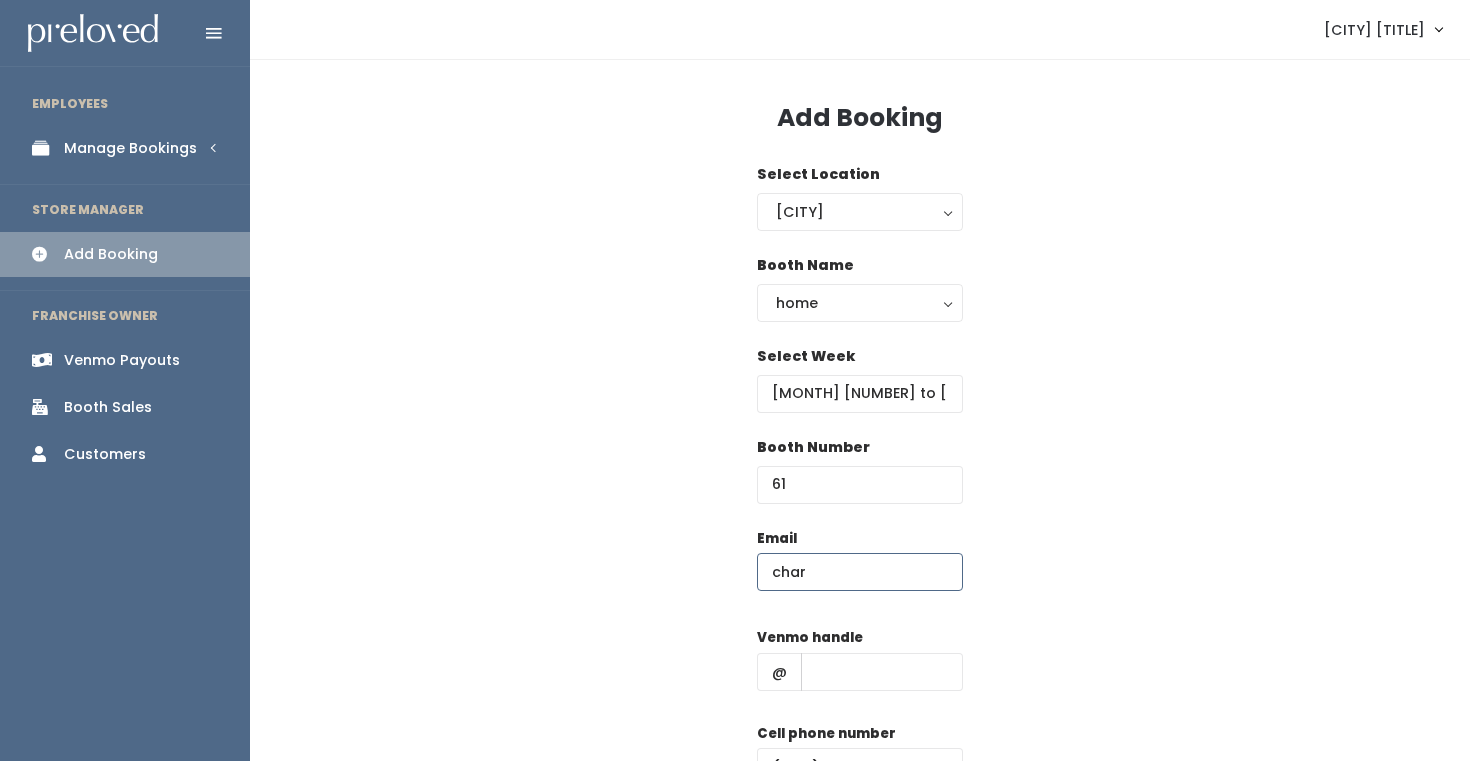 type on "[EMAIL]" 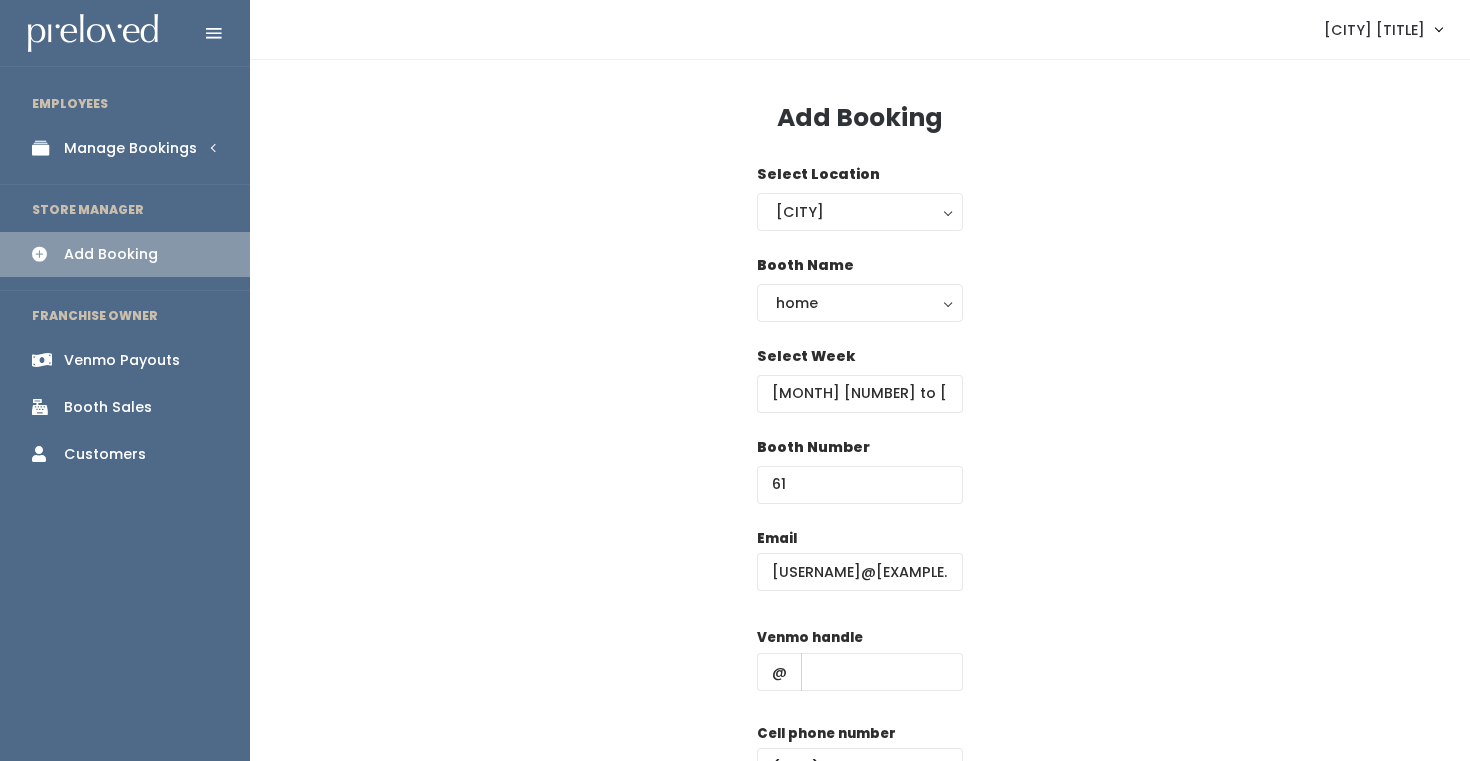 click on "Venmo handle
@" at bounding box center (860, 667) 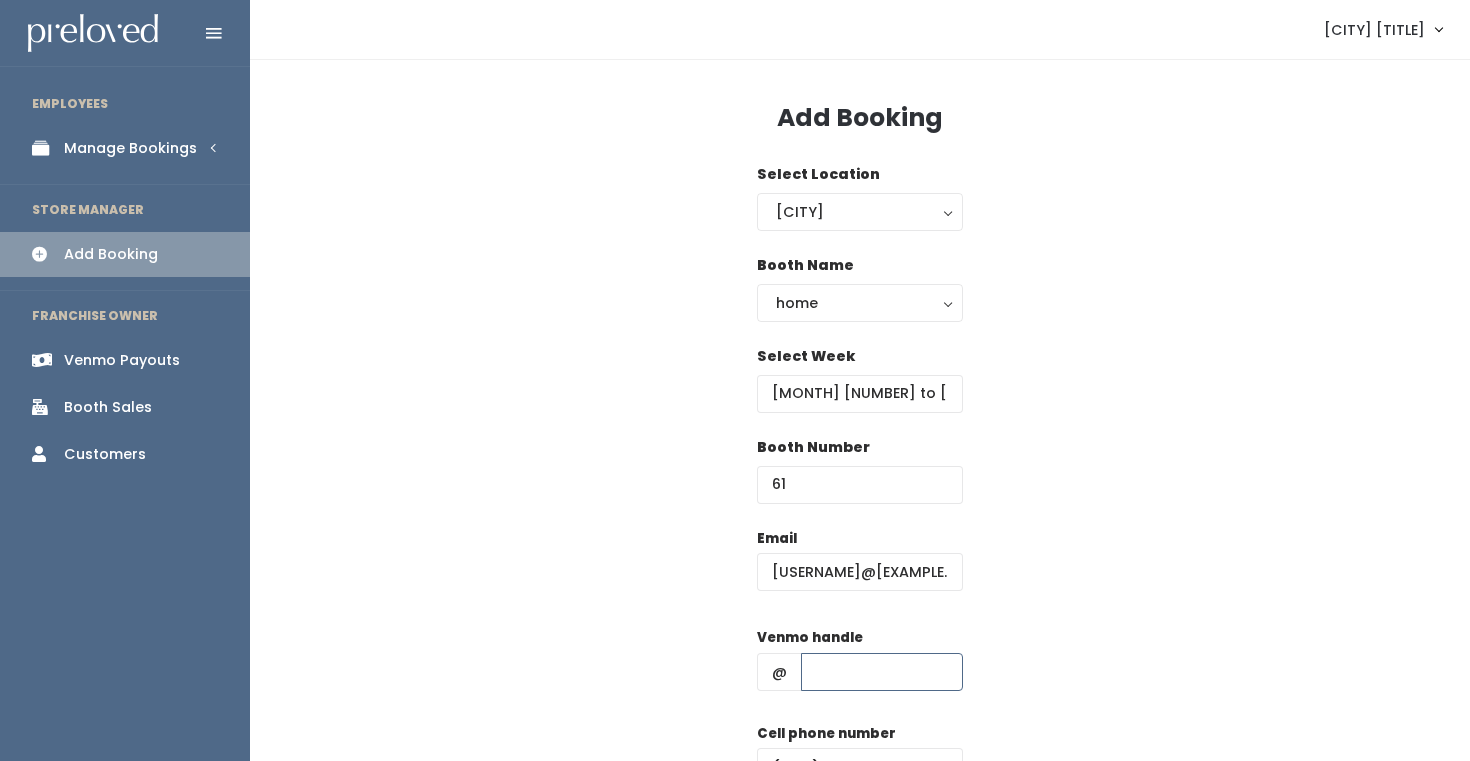 click at bounding box center [882, 672] 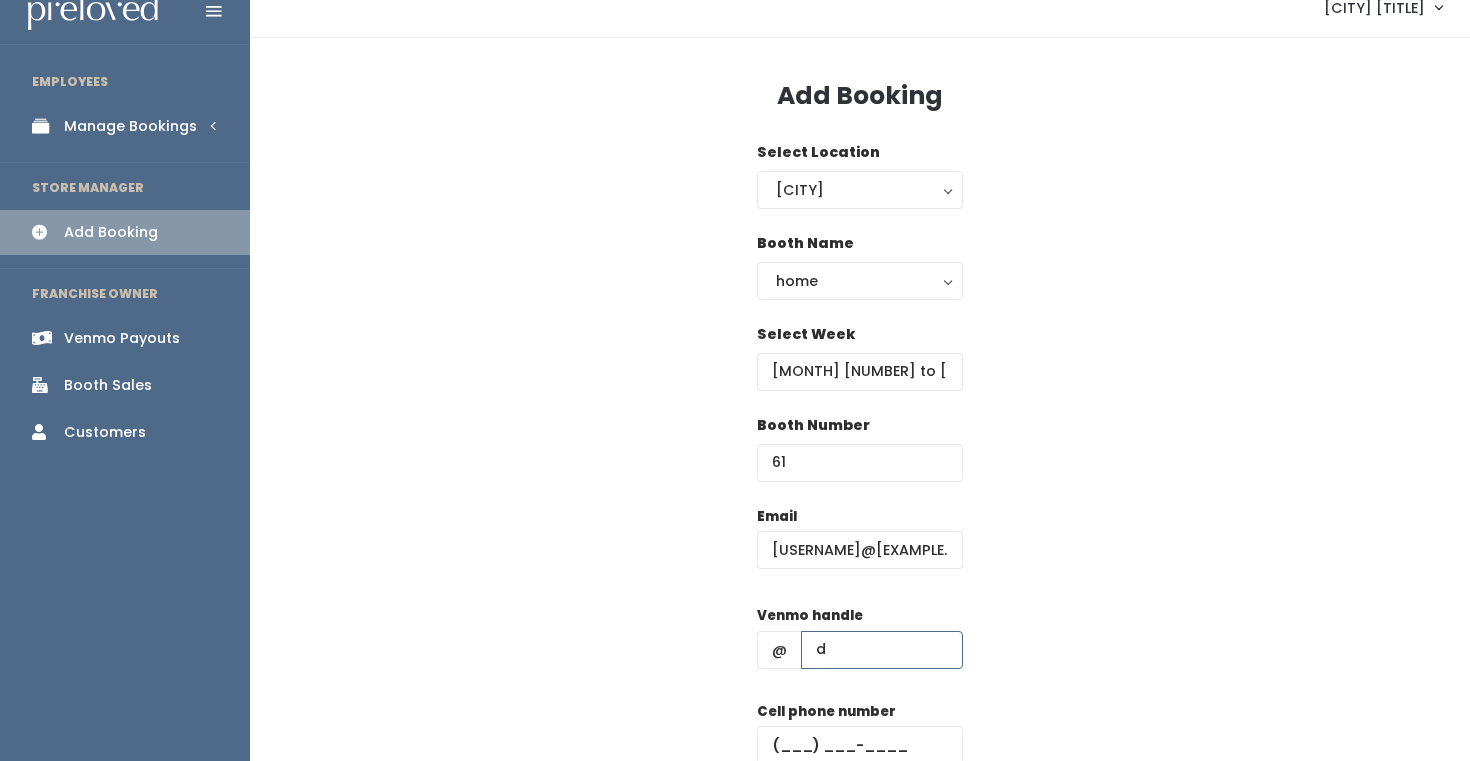 scroll, scrollTop: 28, scrollLeft: 0, axis: vertical 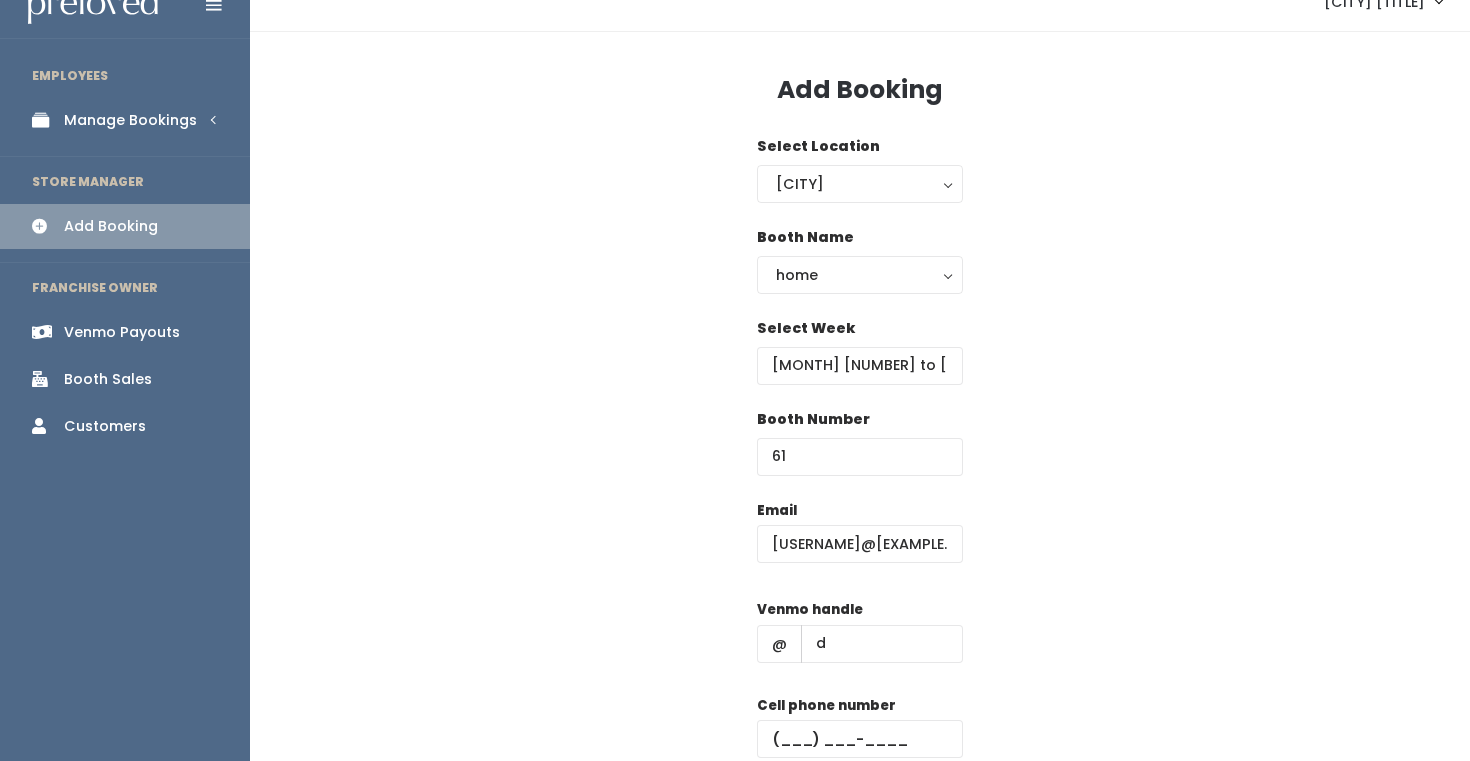 click on "Cell phone number" at bounding box center [860, 735] 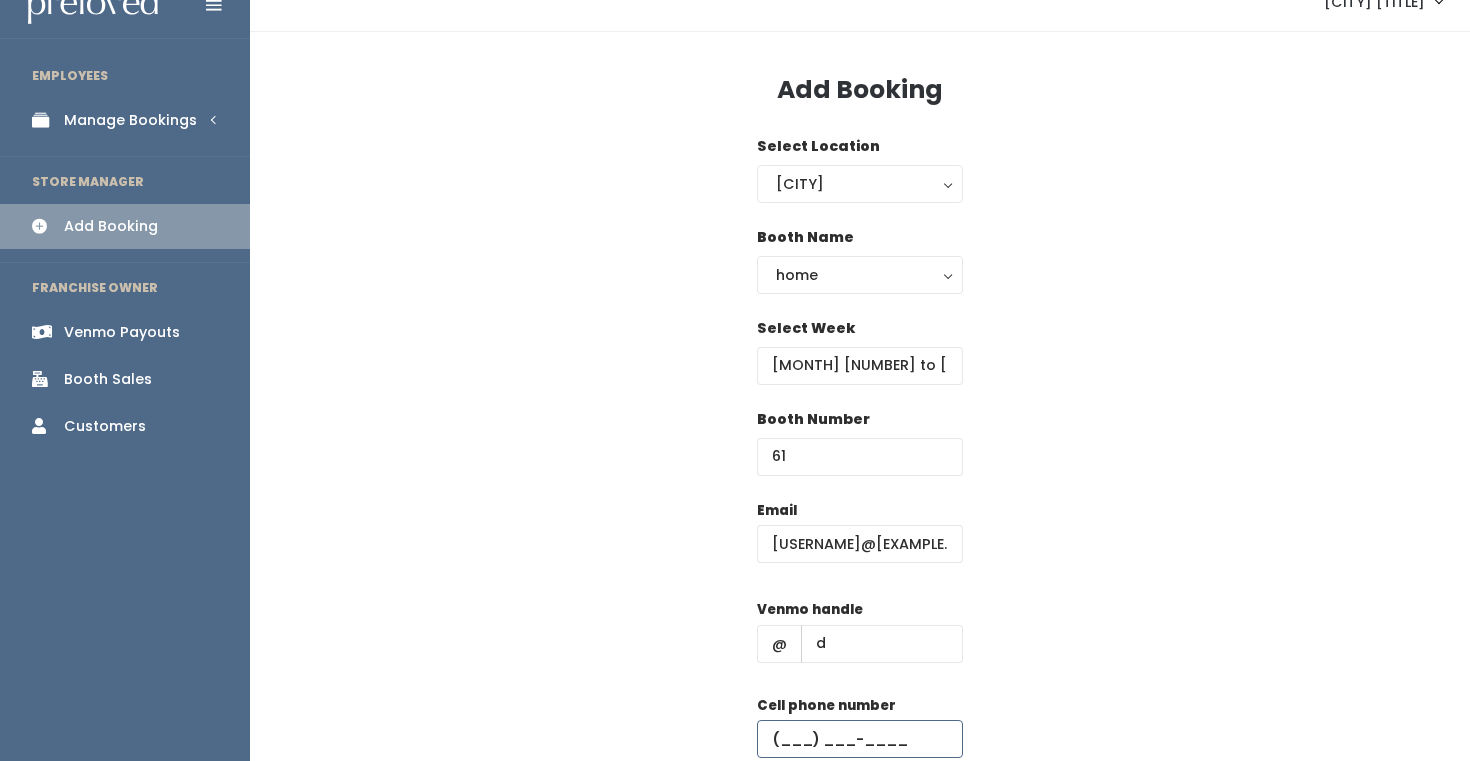 click at bounding box center [860, 739] 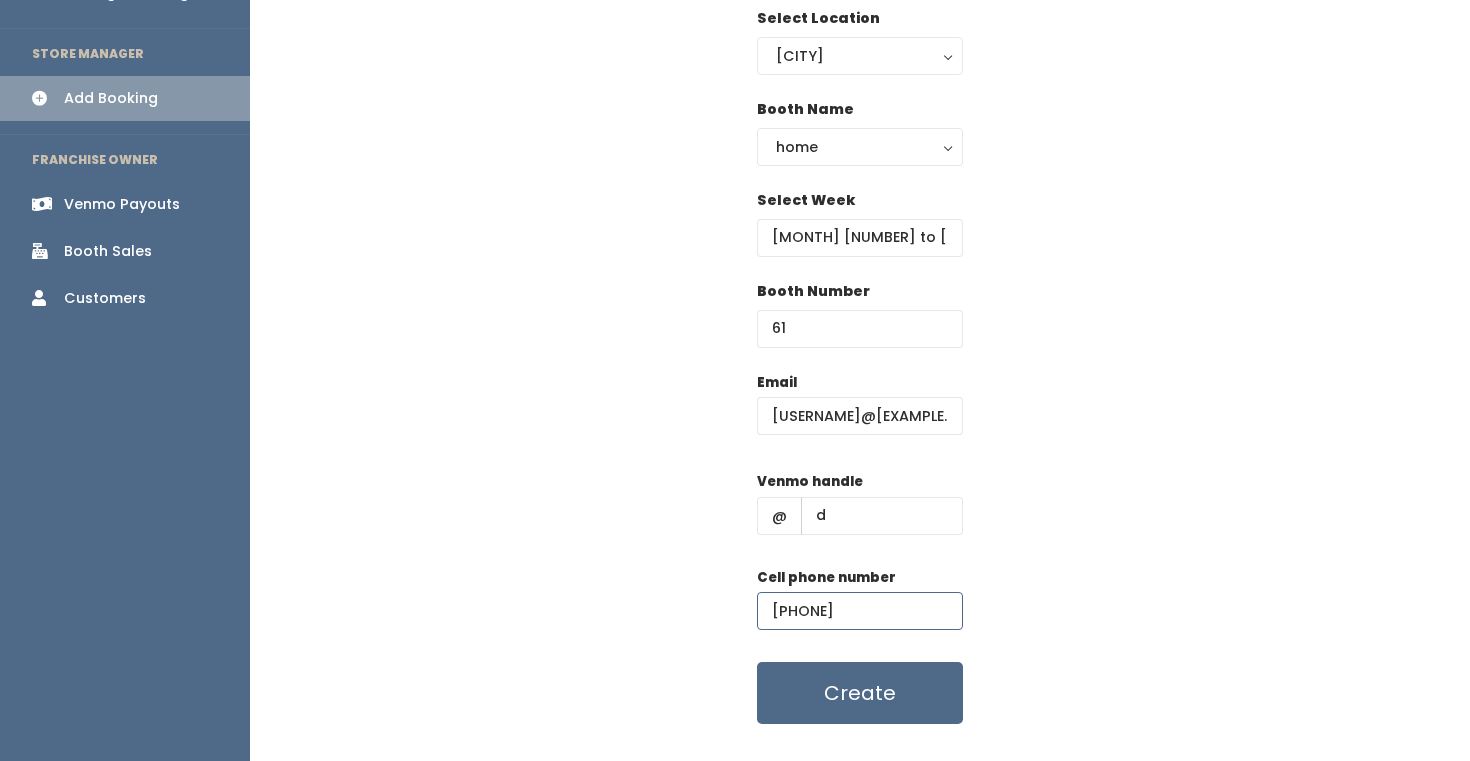 scroll, scrollTop: 188, scrollLeft: 0, axis: vertical 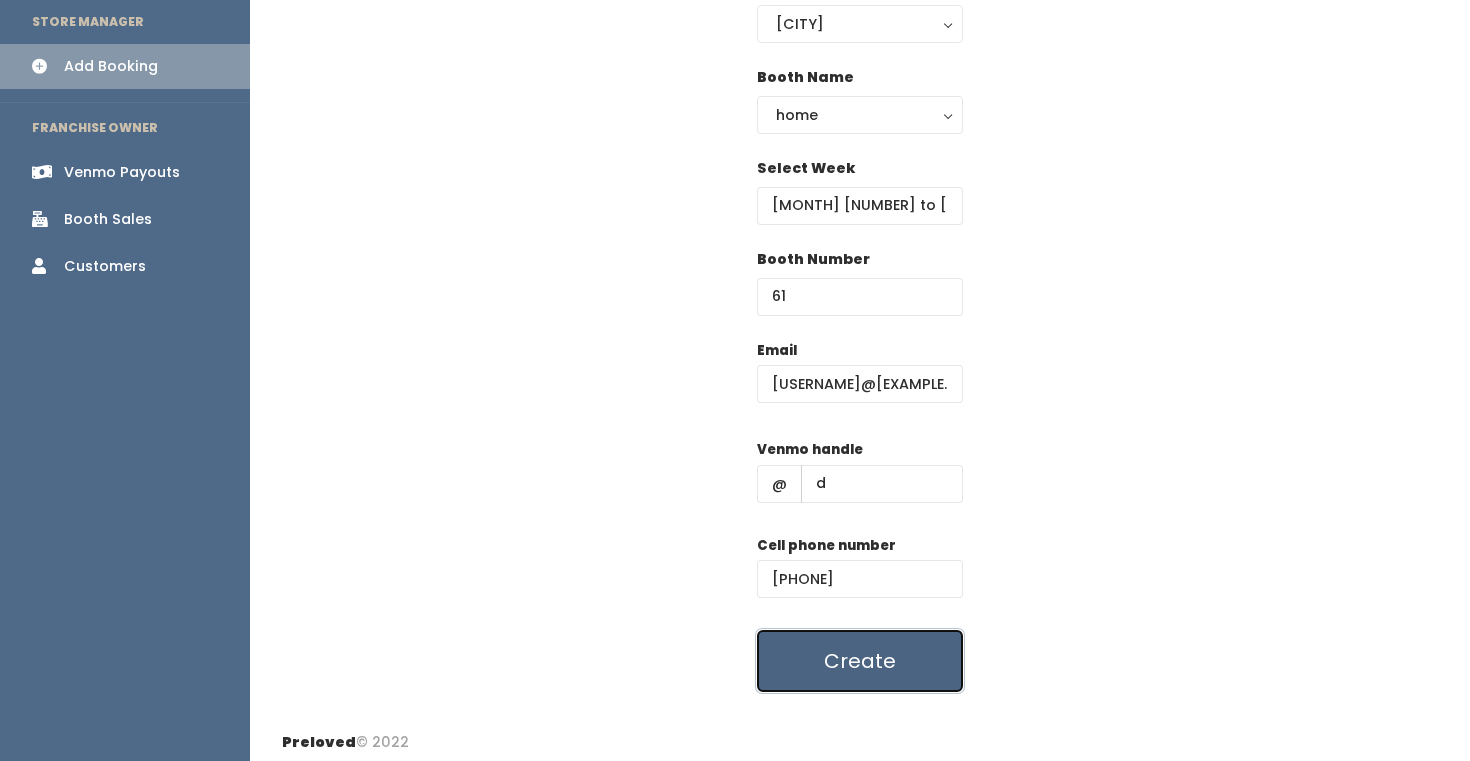 click on "Create" at bounding box center [860, 661] 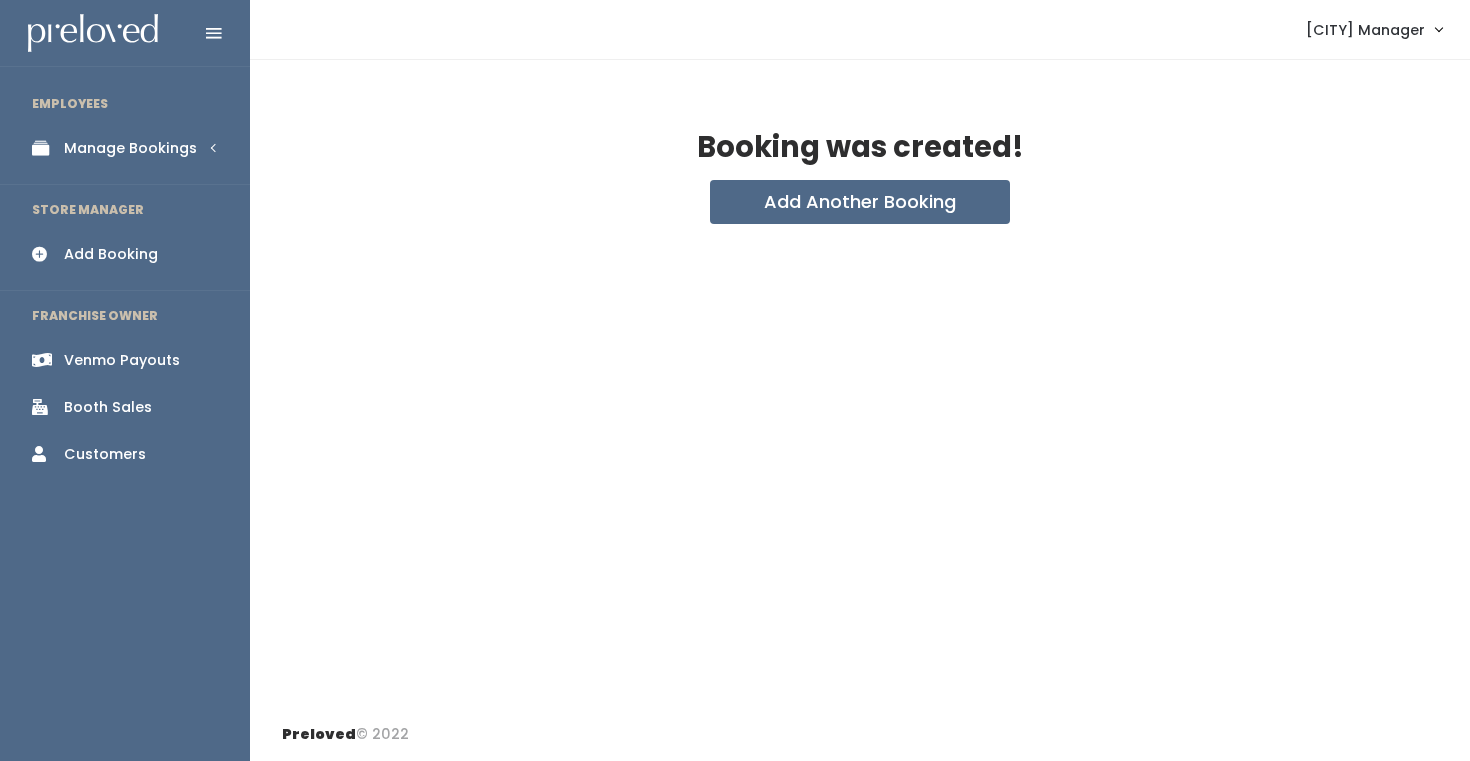 scroll, scrollTop: 0, scrollLeft: 0, axis: both 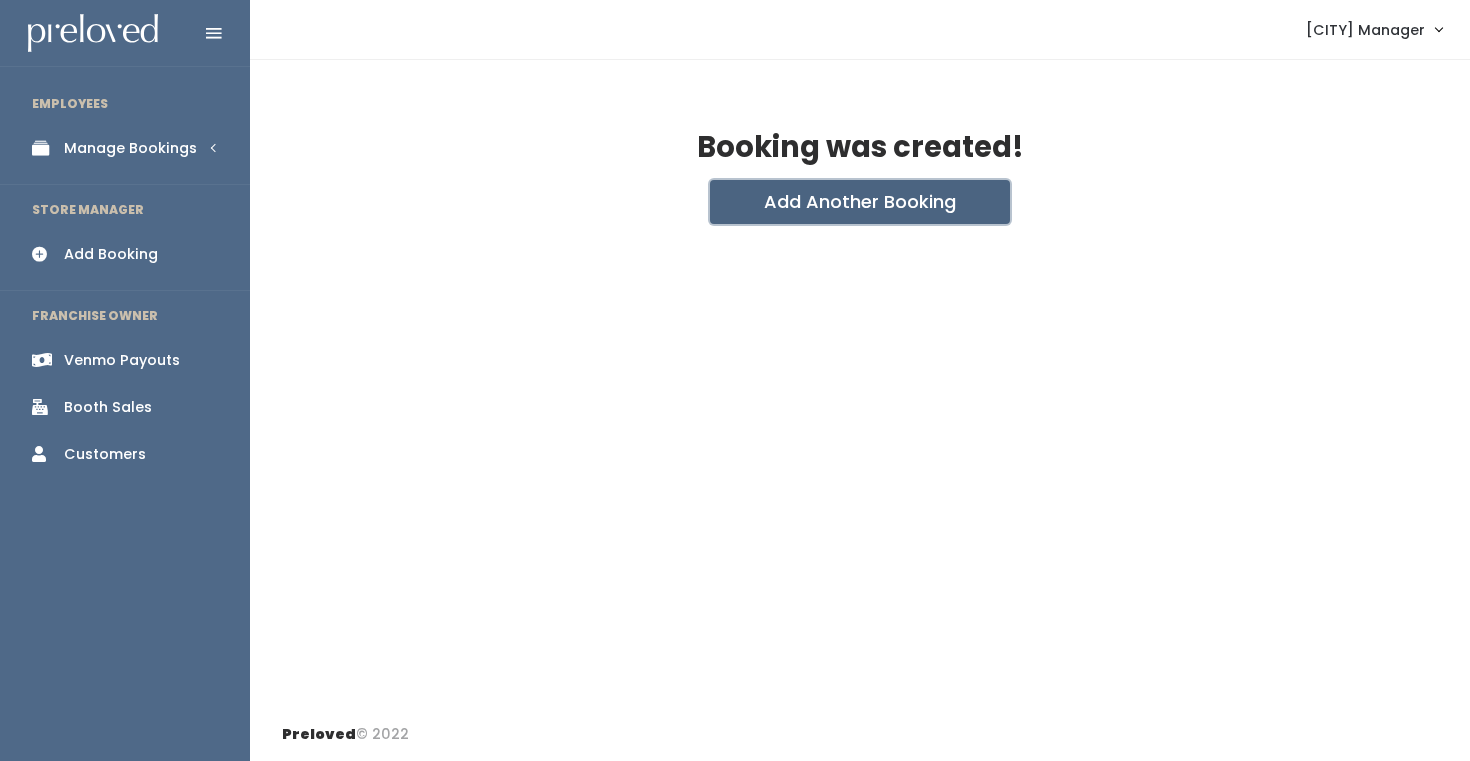 click on "Add Another Booking" at bounding box center [860, 202] 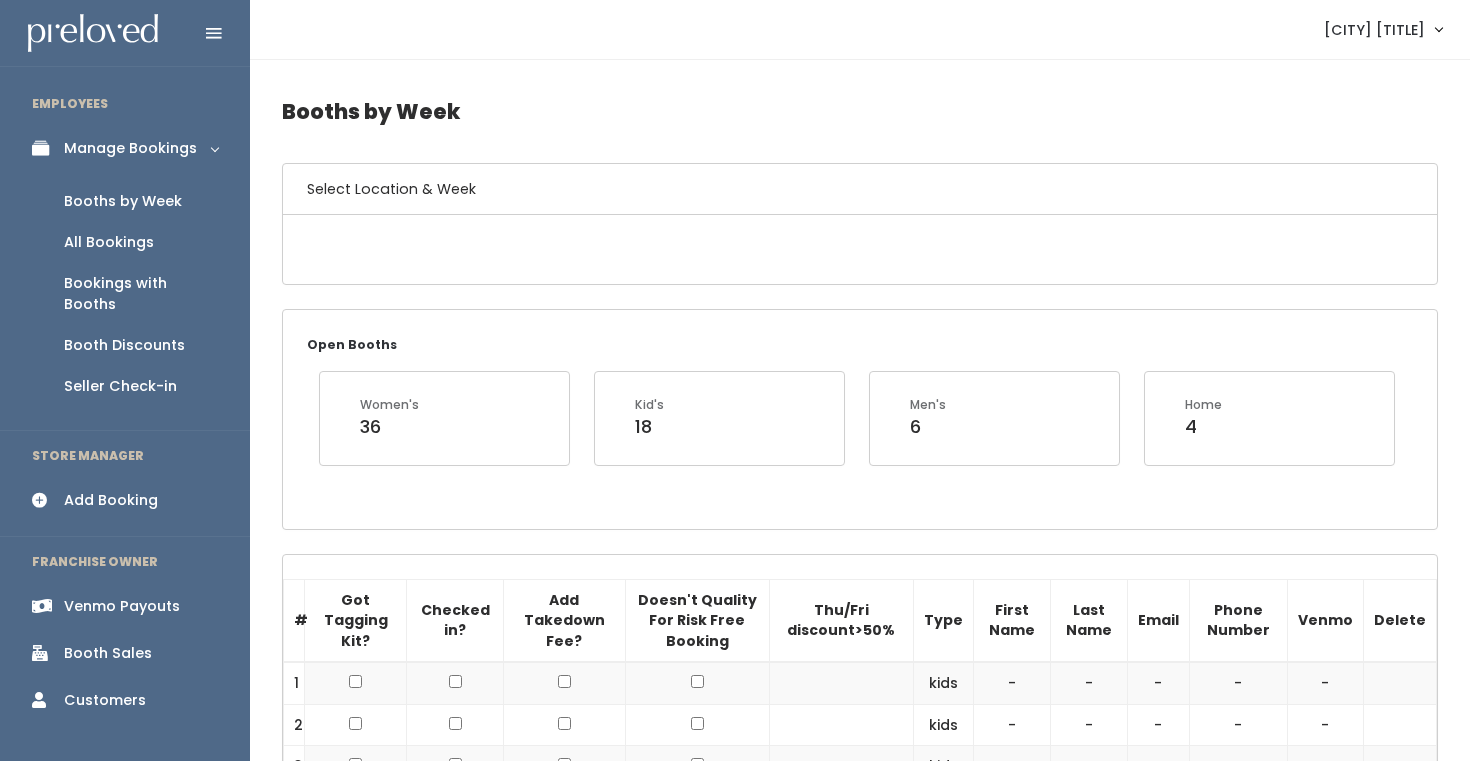 scroll, scrollTop: 0, scrollLeft: 0, axis: both 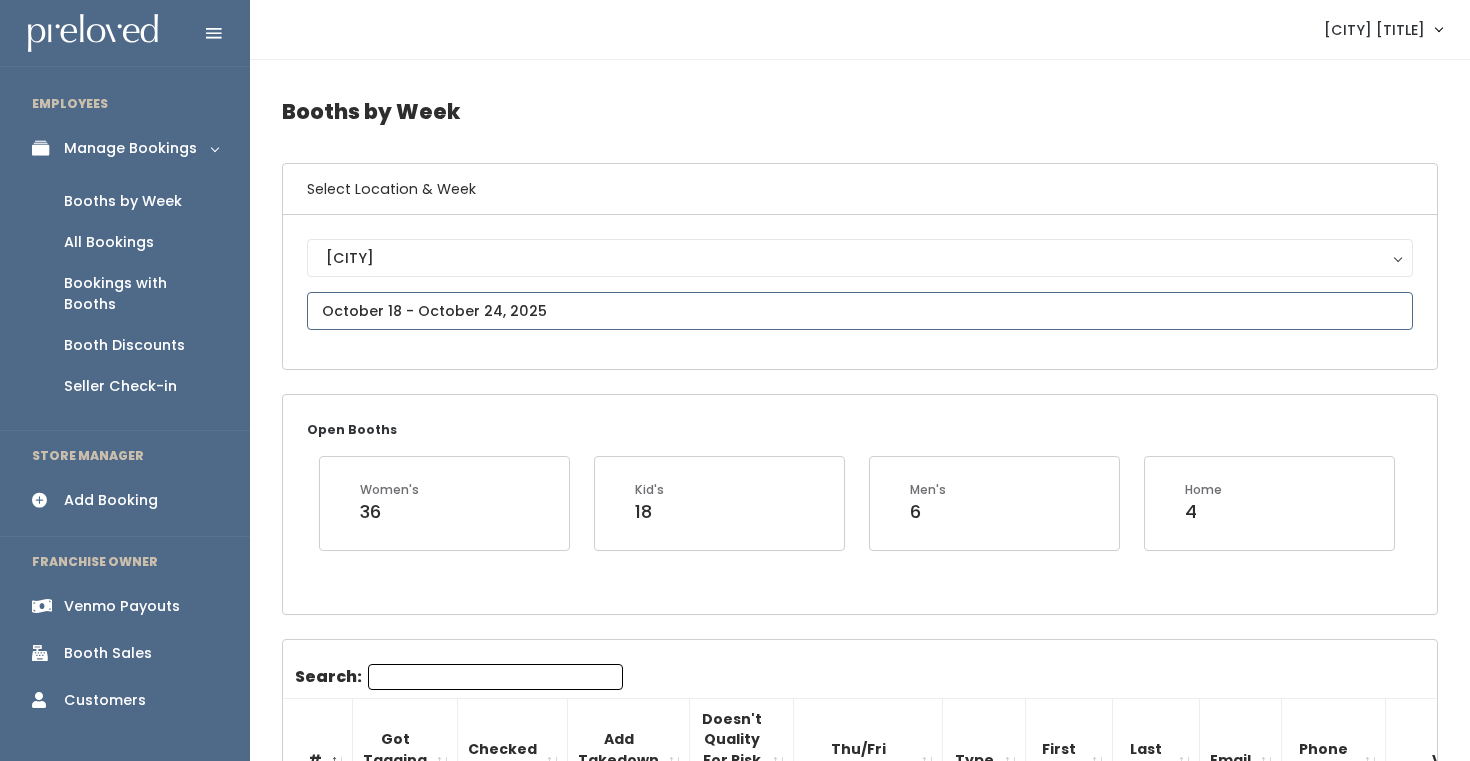 click at bounding box center (860, 311) 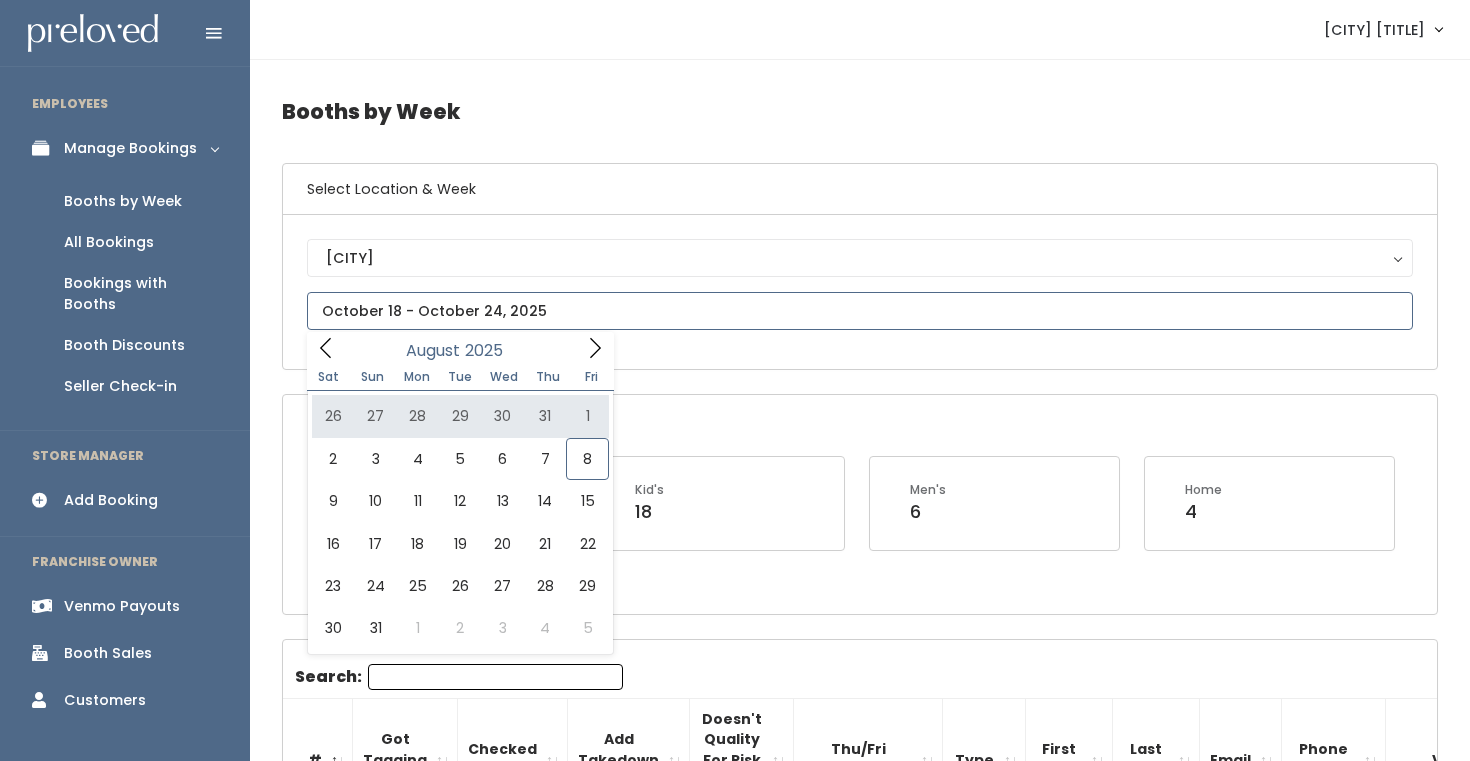 click at bounding box center (595, 347) 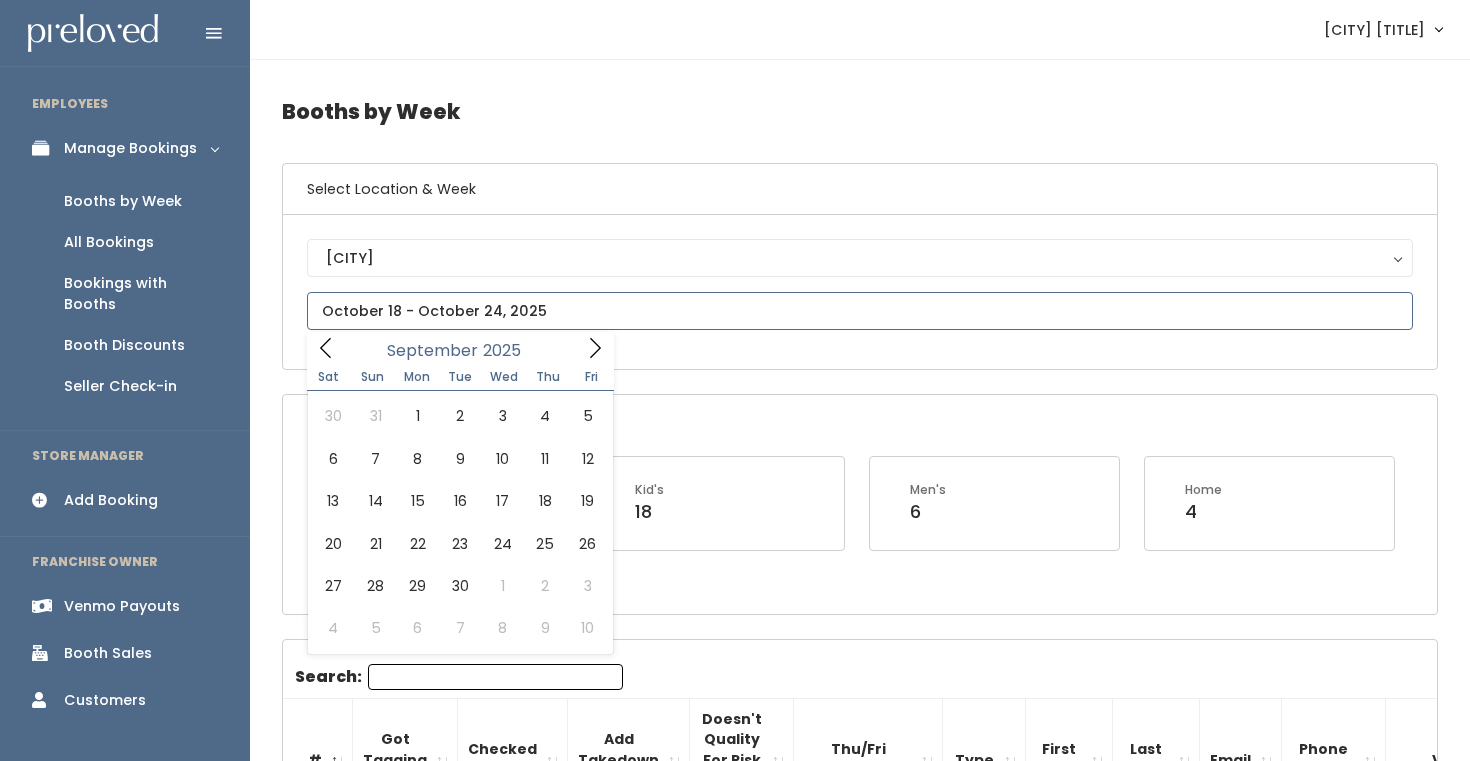 click at bounding box center [595, 347] 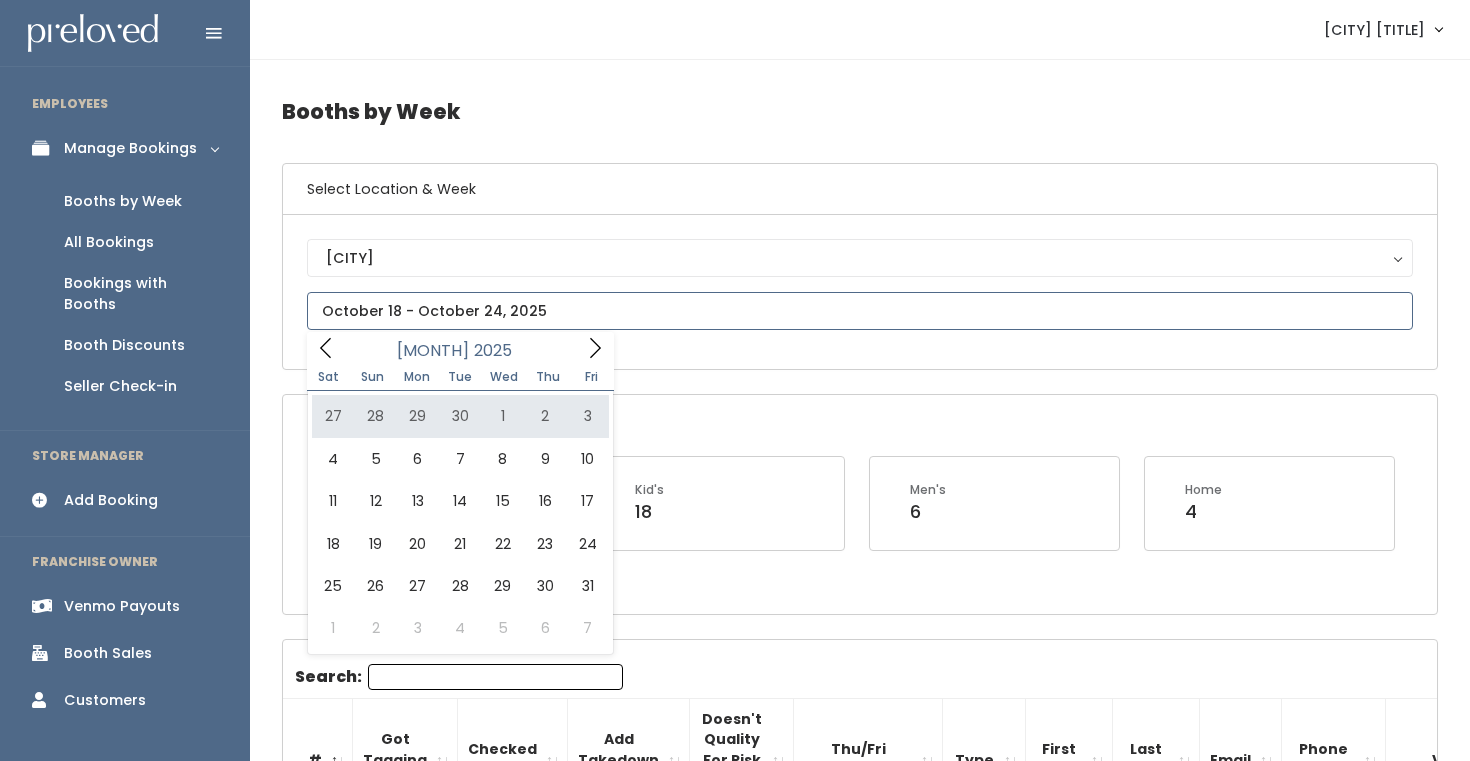 click 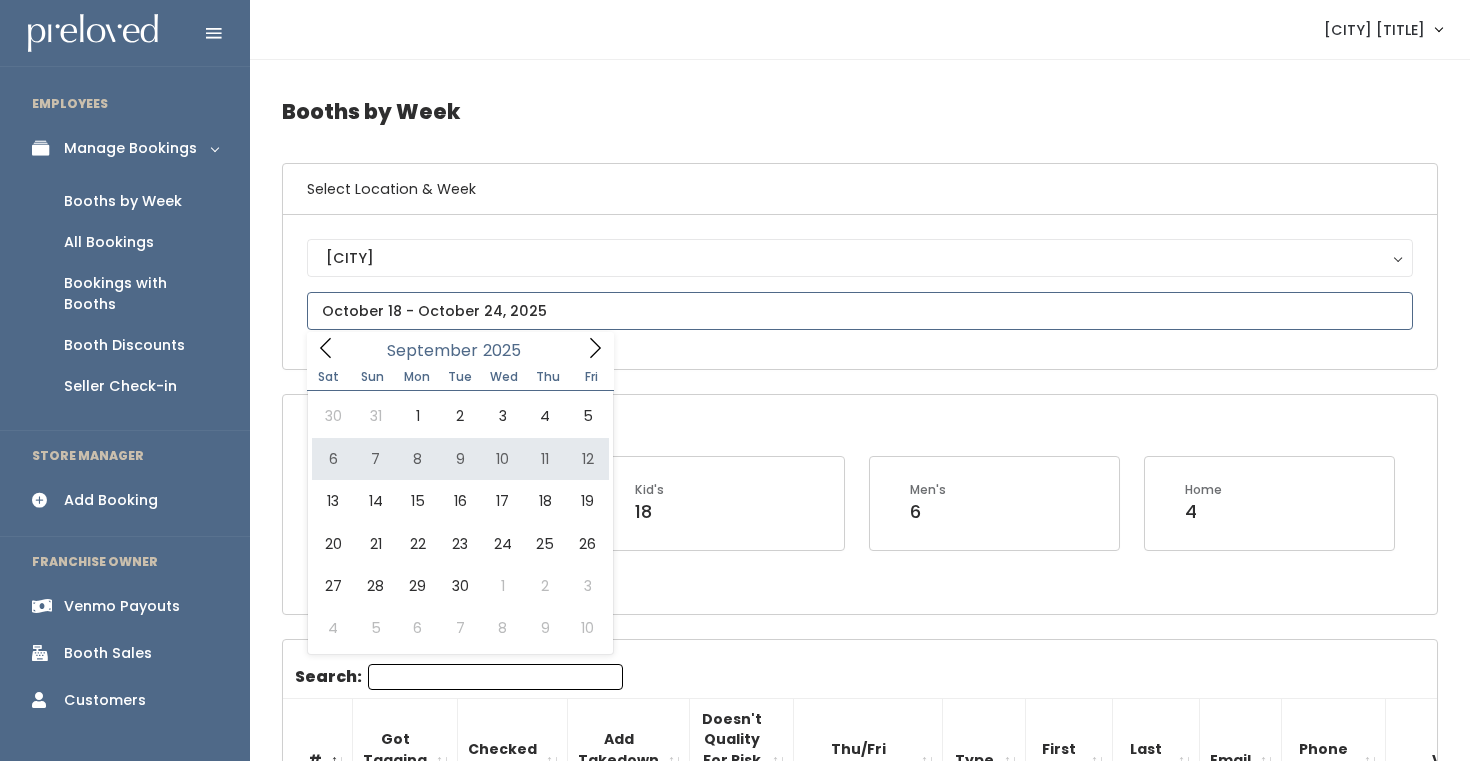 type on "[MONTH] [NUMBER] to [MONTH] [NUMBER]" 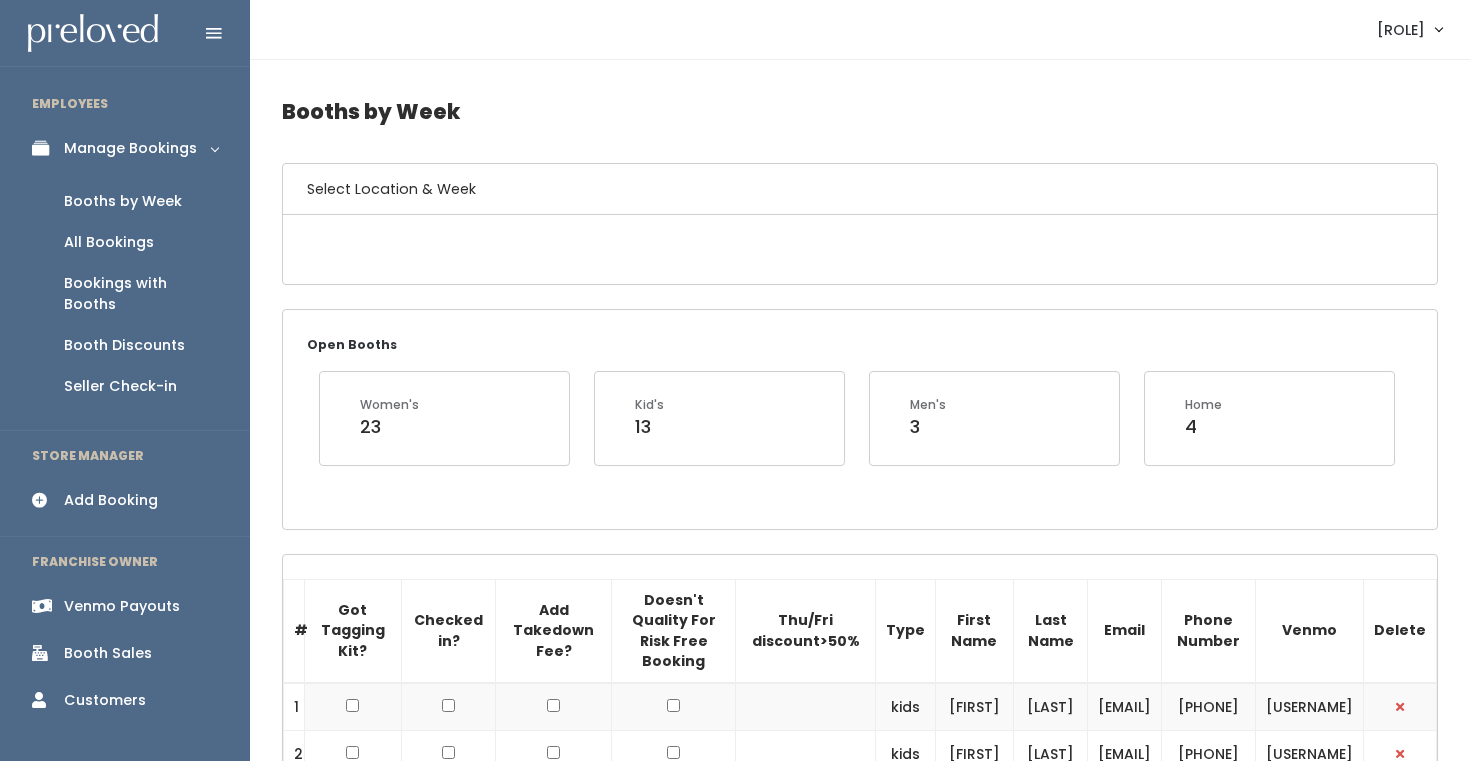 scroll, scrollTop: 0, scrollLeft: 0, axis: both 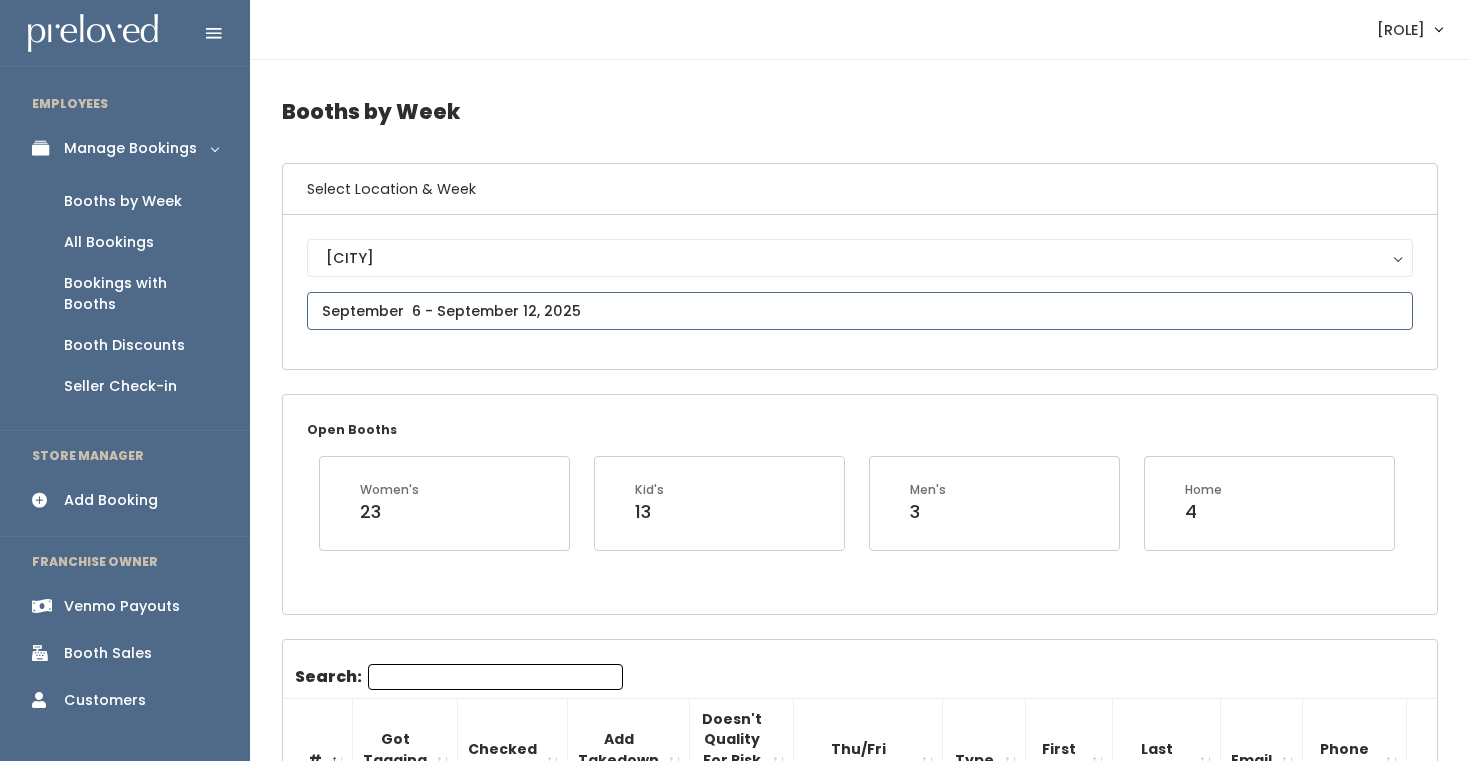 click at bounding box center [860, 311] 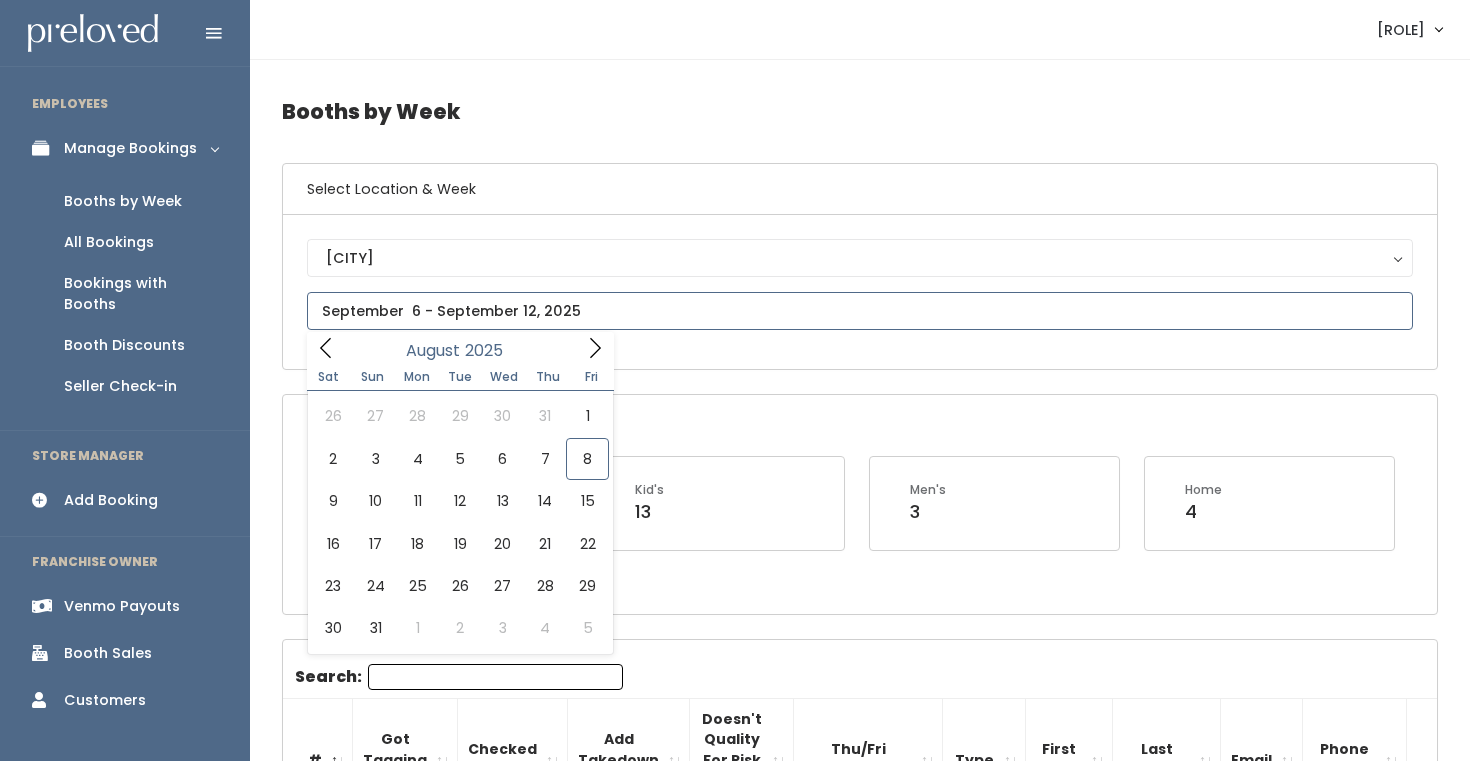 click 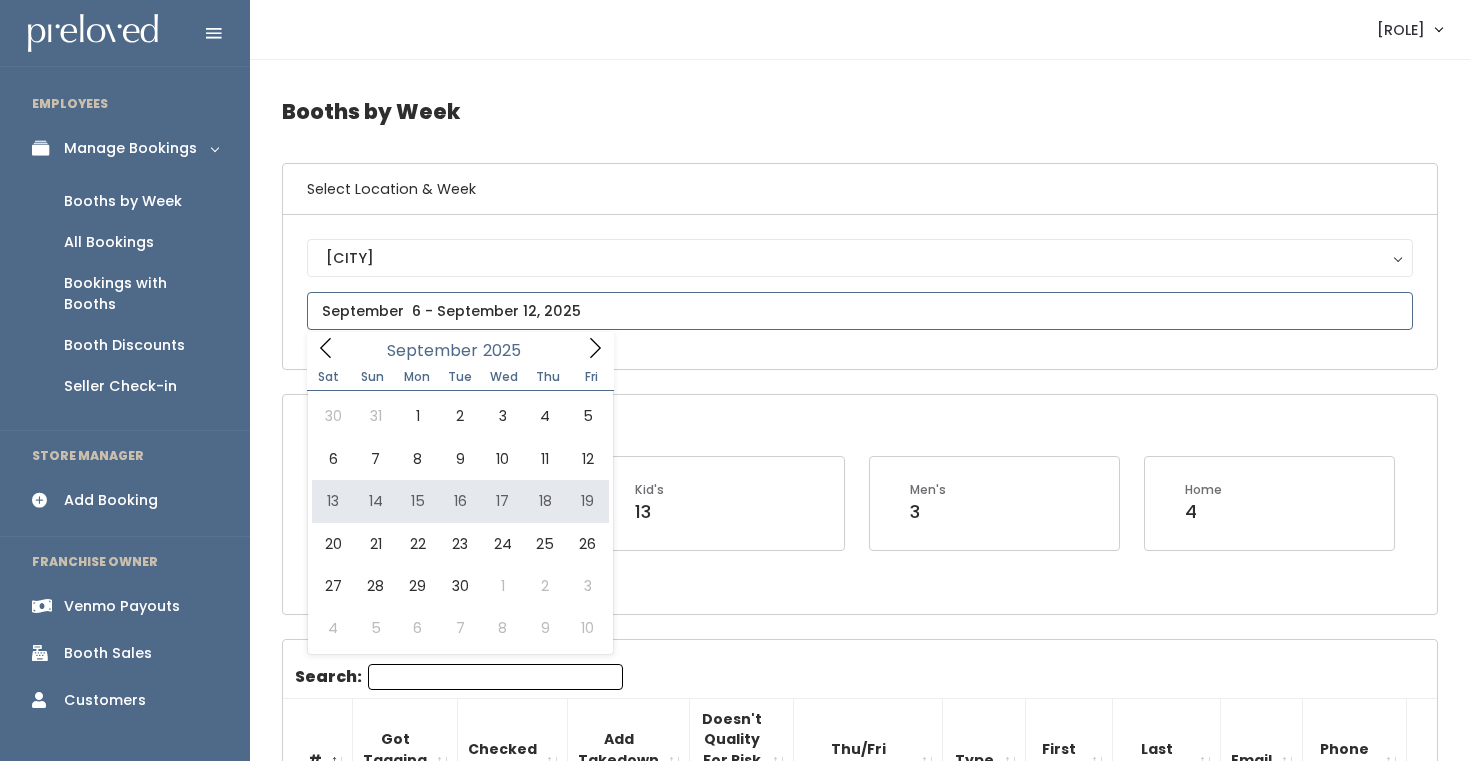 type on "September 13 to September 19" 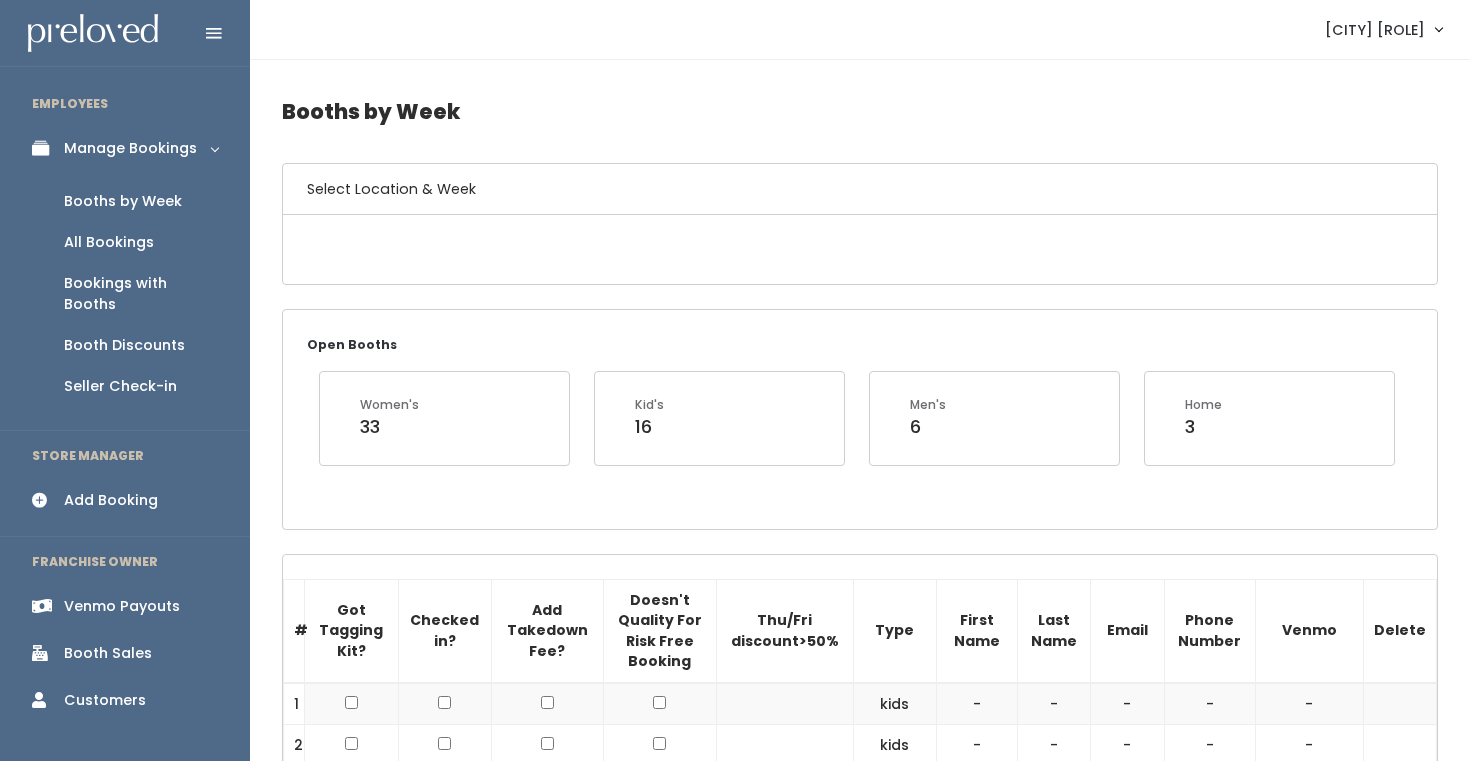 scroll, scrollTop: 0, scrollLeft: 0, axis: both 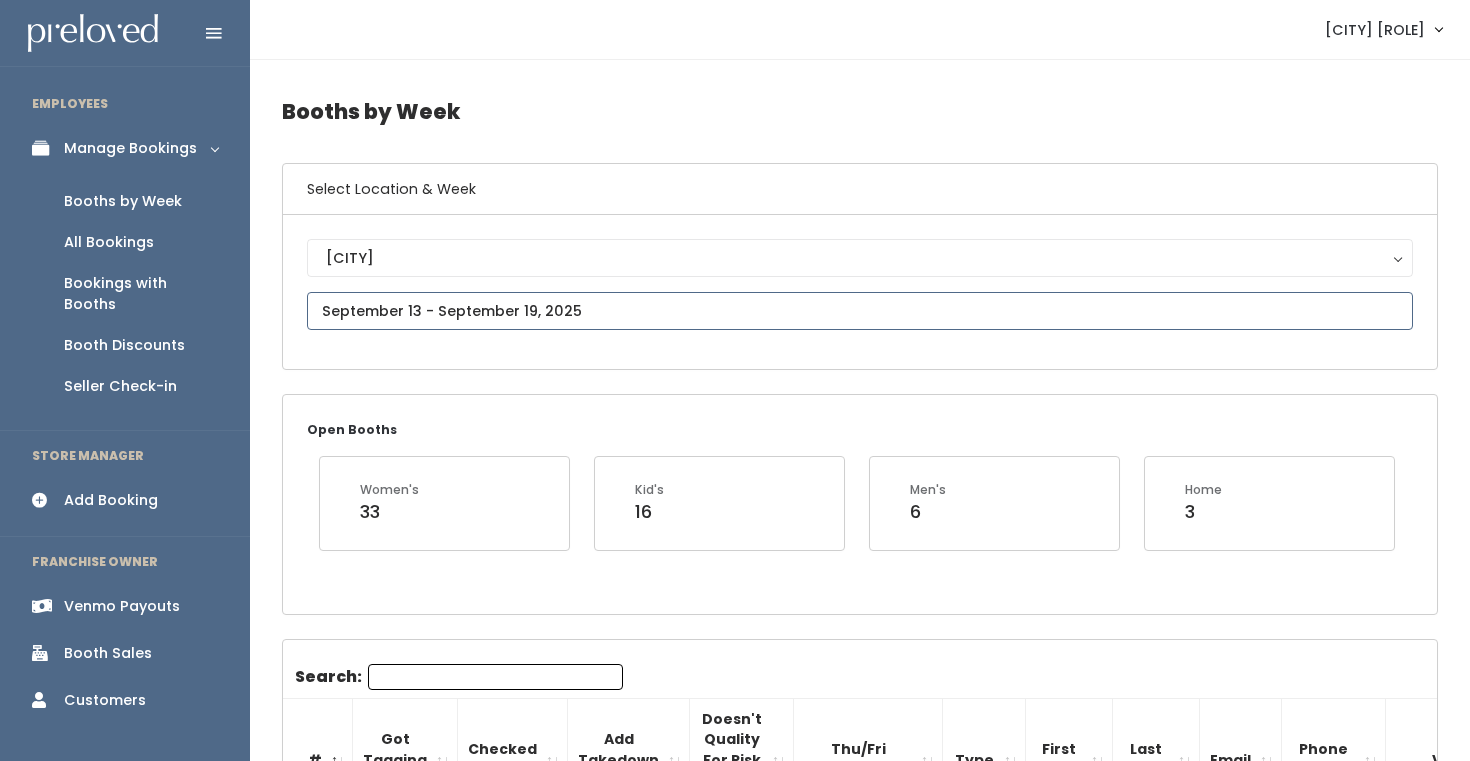 click at bounding box center (860, 311) 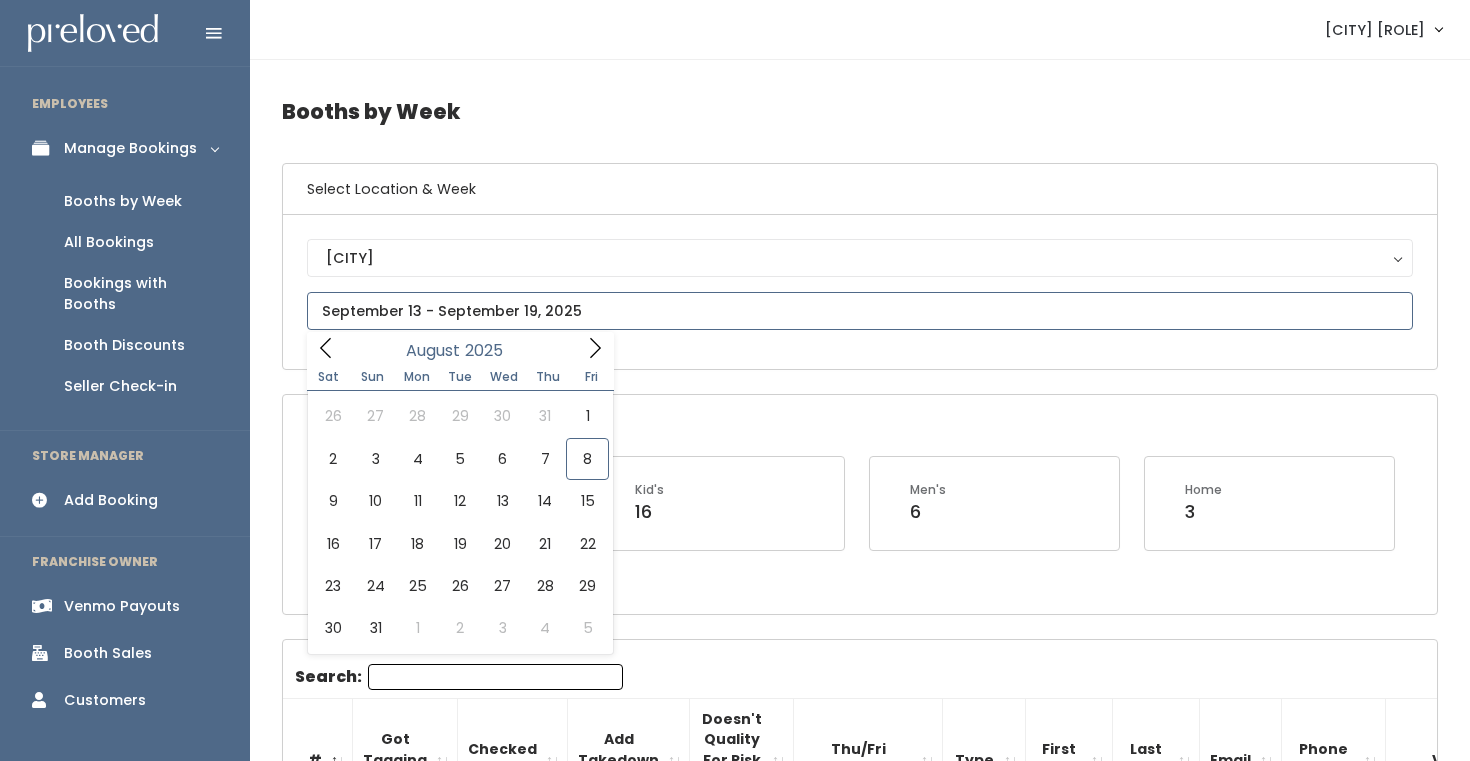 click 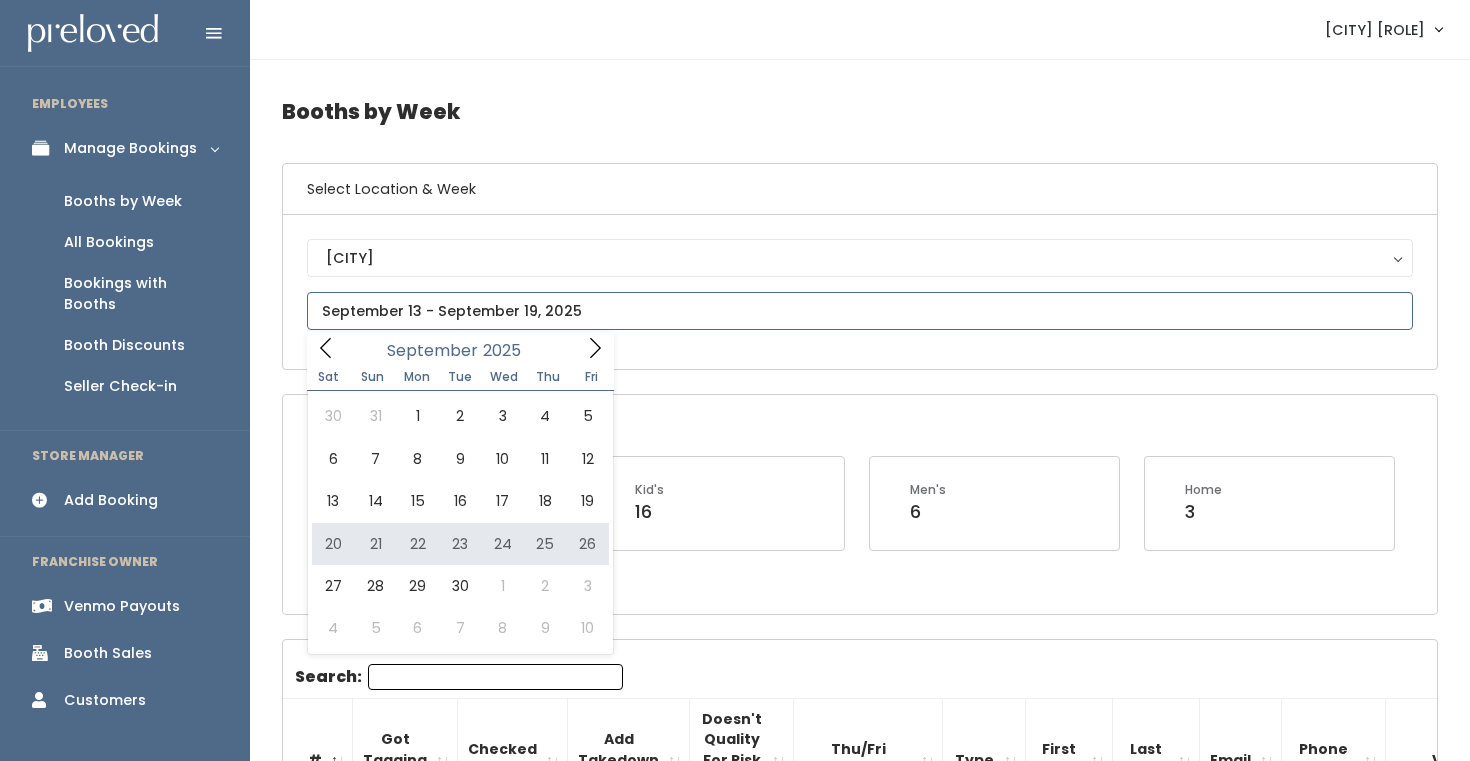 type on "September 20 to September 26" 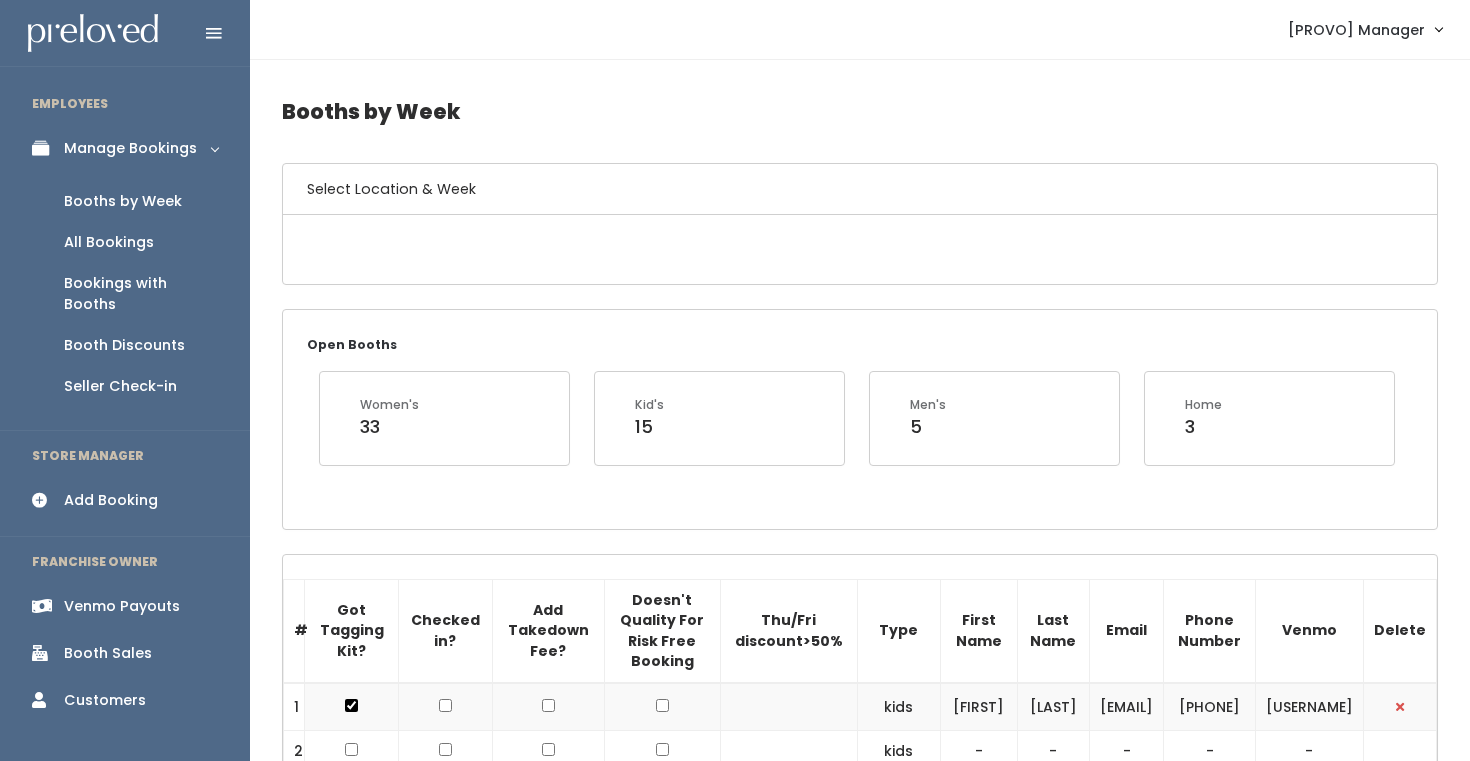 scroll, scrollTop: 0, scrollLeft: 0, axis: both 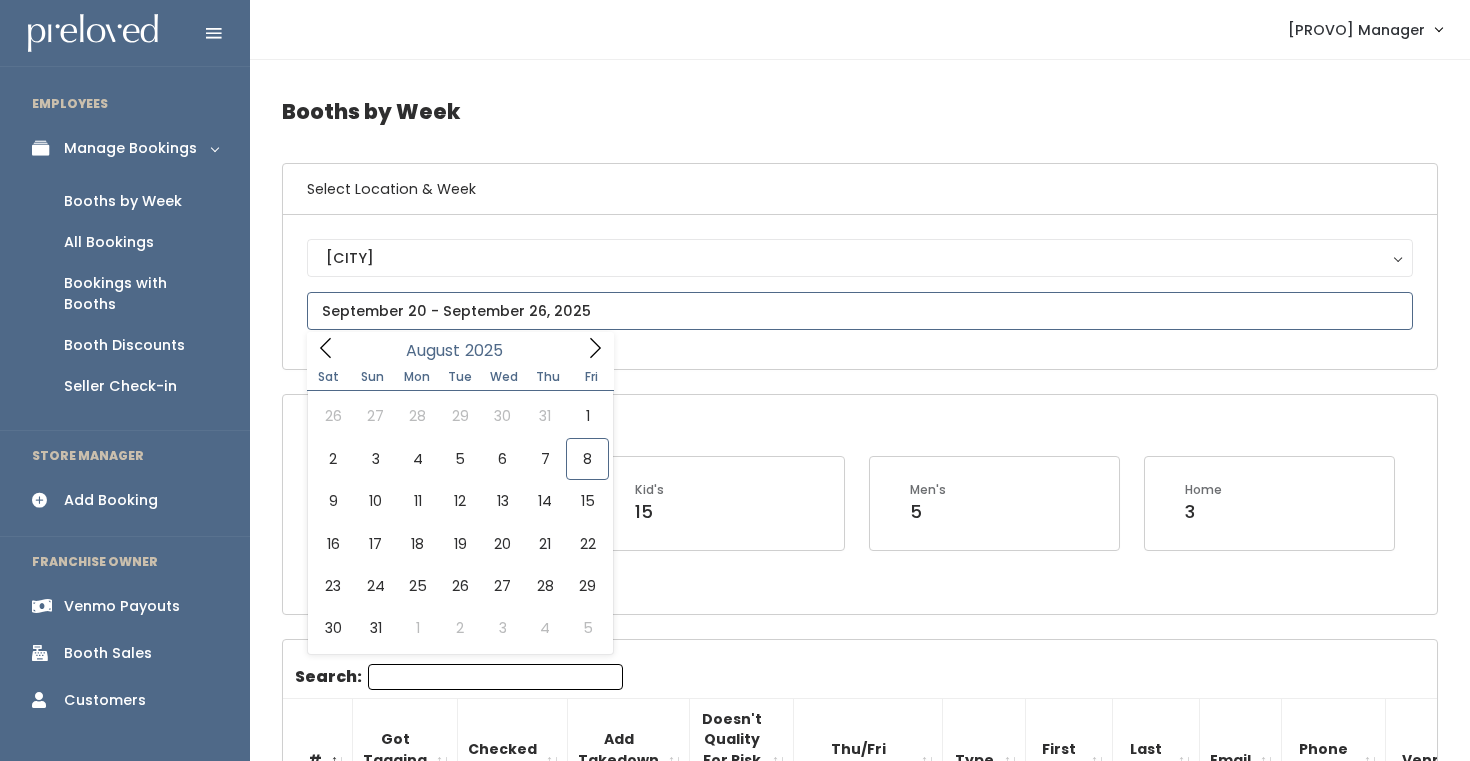 click on "EMPLOYEES
Manage Bookings
Booths by Week
All Bookings
Bookings with Booths
Booth Discounts
Seller Check-in
STORE MANAGER
Add Booking
FRANCHISE OWNER
Venmo Payouts
Booth Sales
Customers" at bounding box center [735, 1885] 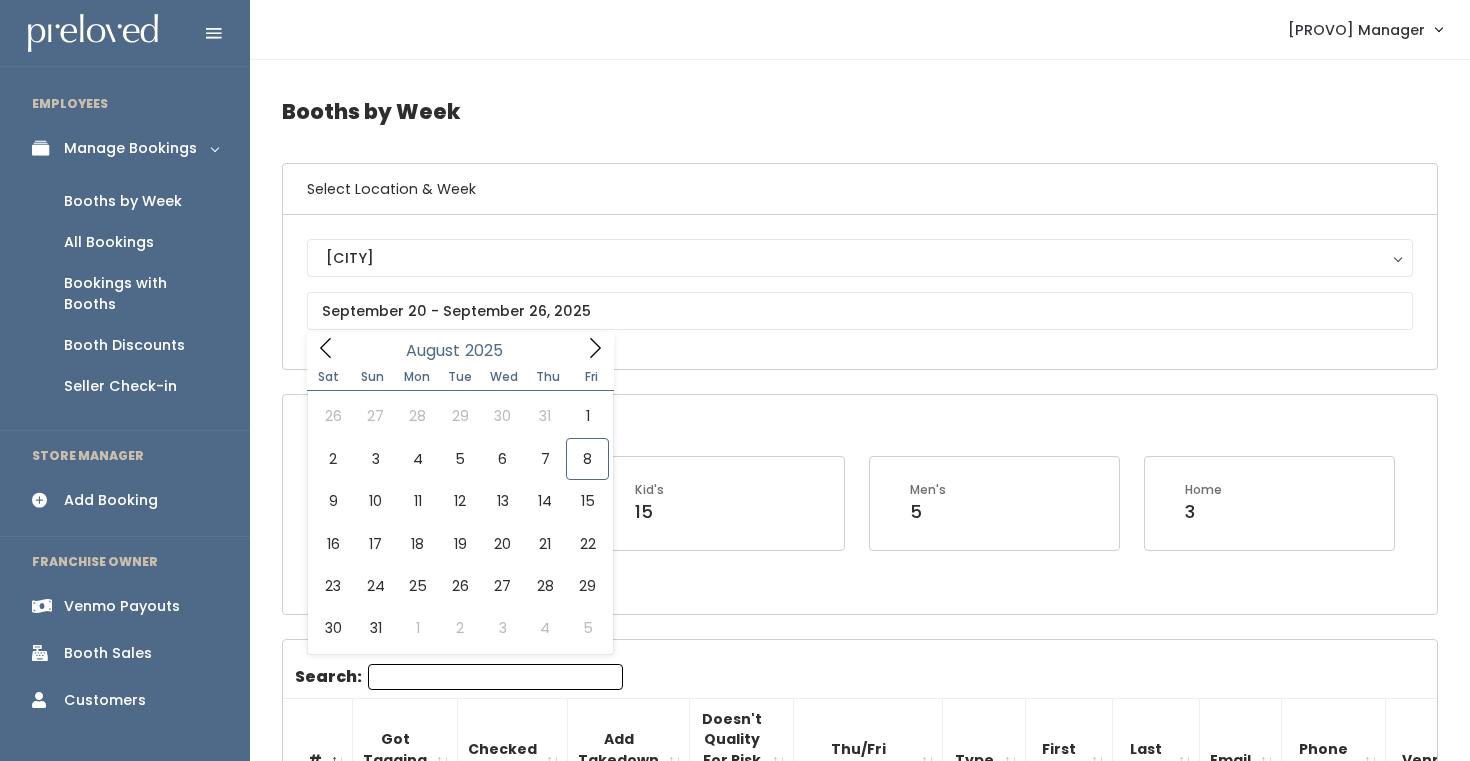 click on "Fri" at bounding box center (592, 377) 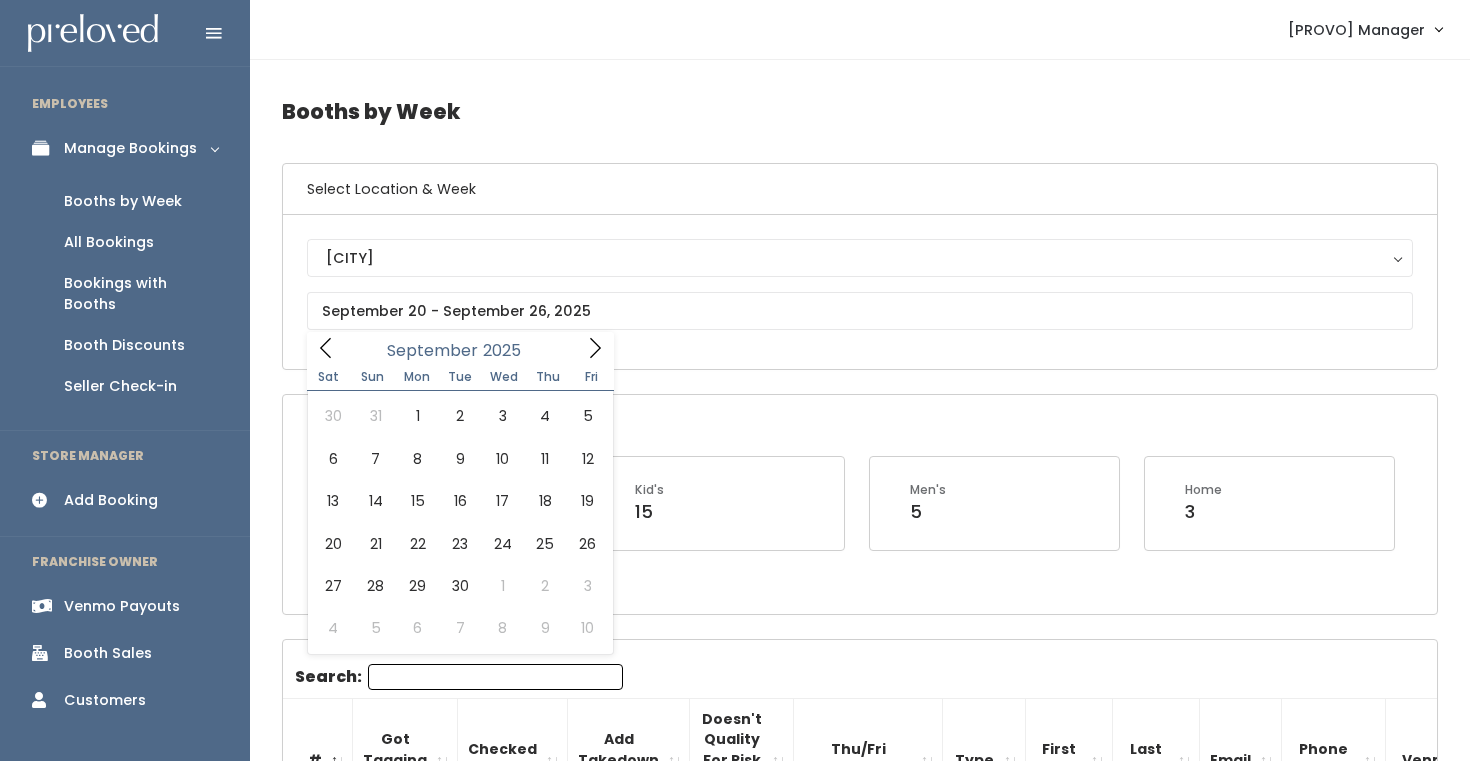 click 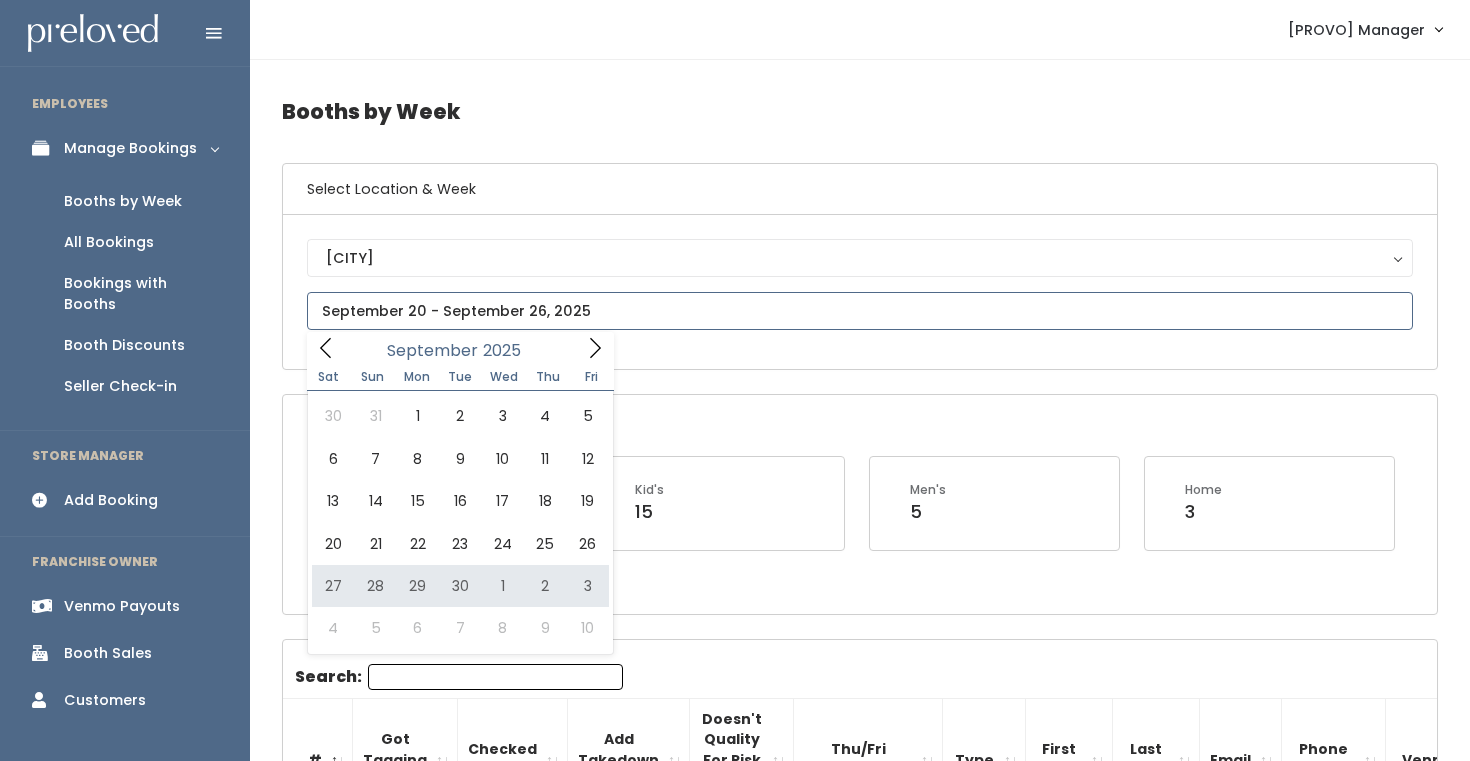 type on "September 27 to October 3" 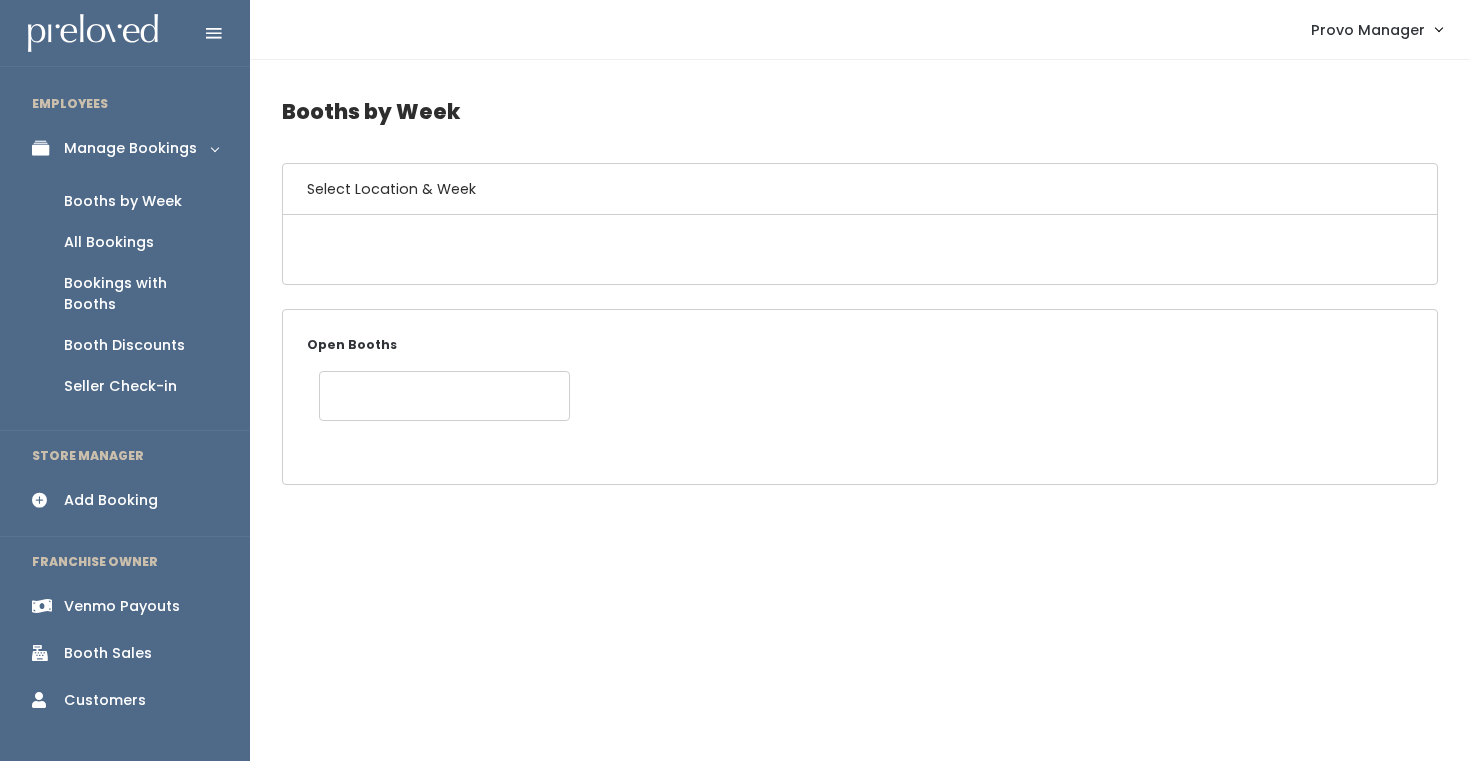 scroll, scrollTop: 0, scrollLeft: 0, axis: both 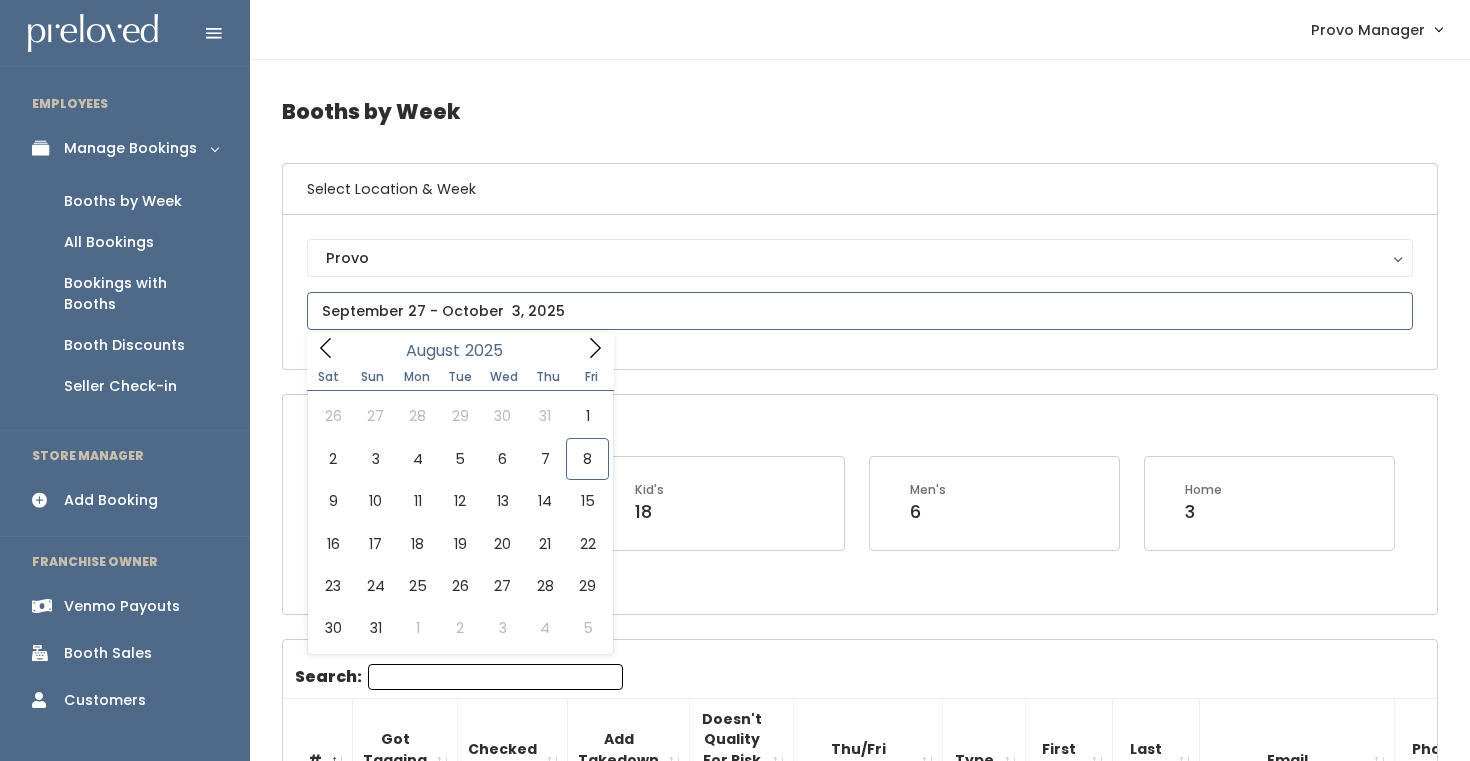 click at bounding box center (860, 311) 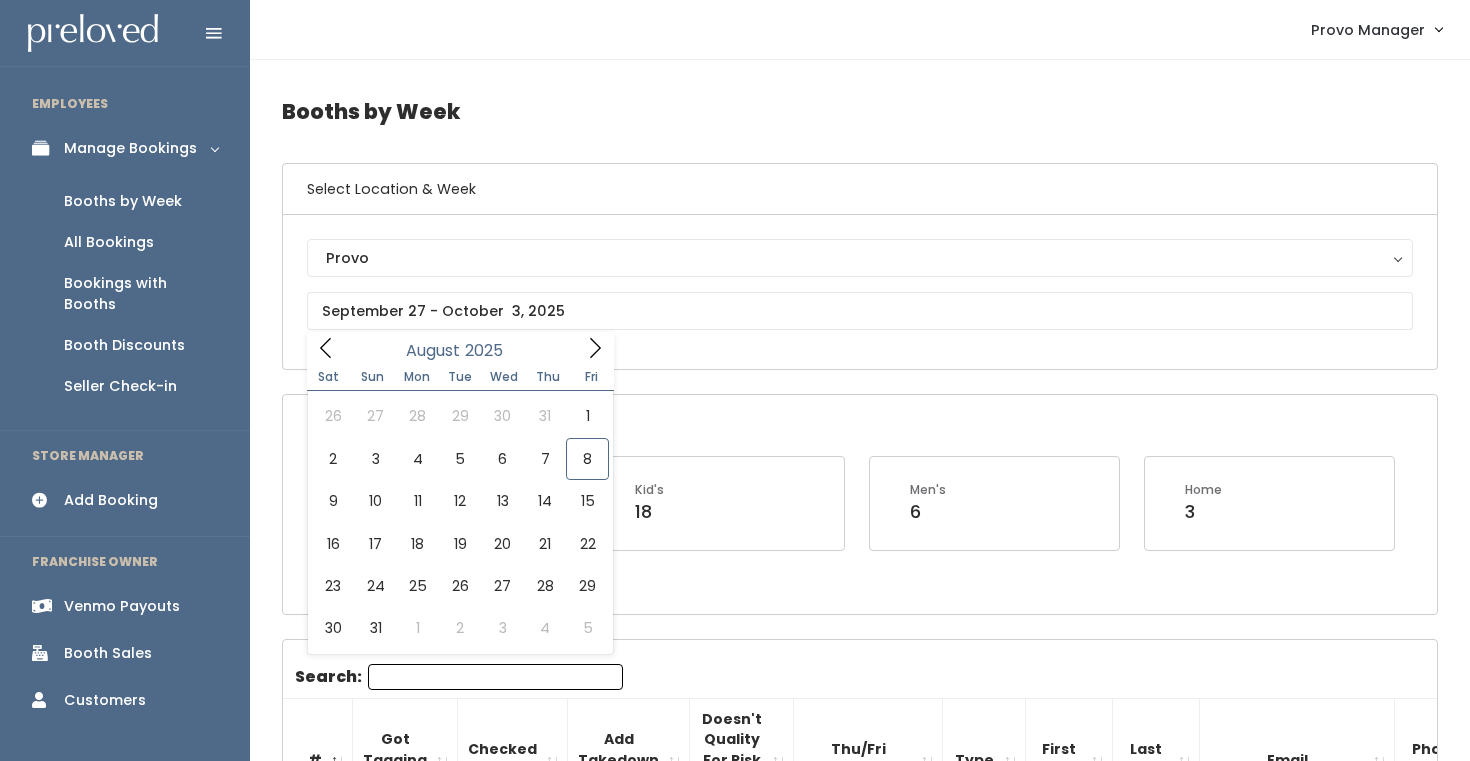 click on "Sat Sun Mon Tue Wed Thu Fri" at bounding box center [460, 377] 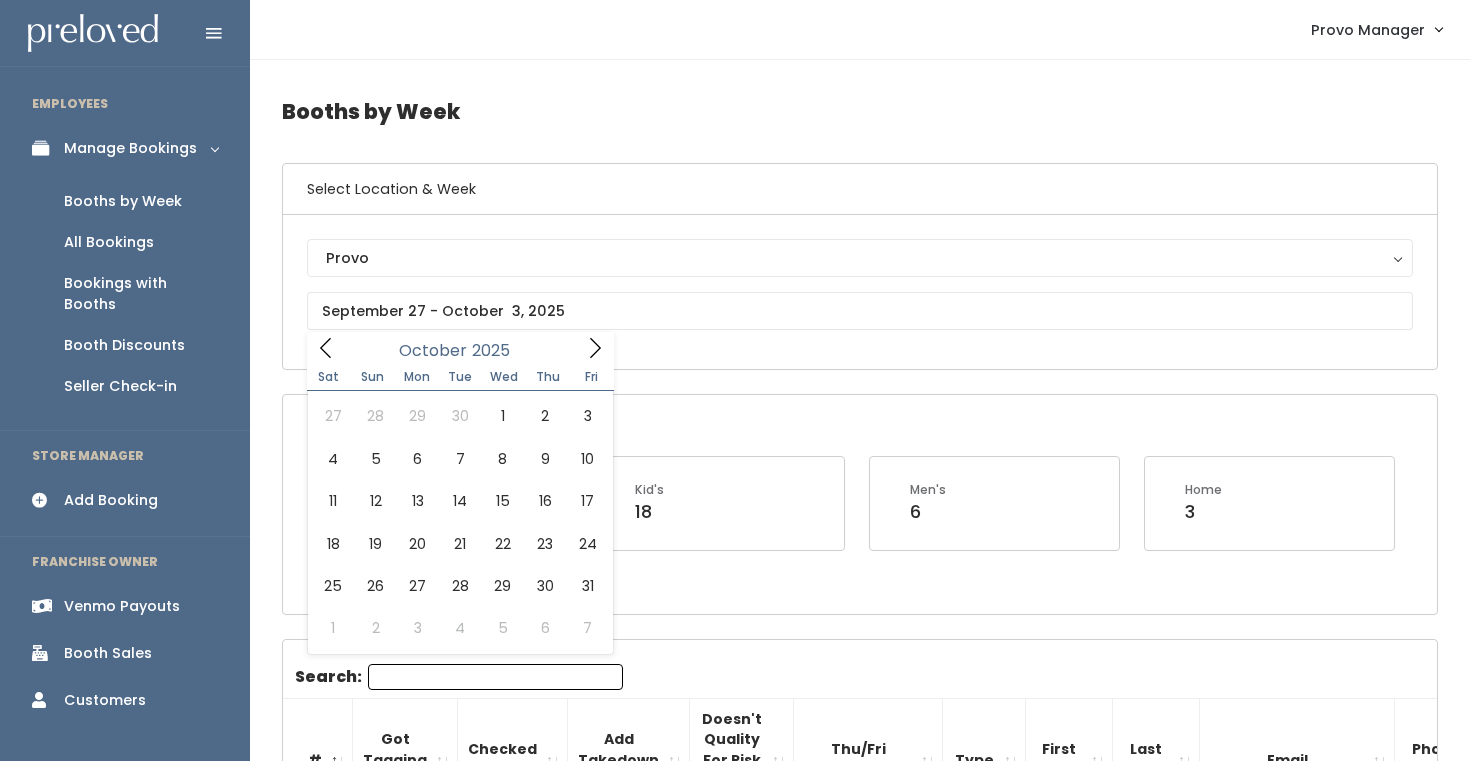 click 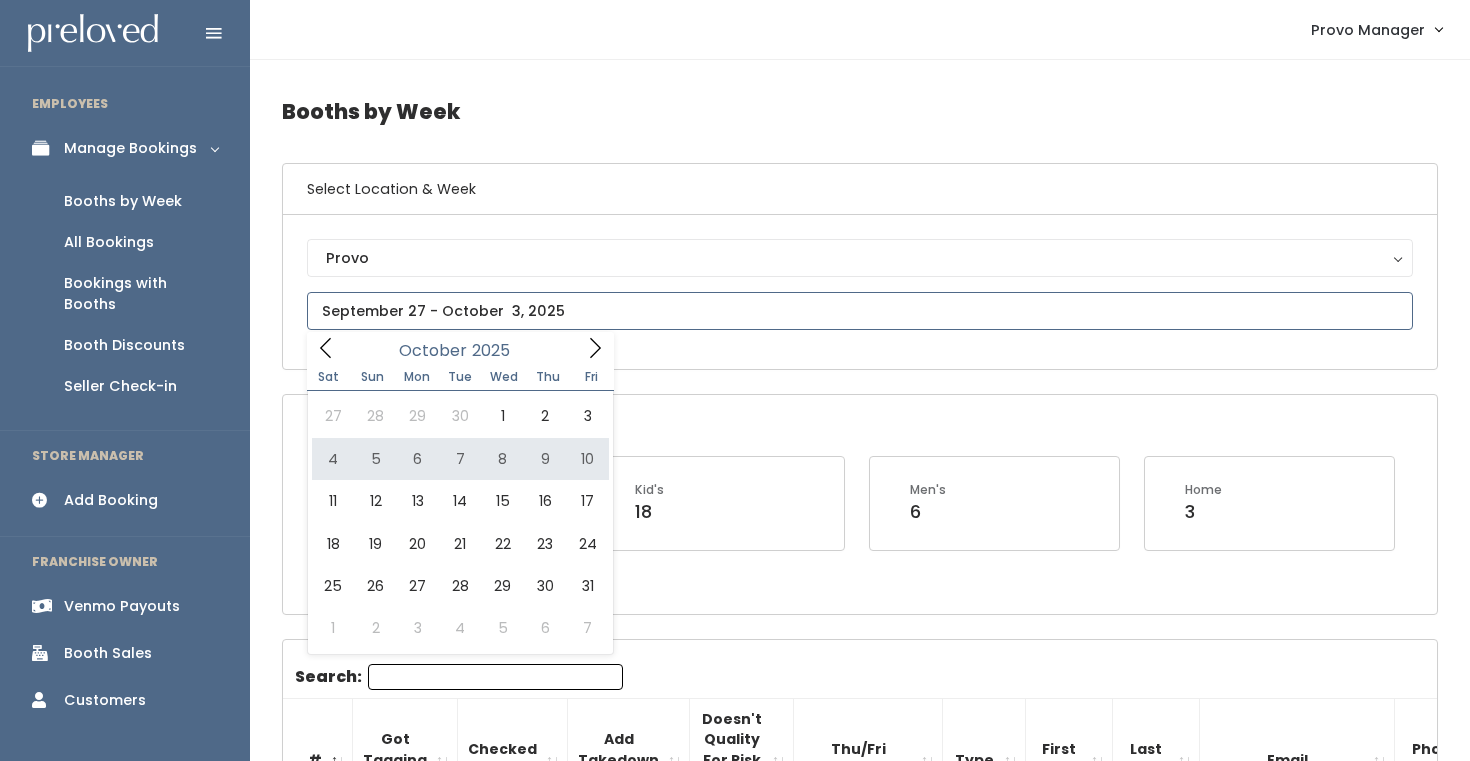 type on "October 4 to October 10" 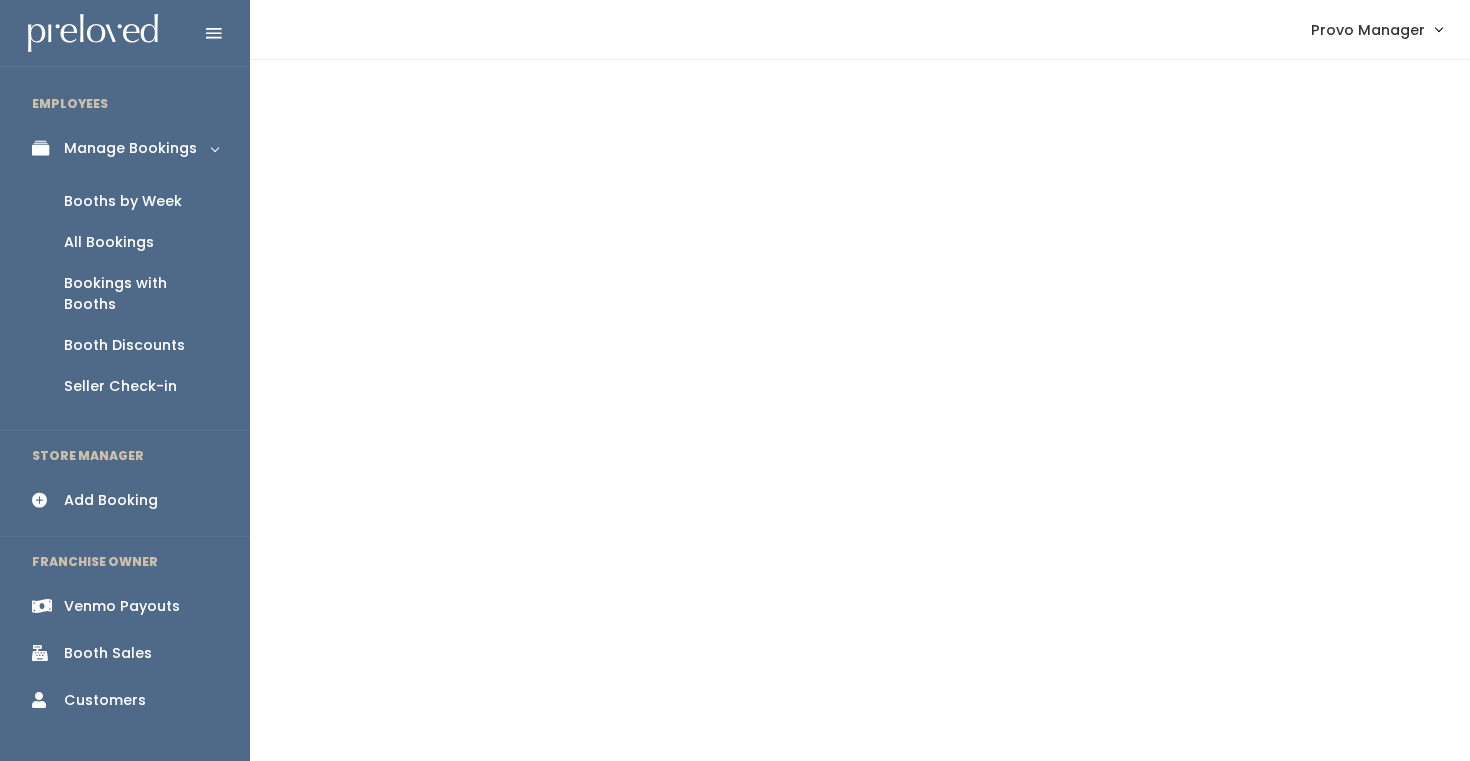 scroll, scrollTop: 0, scrollLeft: 0, axis: both 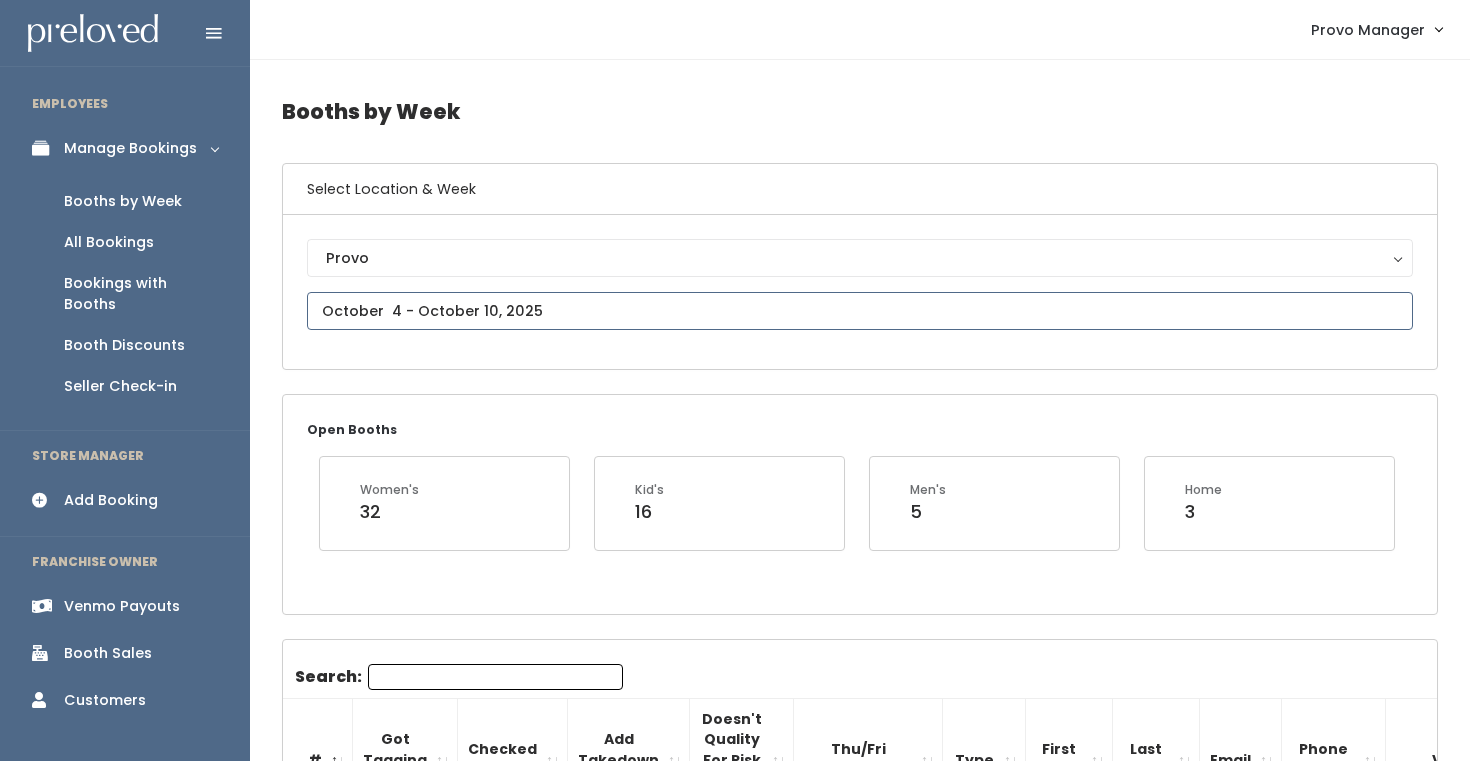 click at bounding box center (860, 311) 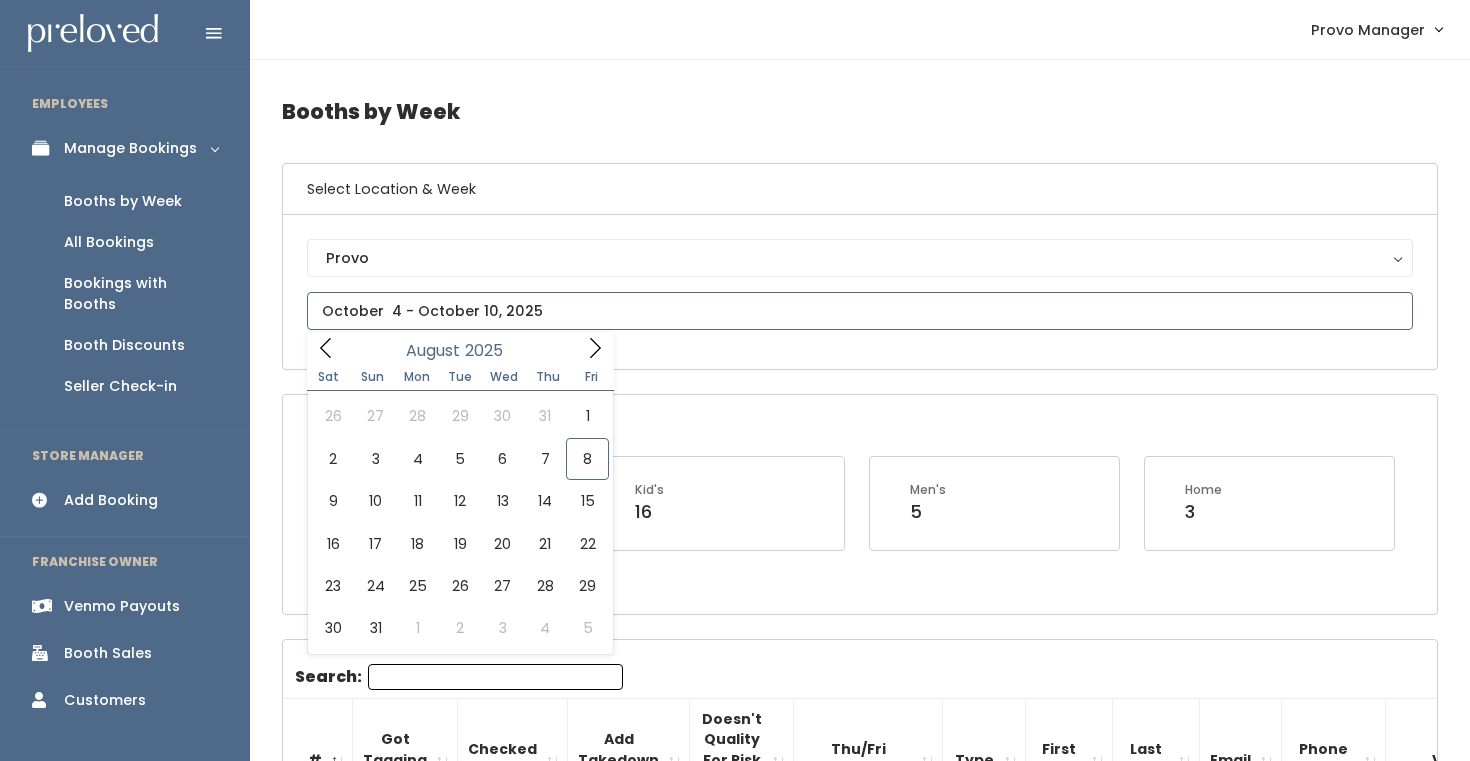 click 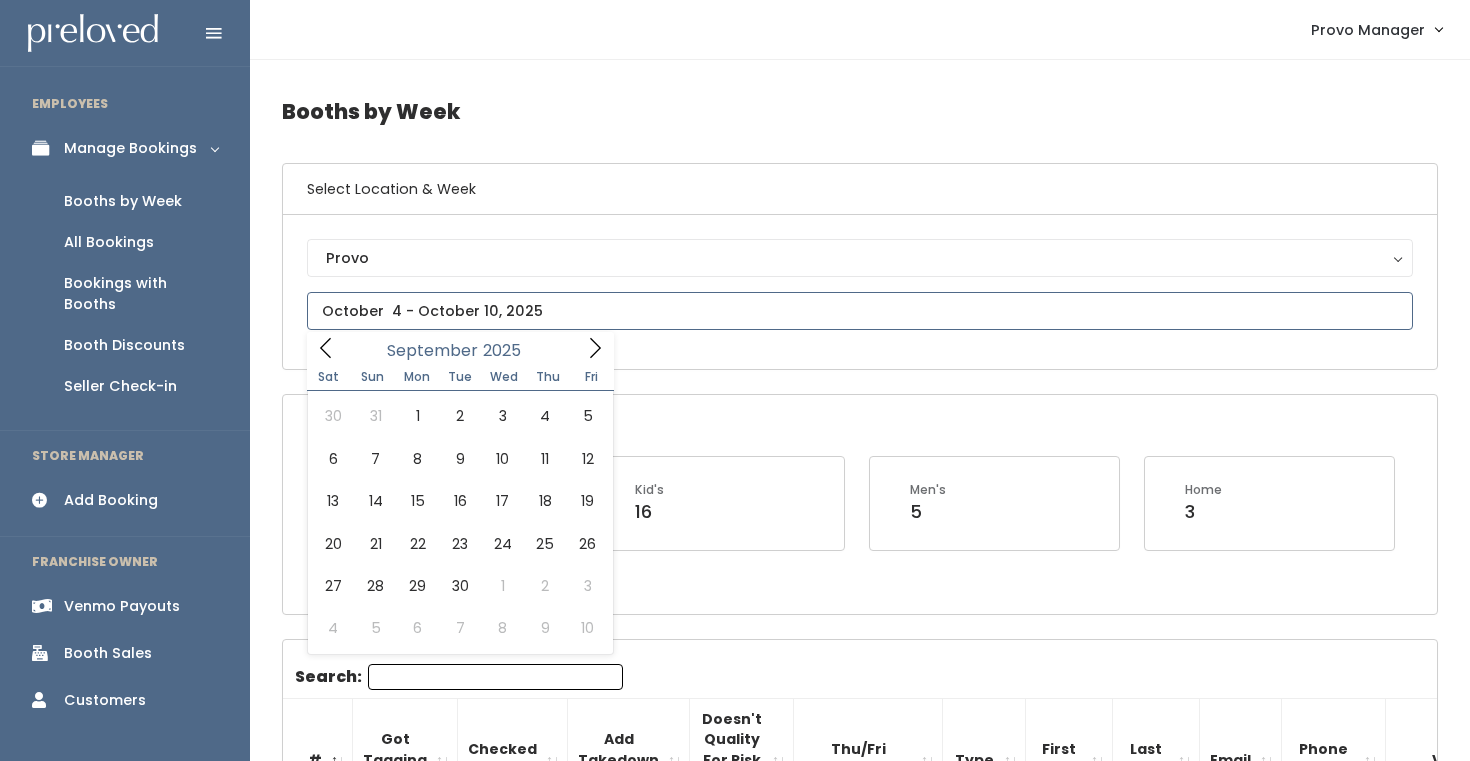 click 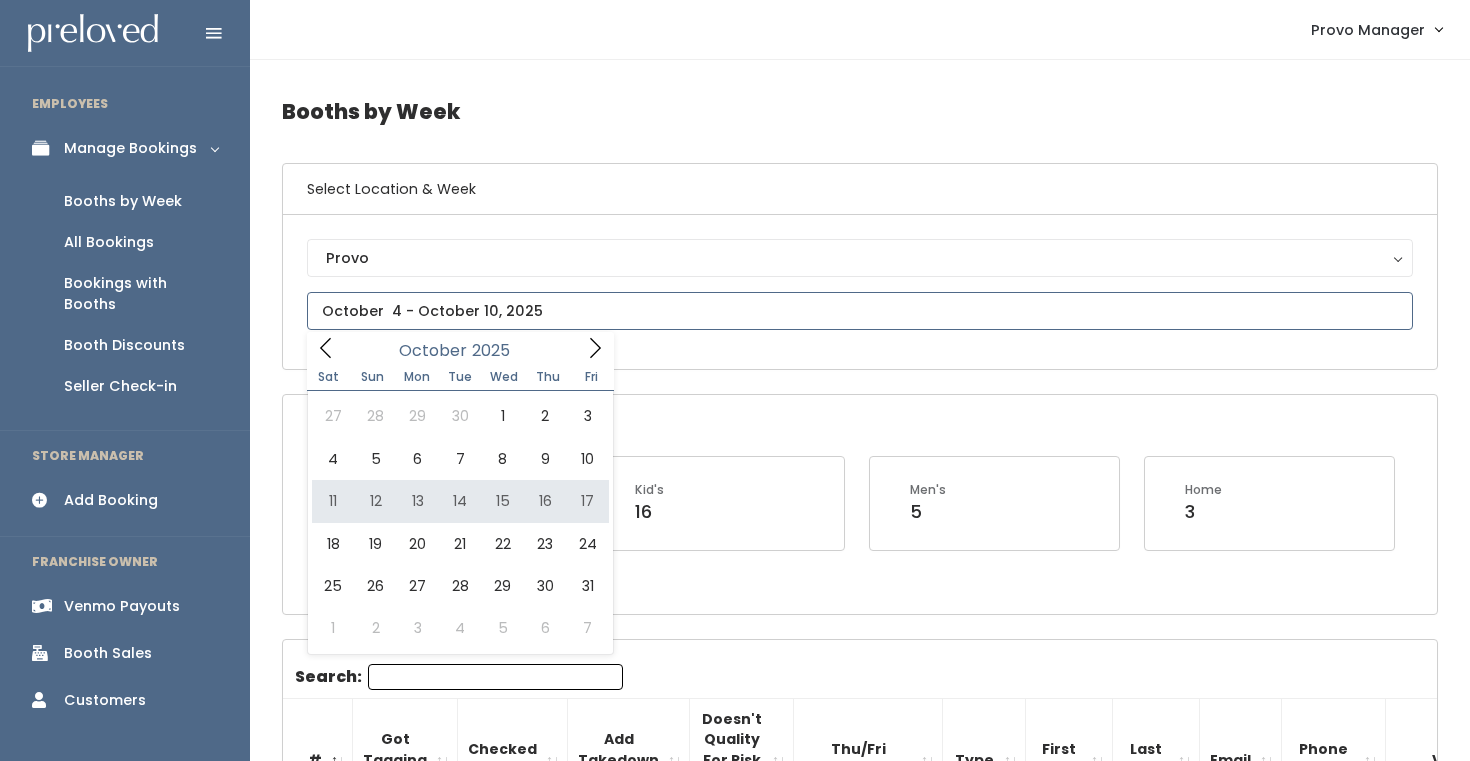 type on "October 11 to October 17" 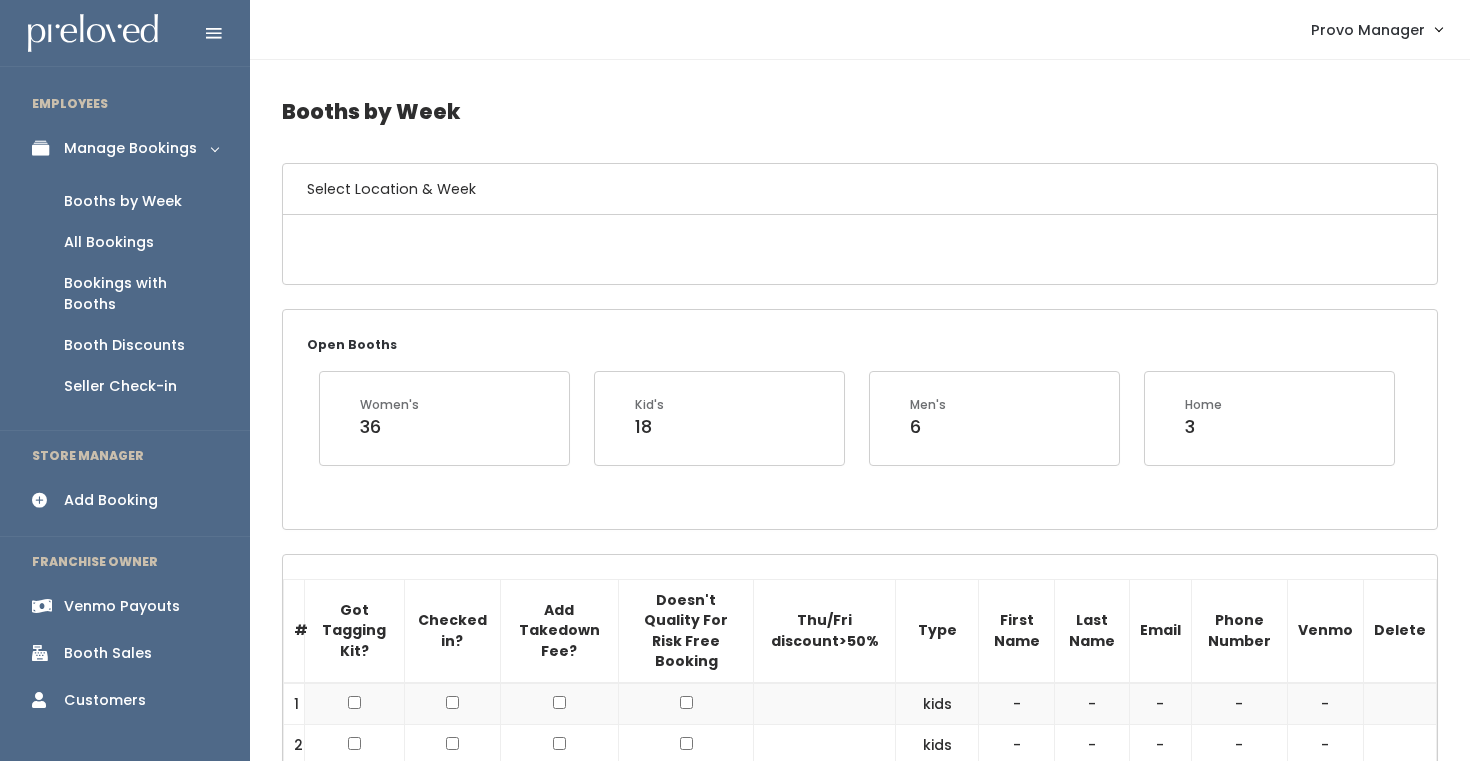 scroll, scrollTop: 0, scrollLeft: 0, axis: both 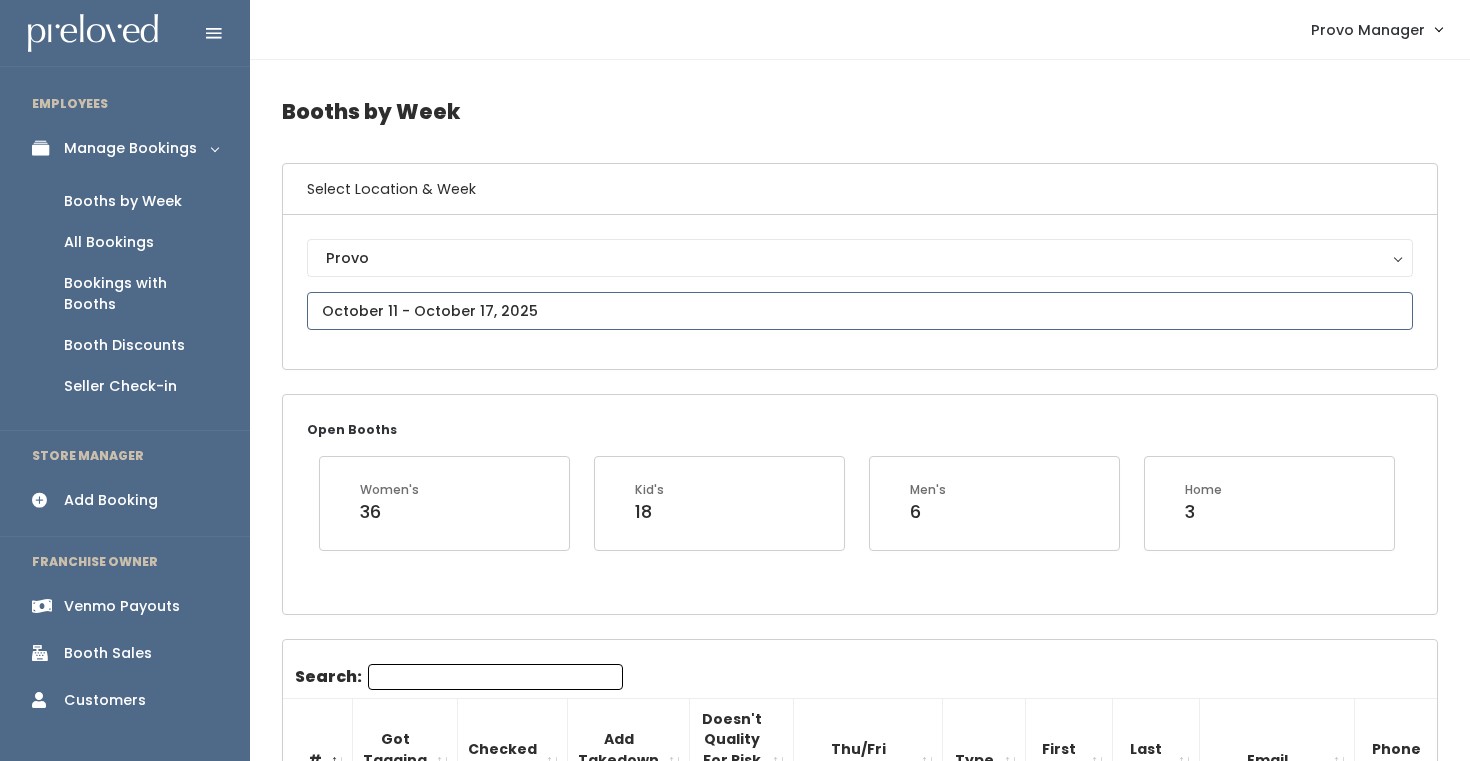 click at bounding box center [860, 311] 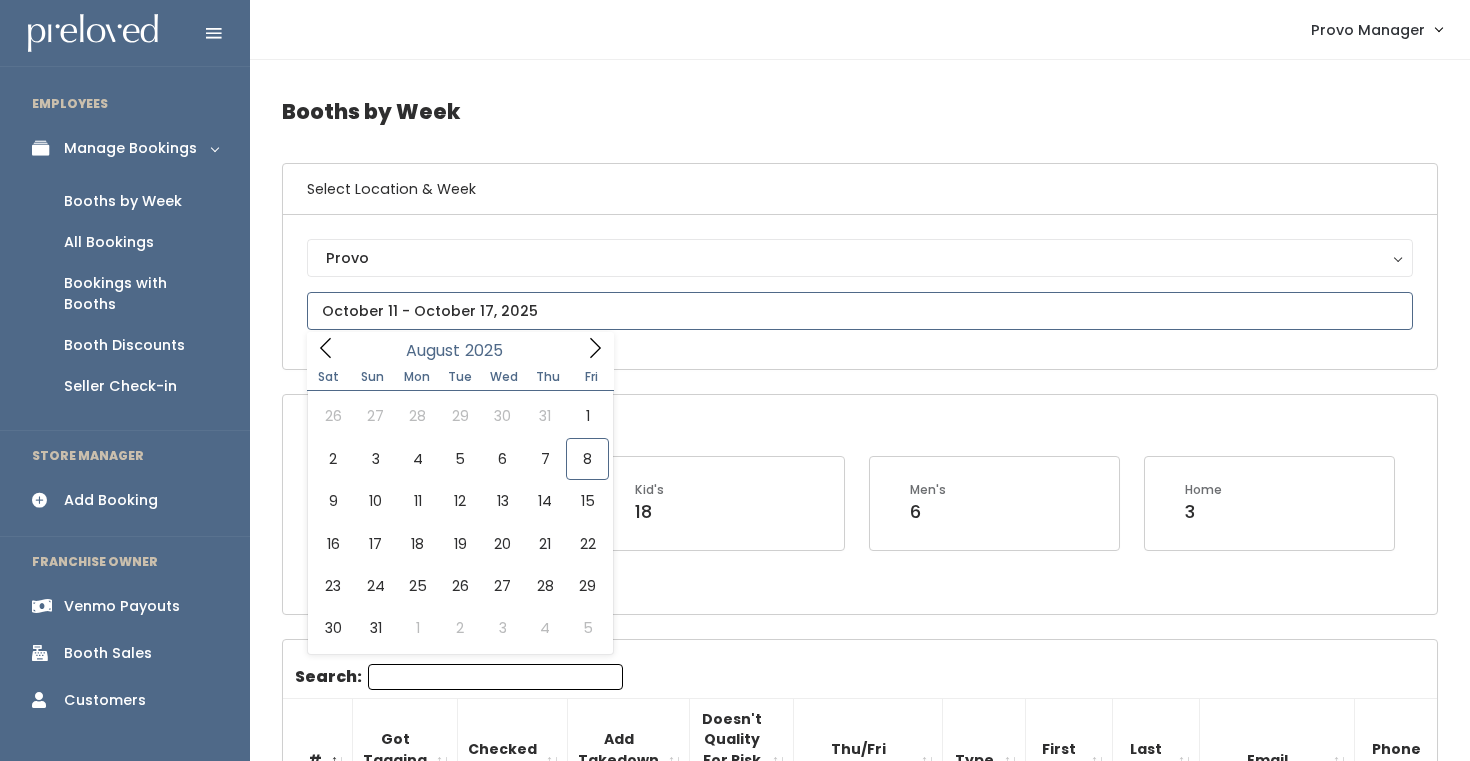 click 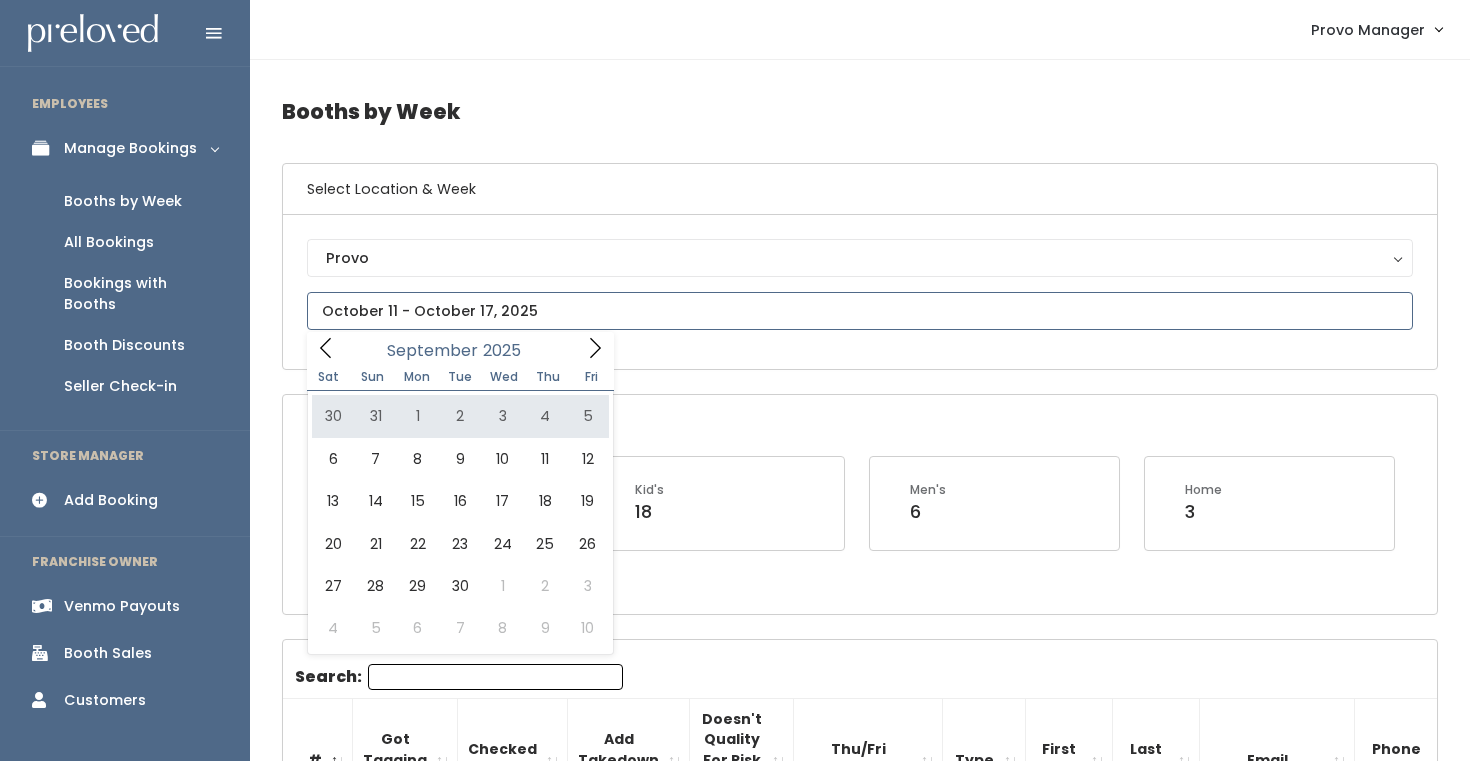 click 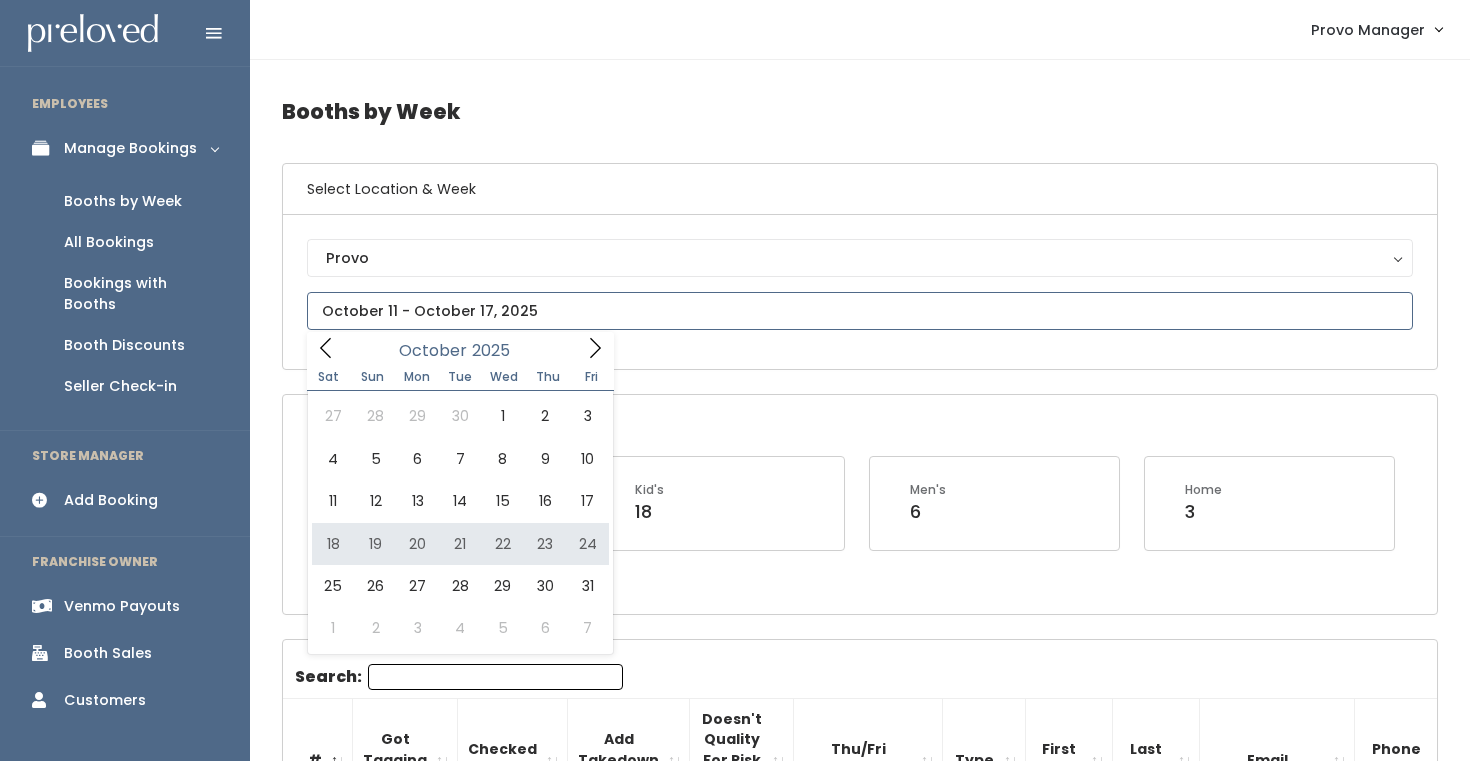 type on "October 18 to October 24" 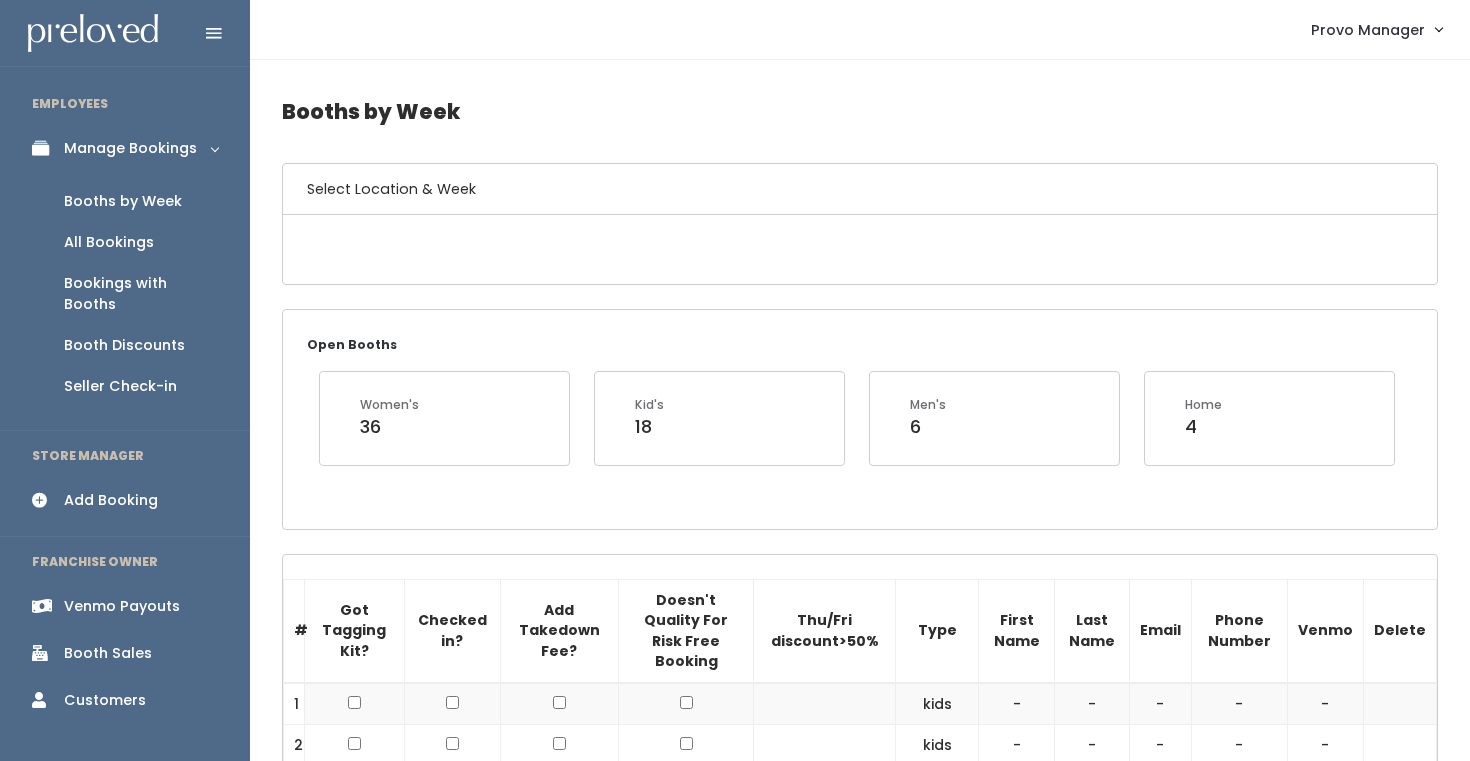 scroll, scrollTop: 0, scrollLeft: 0, axis: both 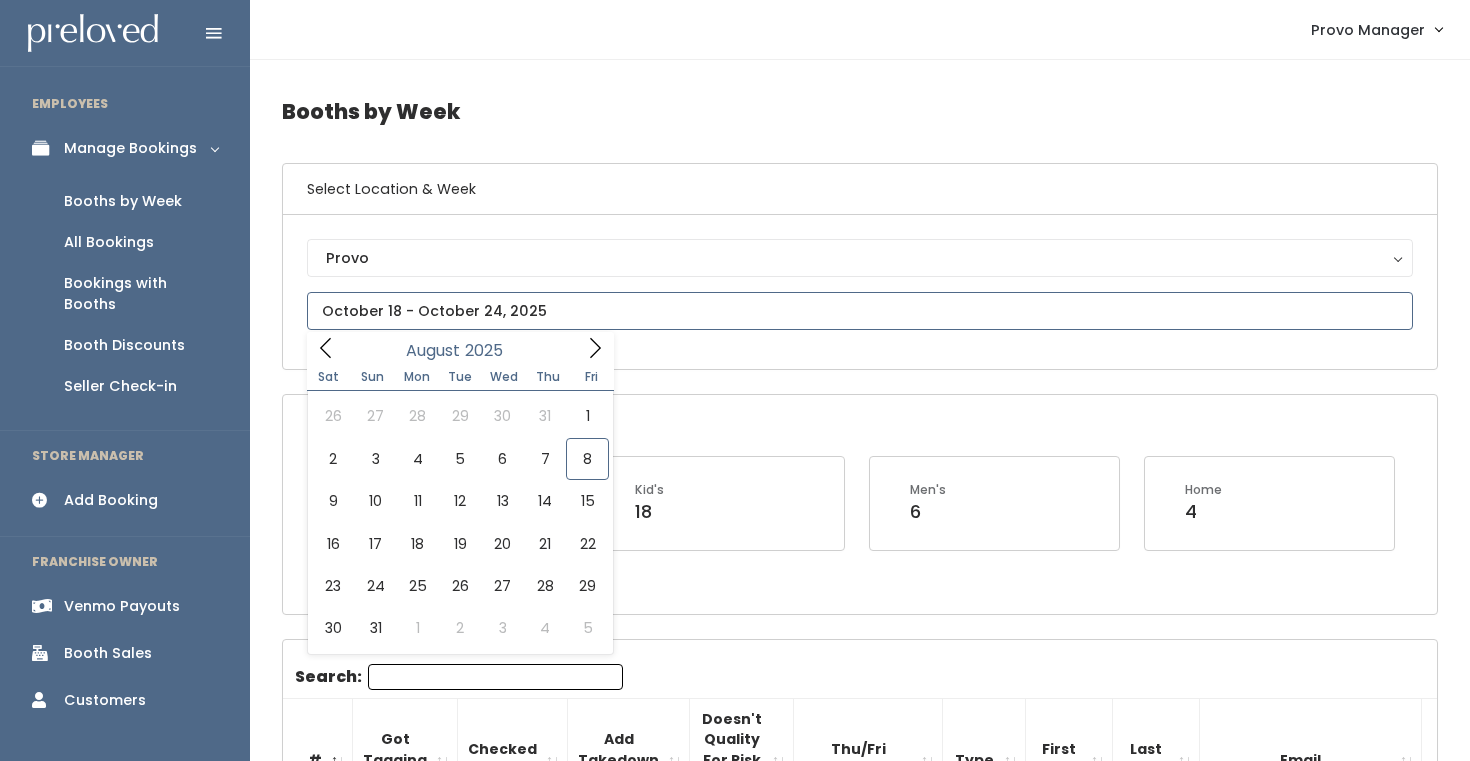 click at bounding box center (860, 311) 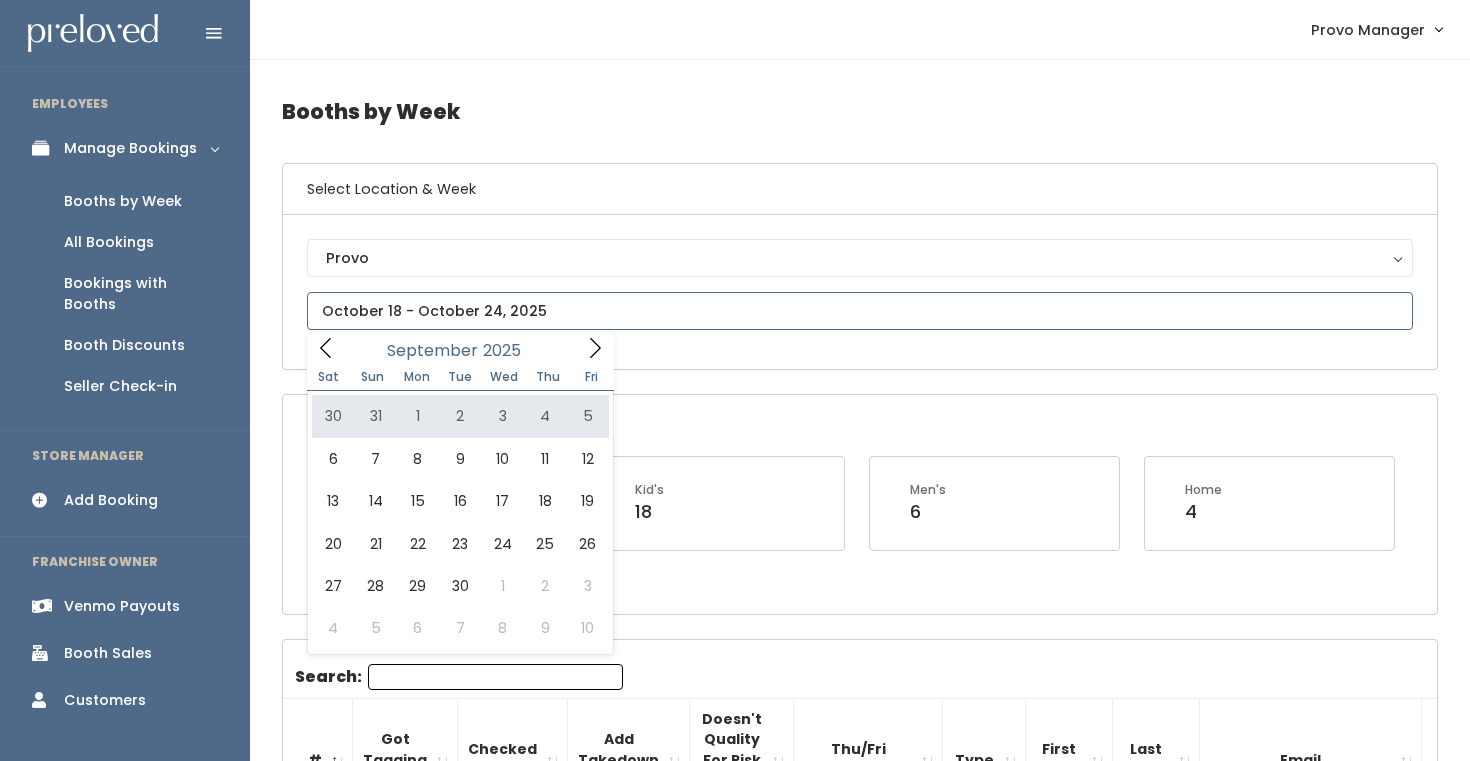 click at bounding box center (860, 311) 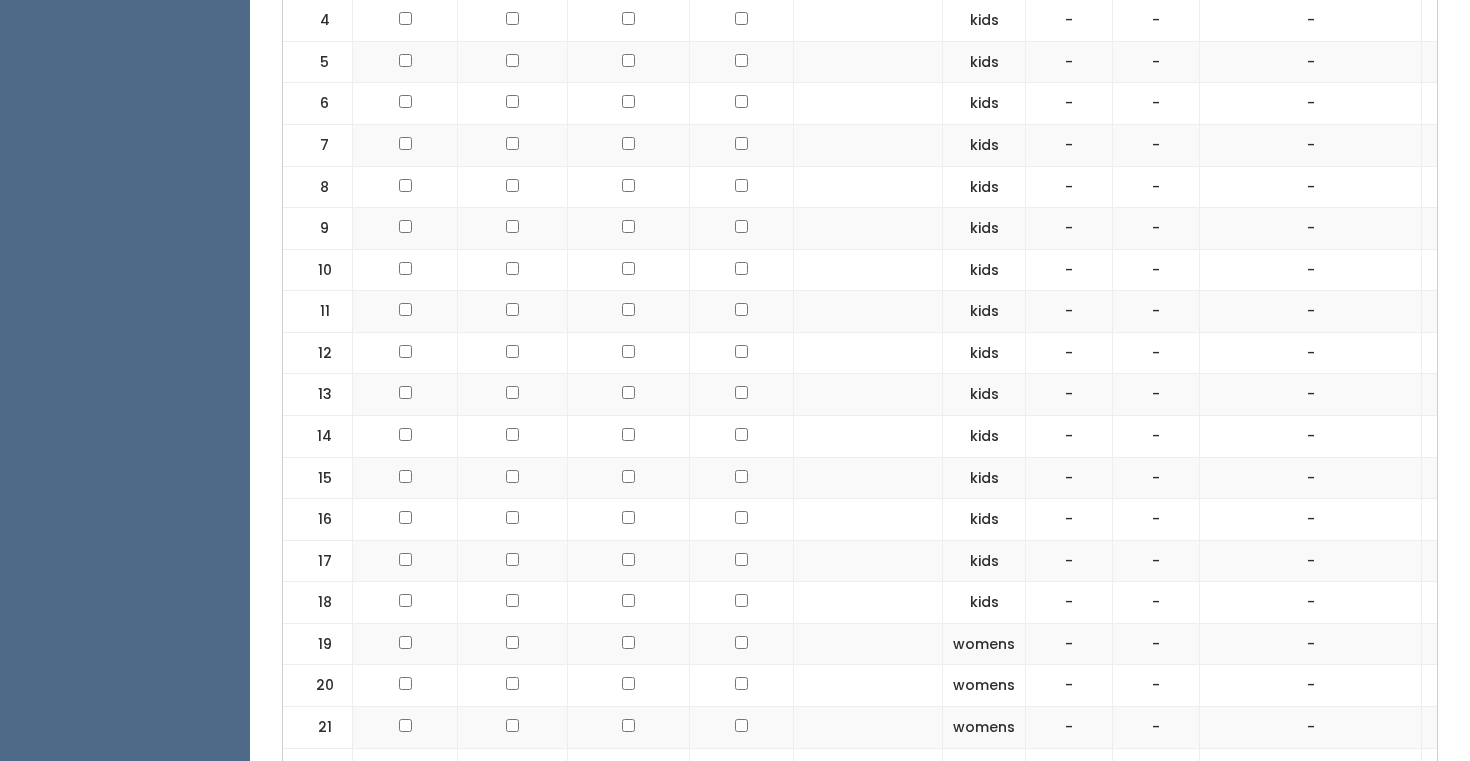 scroll, scrollTop: 0, scrollLeft: 0, axis: both 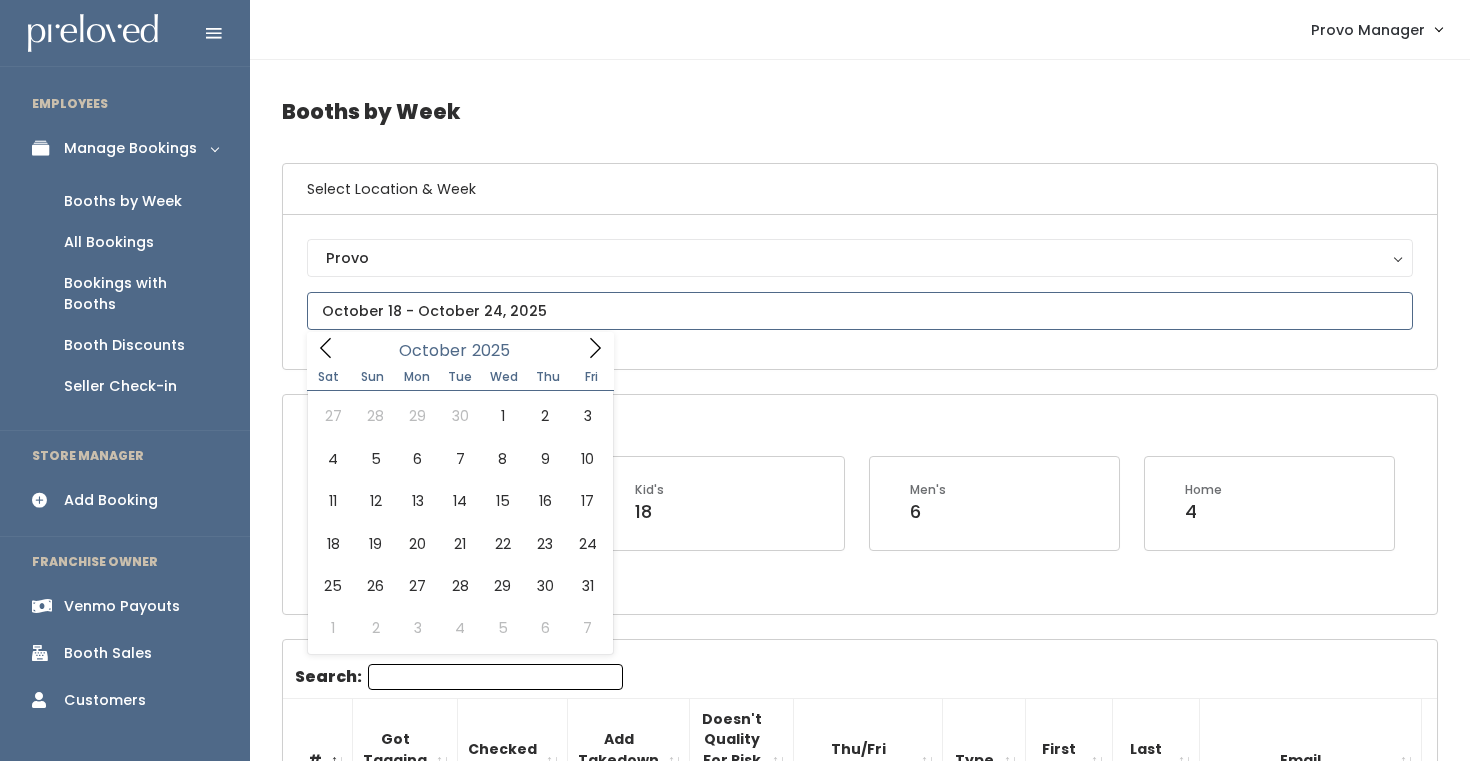click 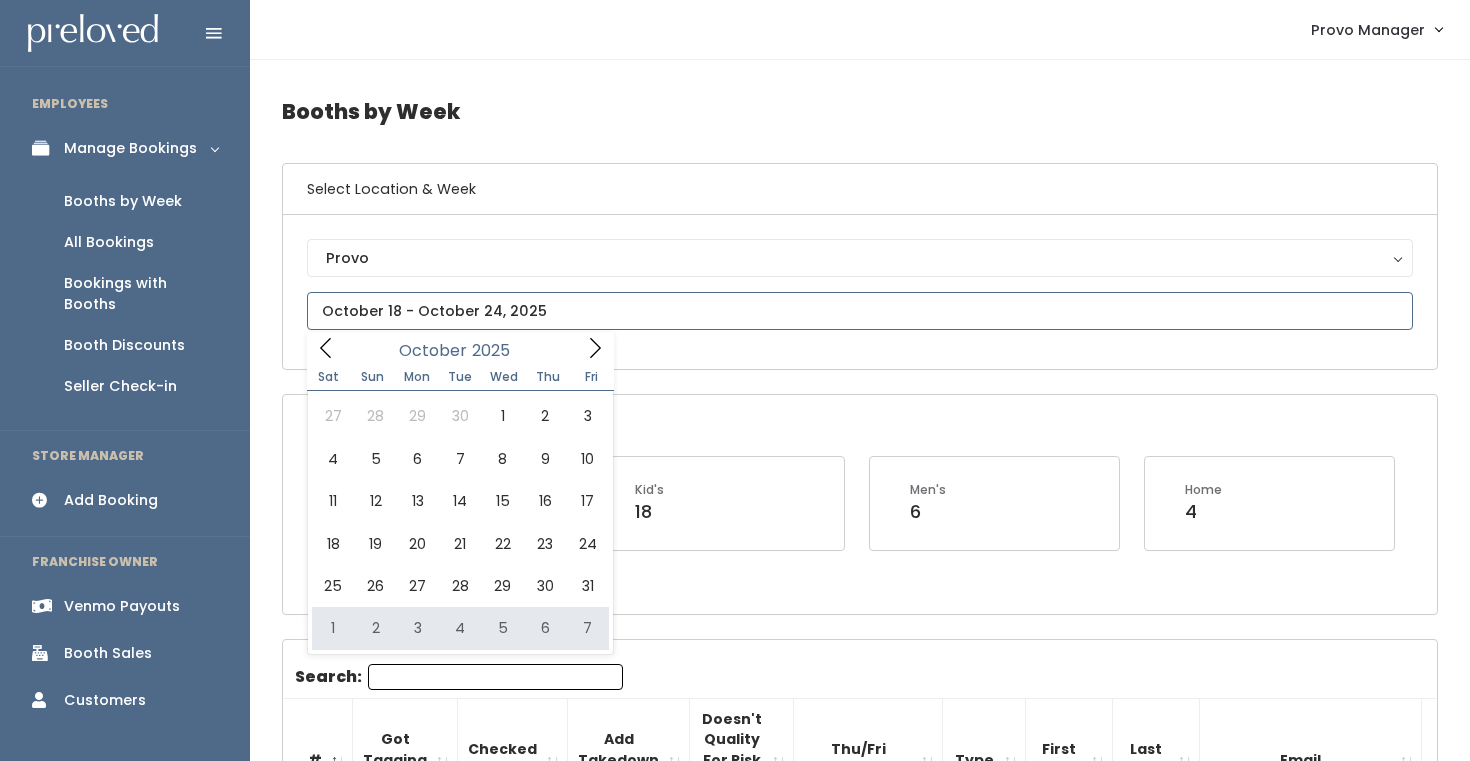 type on "October 25 to October 31" 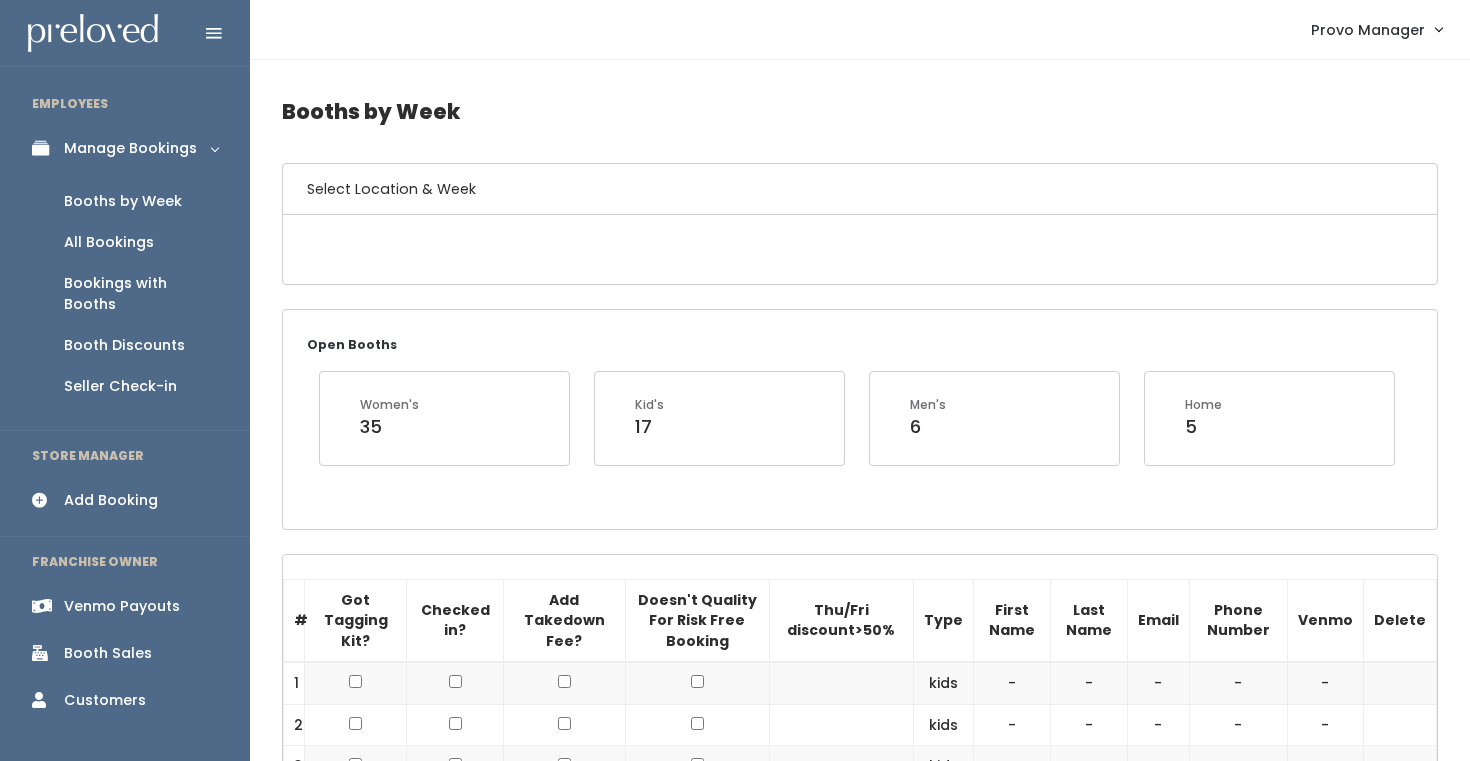 scroll, scrollTop: 0, scrollLeft: 0, axis: both 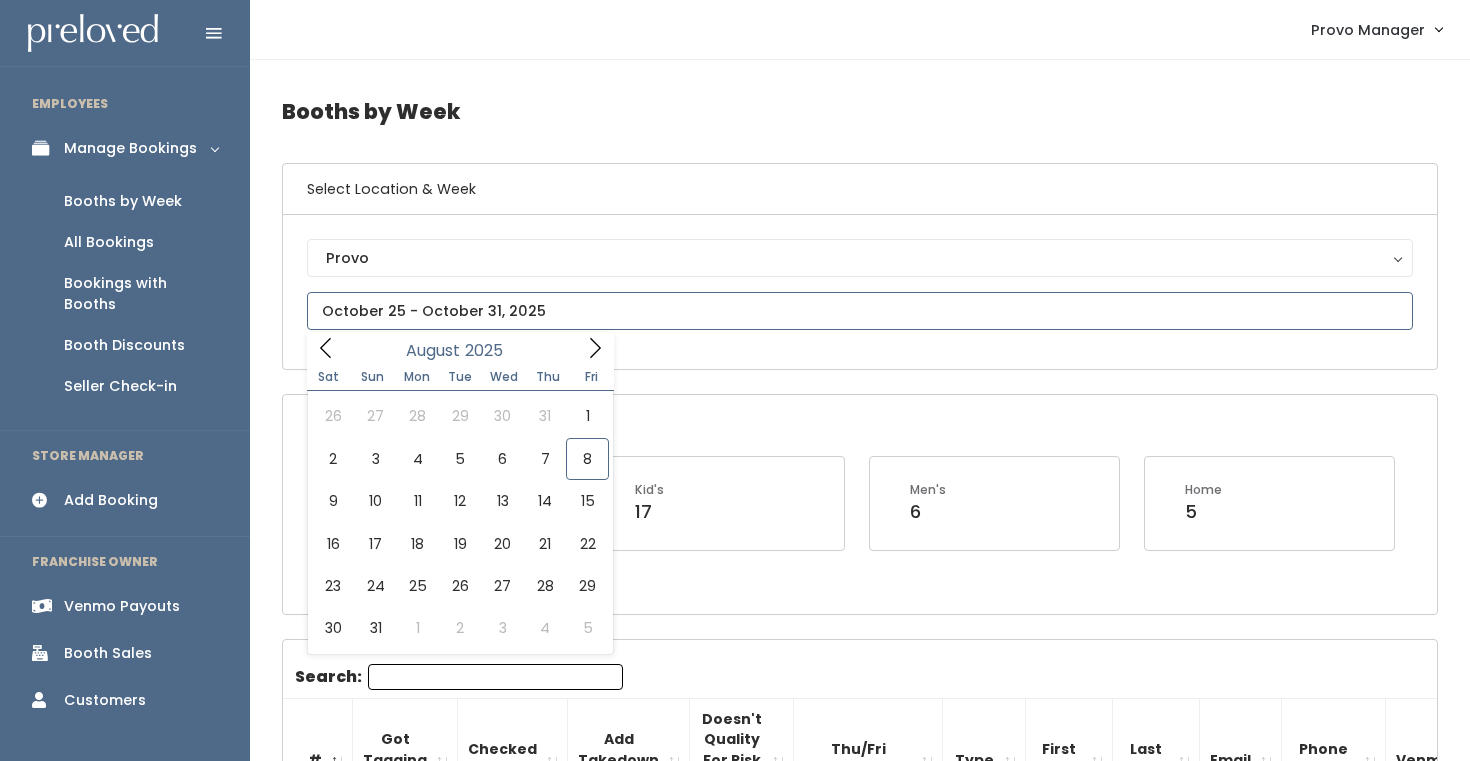 click at bounding box center (860, 311) 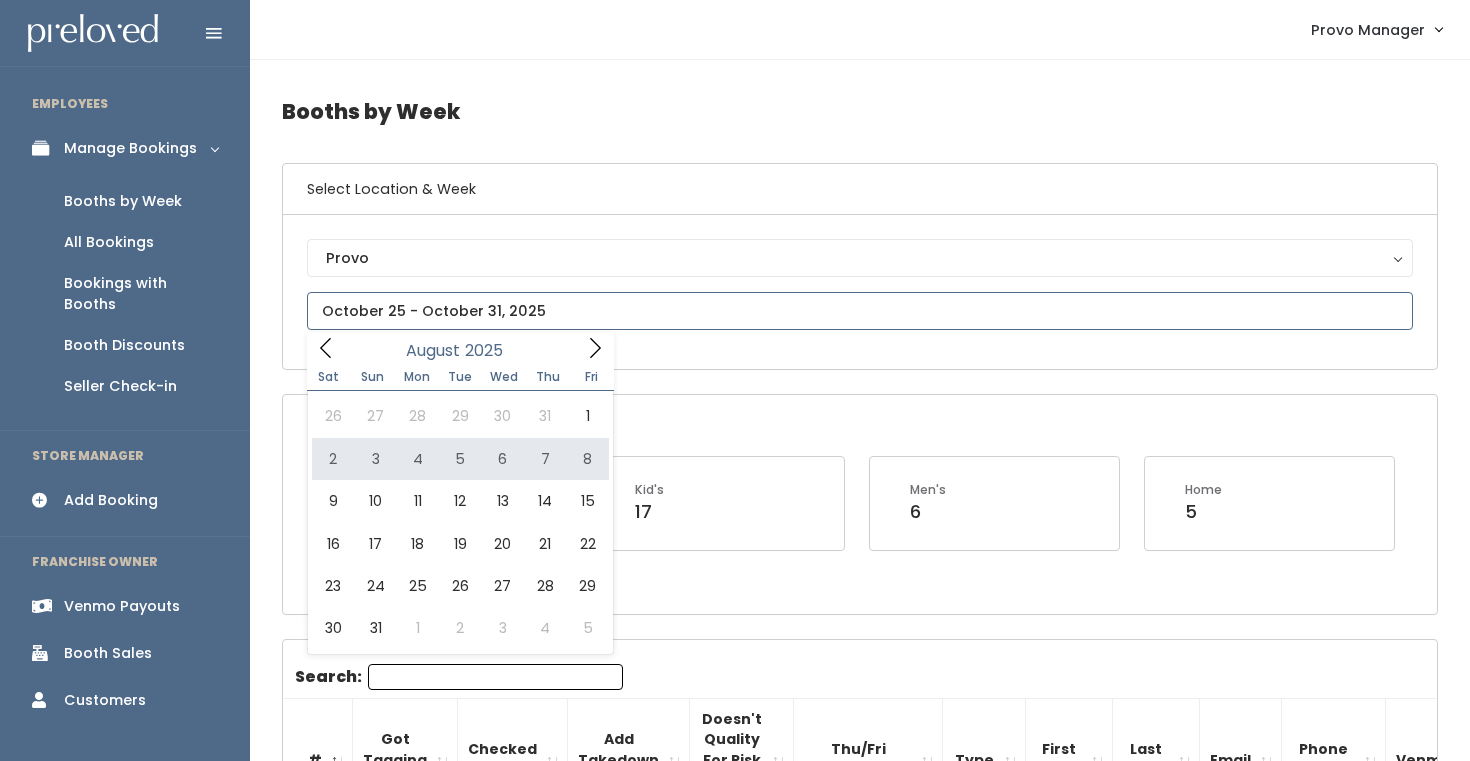 type on "August 9 to August 15" 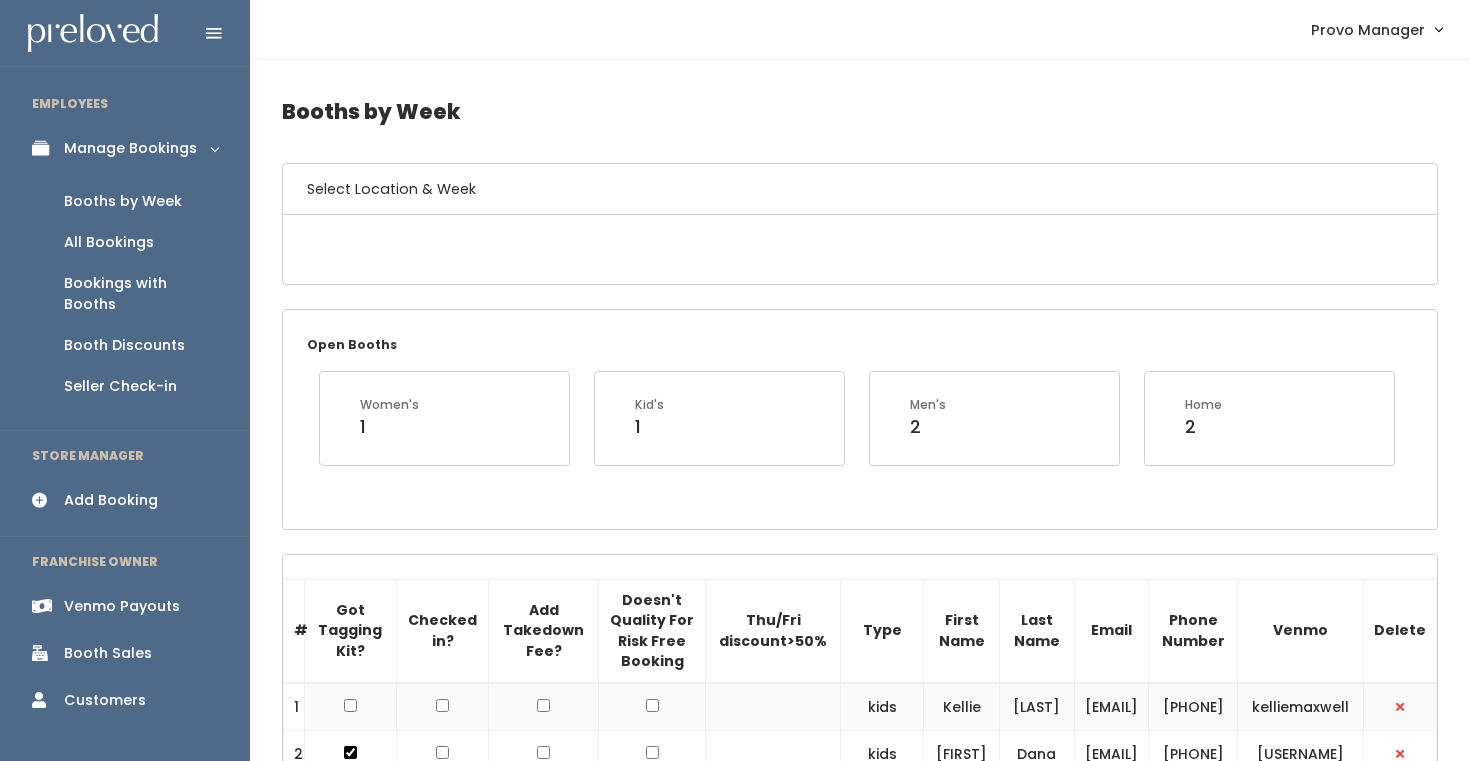 scroll, scrollTop: 0, scrollLeft: 0, axis: both 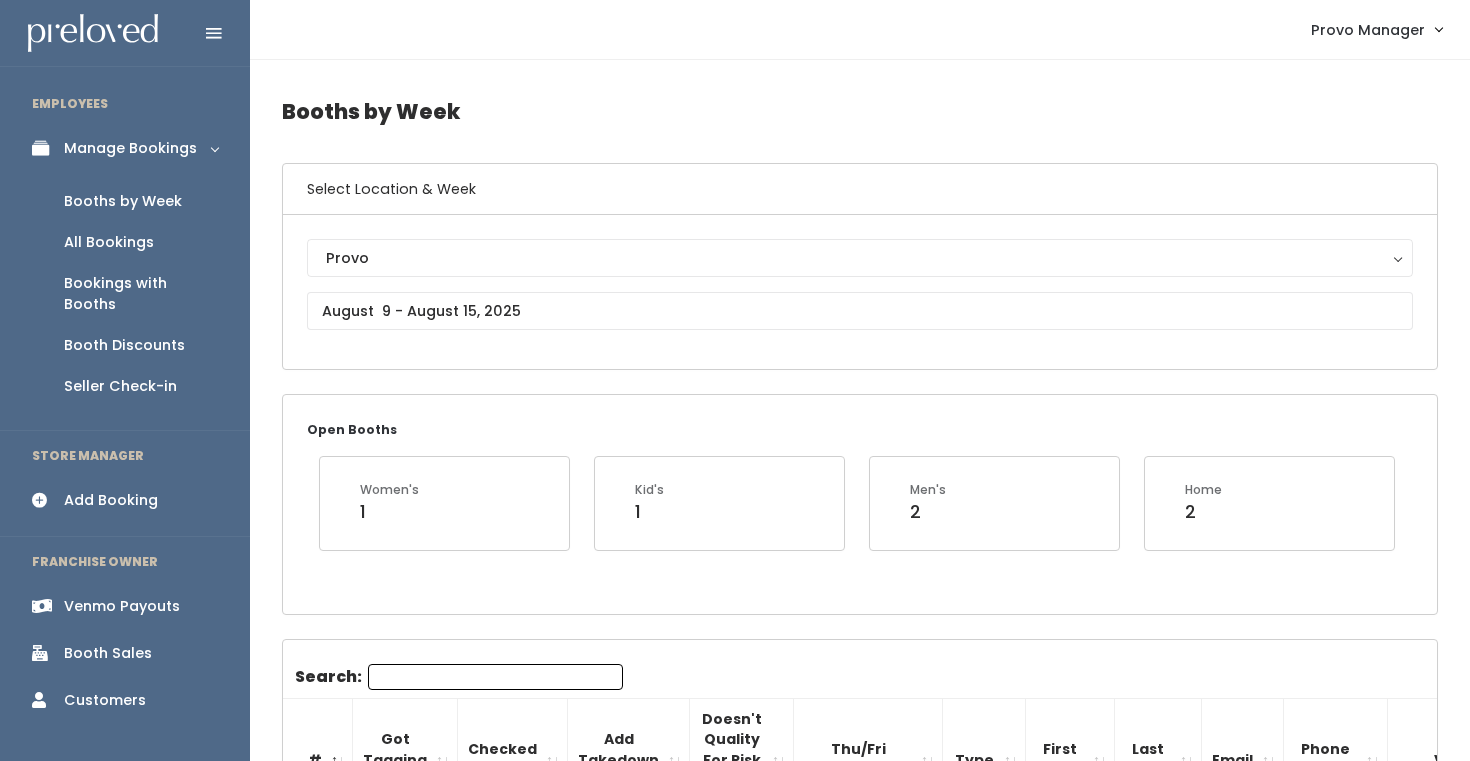 click on "Search:" at bounding box center [495, 677] 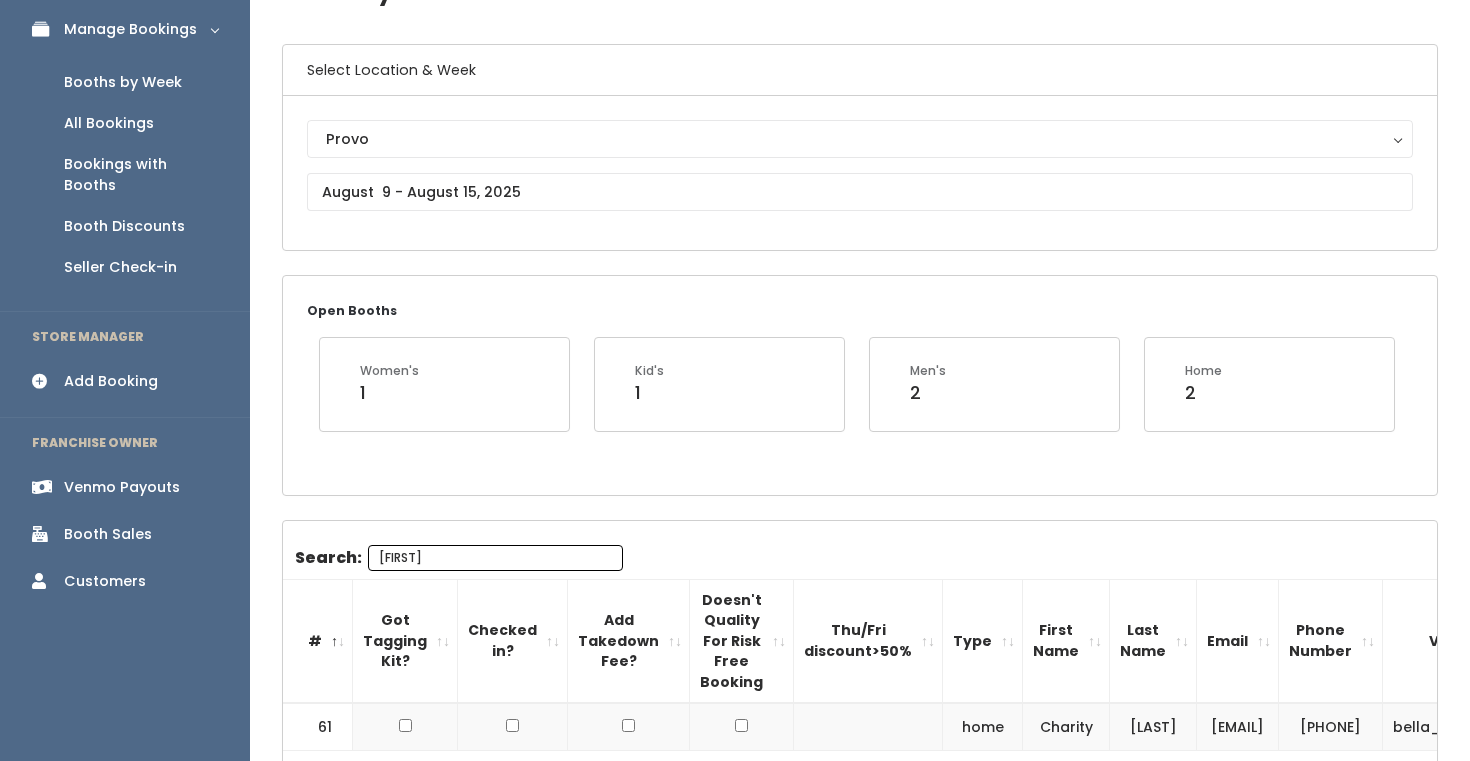 scroll, scrollTop: 275, scrollLeft: 0, axis: vertical 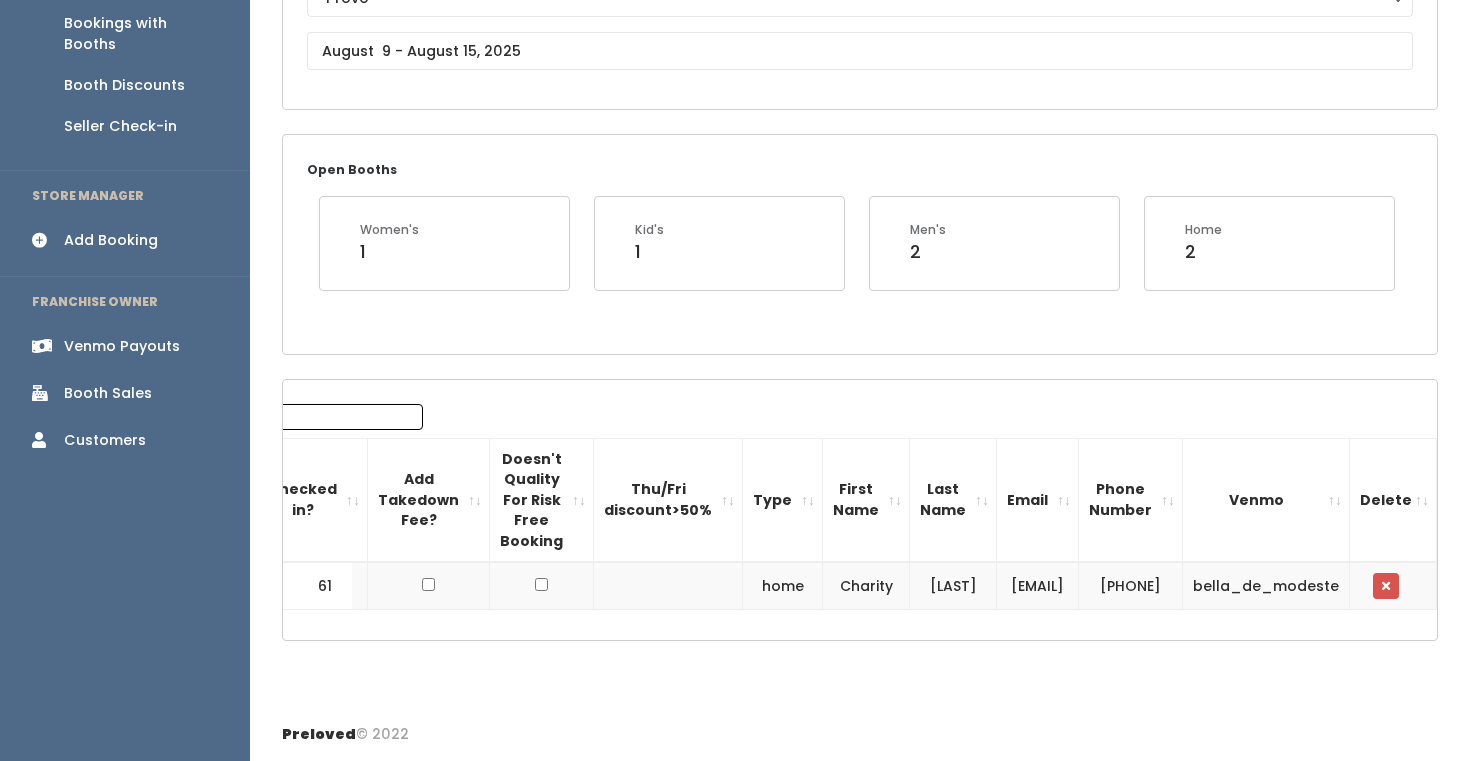 type on "charity" 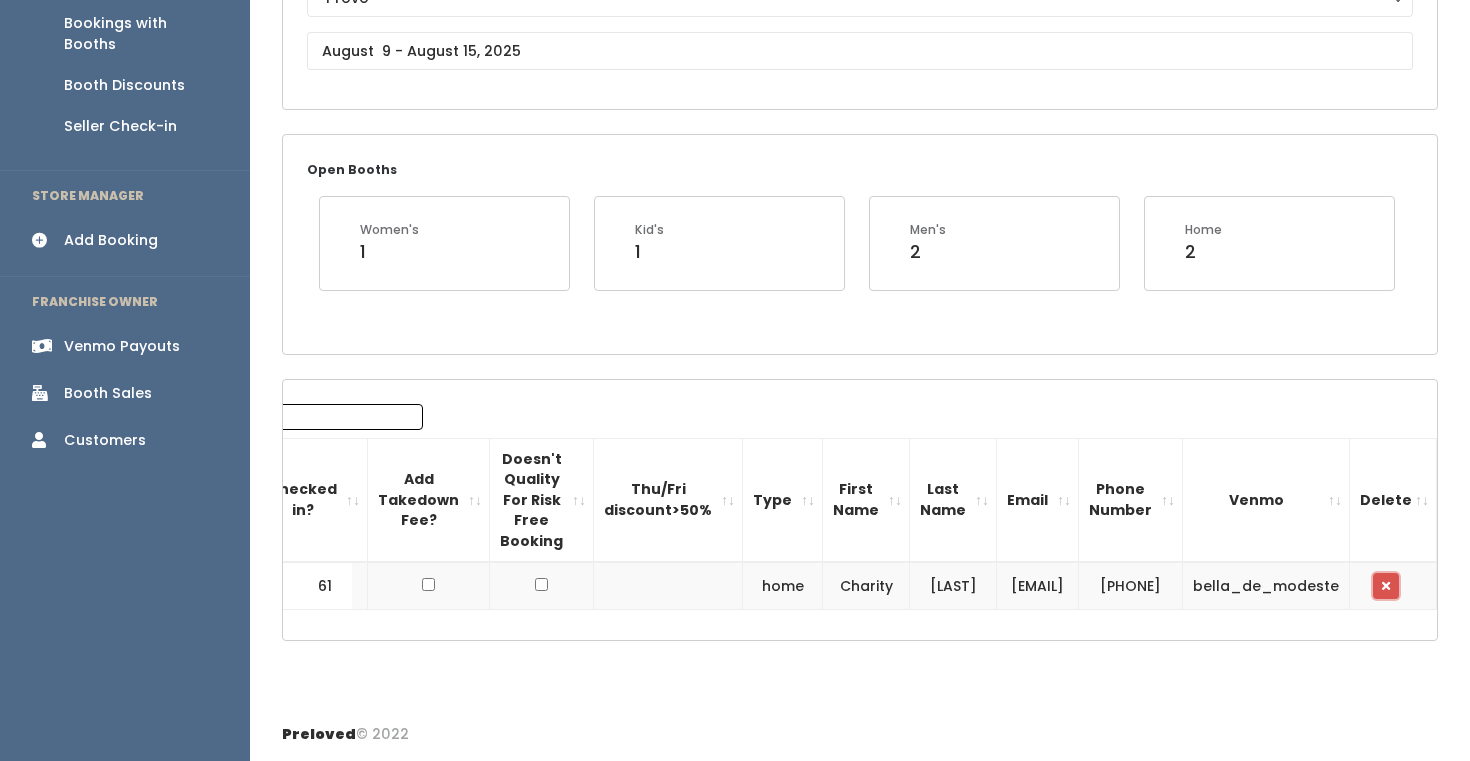 click at bounding box center (1386, 586) 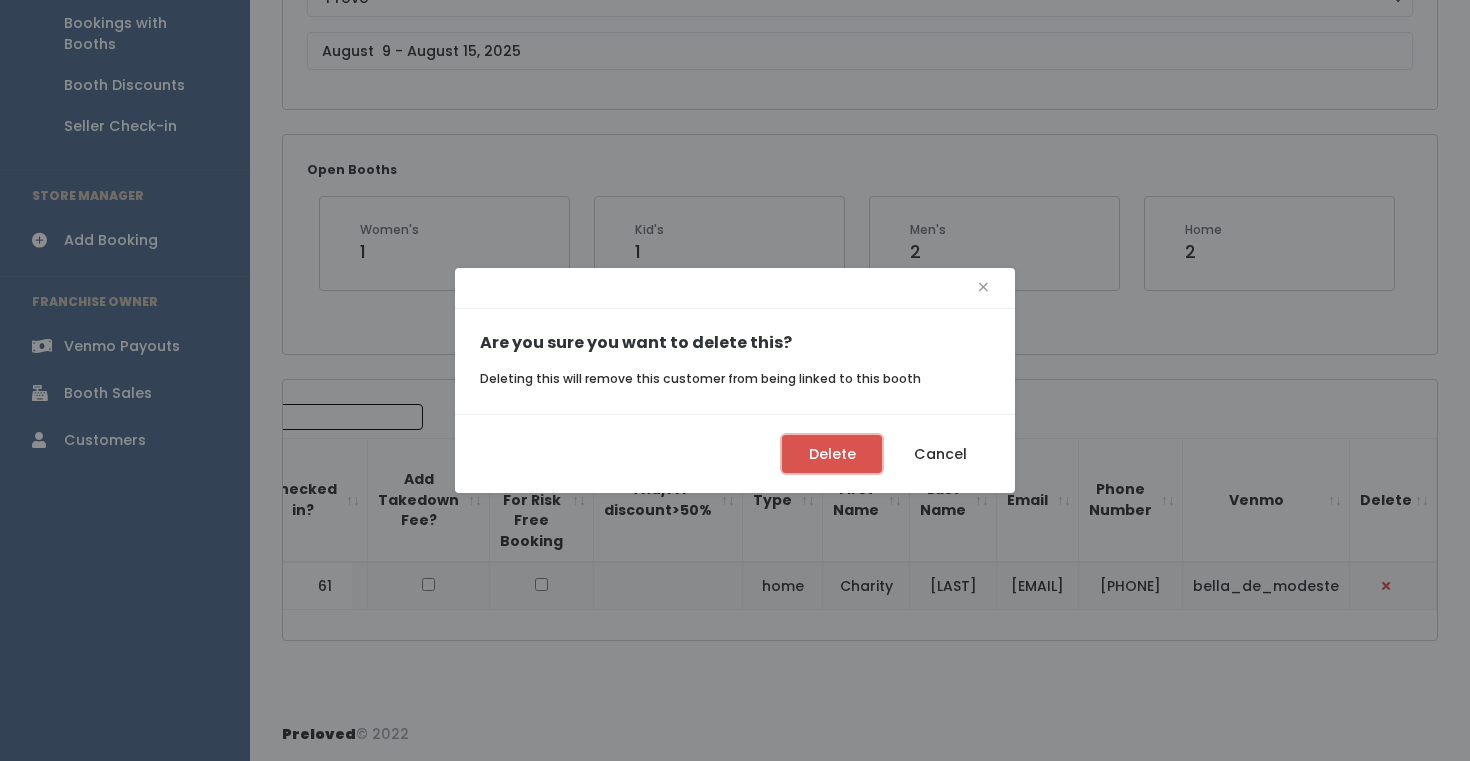 click on "Delete" at bounding box center [832, 454] 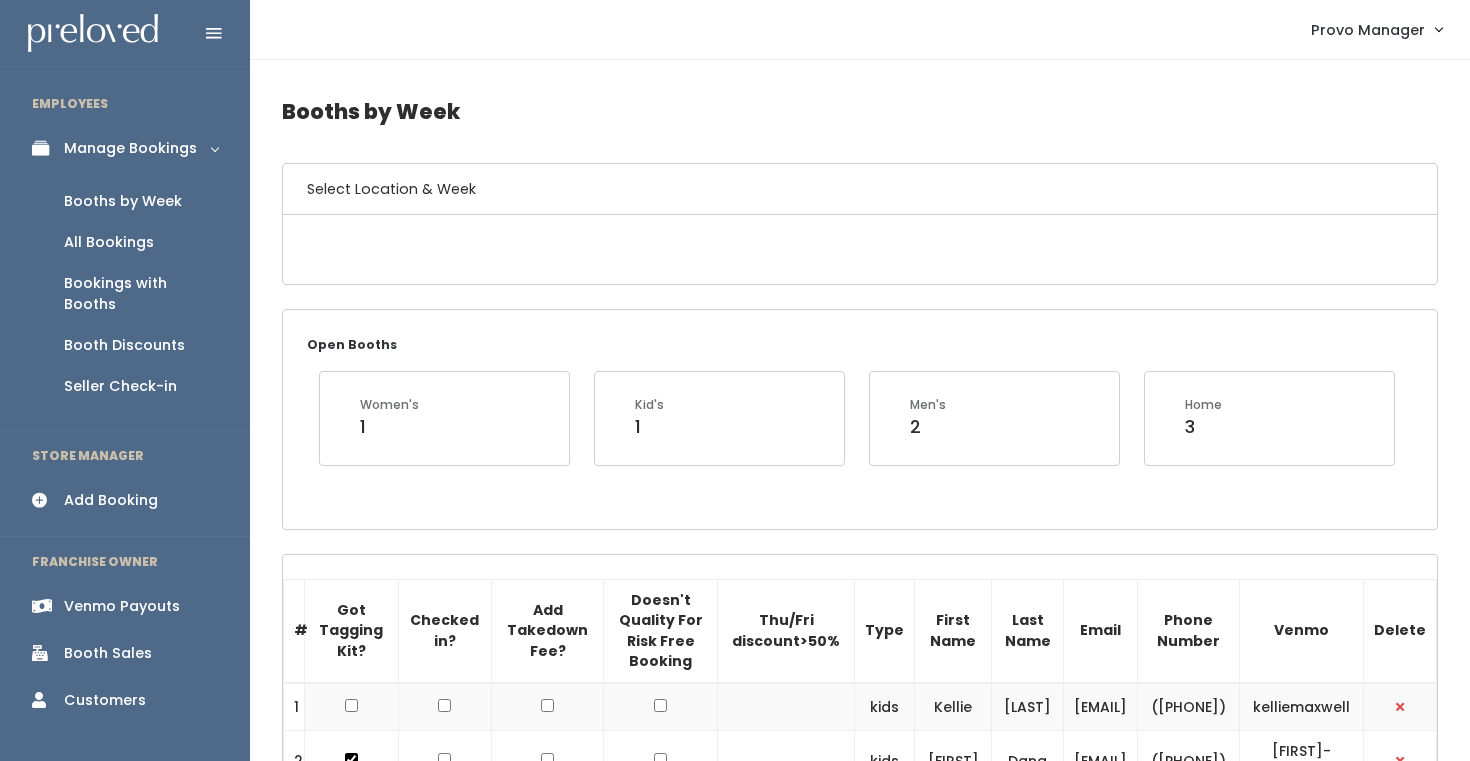 scroll, scrollTop: 274, scrollLeft: 0, axis: vertical 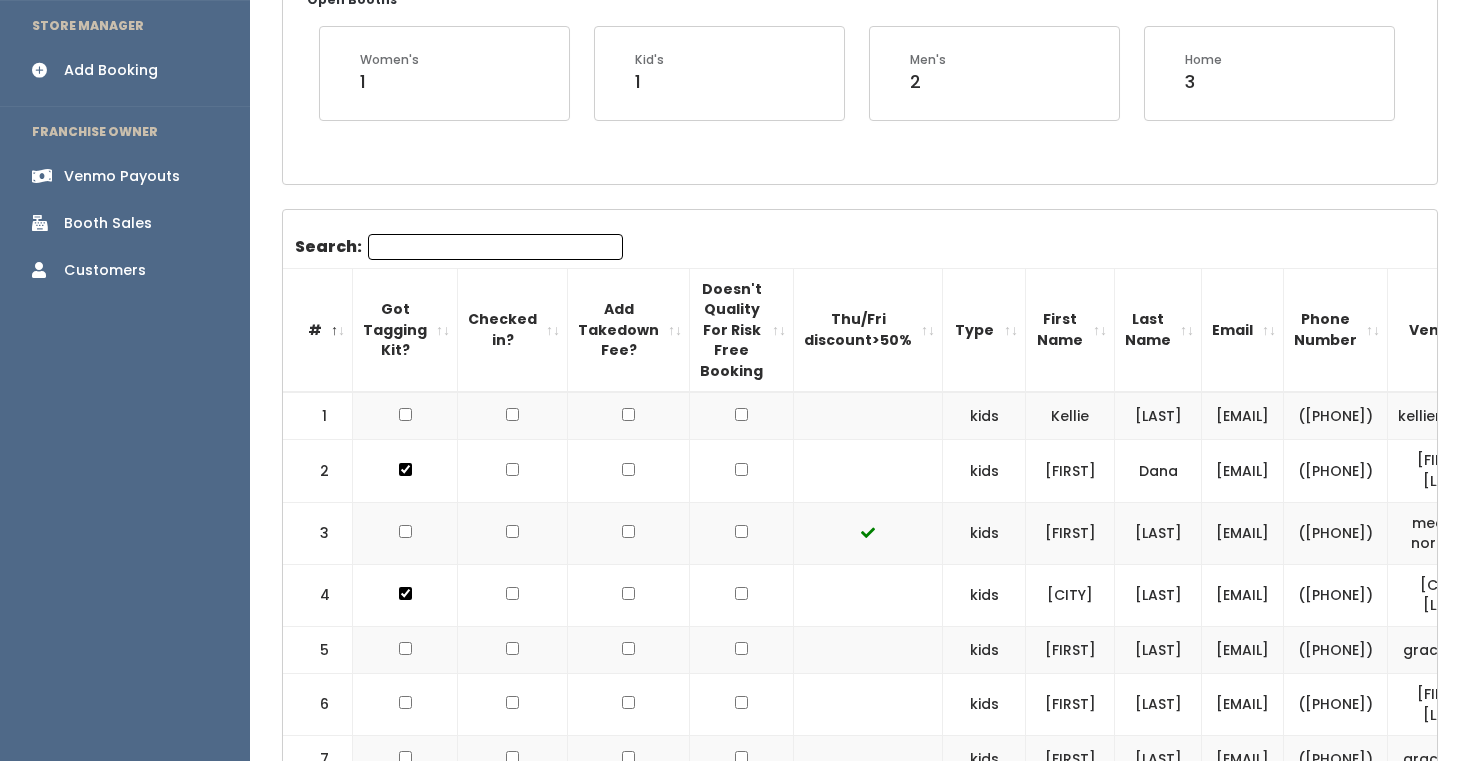 click on "Search:" at bounding box center [495, 247] 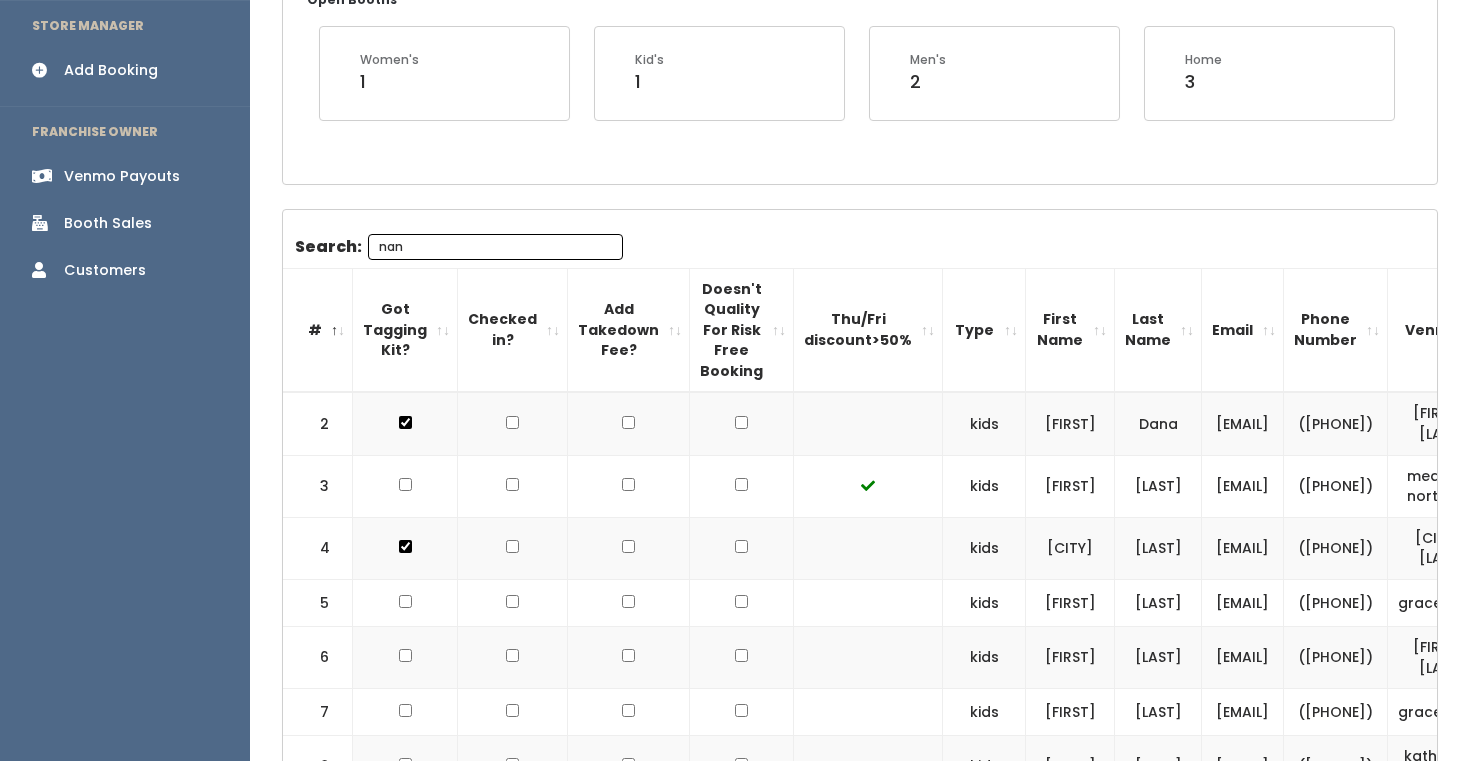 scroll, scrollTop: 275, scrollLeft: 0, axis: vertical 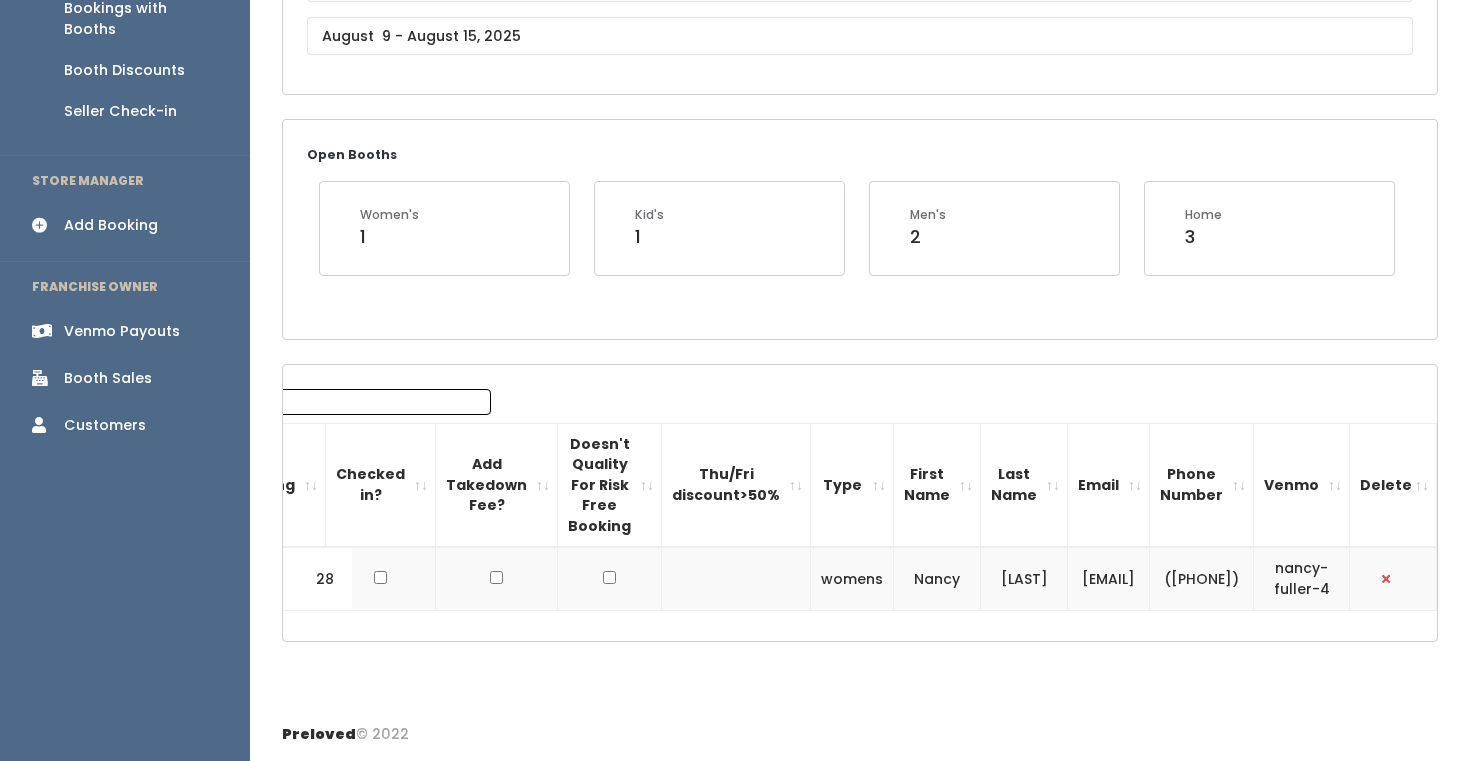 type on "nan" 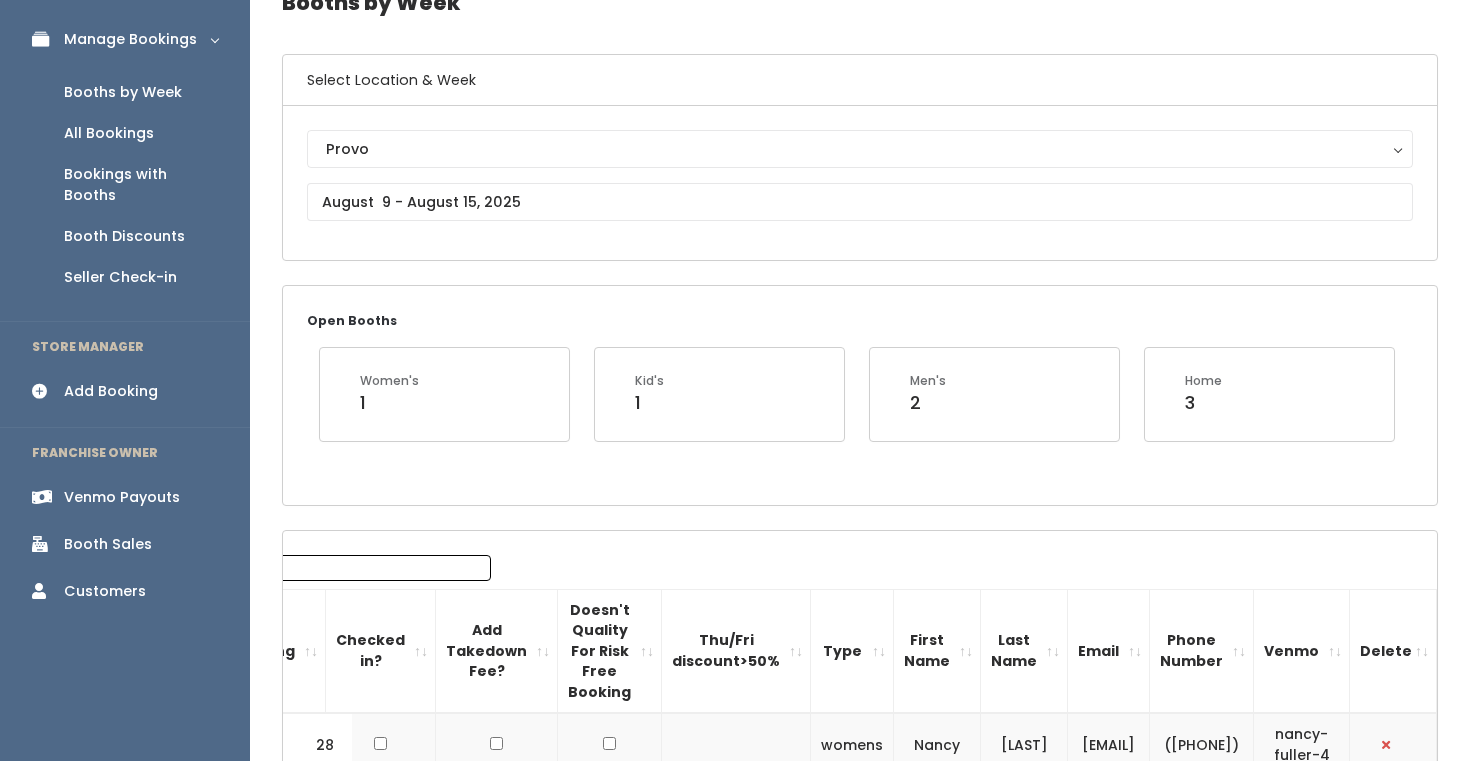 scroll, scrollTop: 0, scrollLeft: 0, axis: both 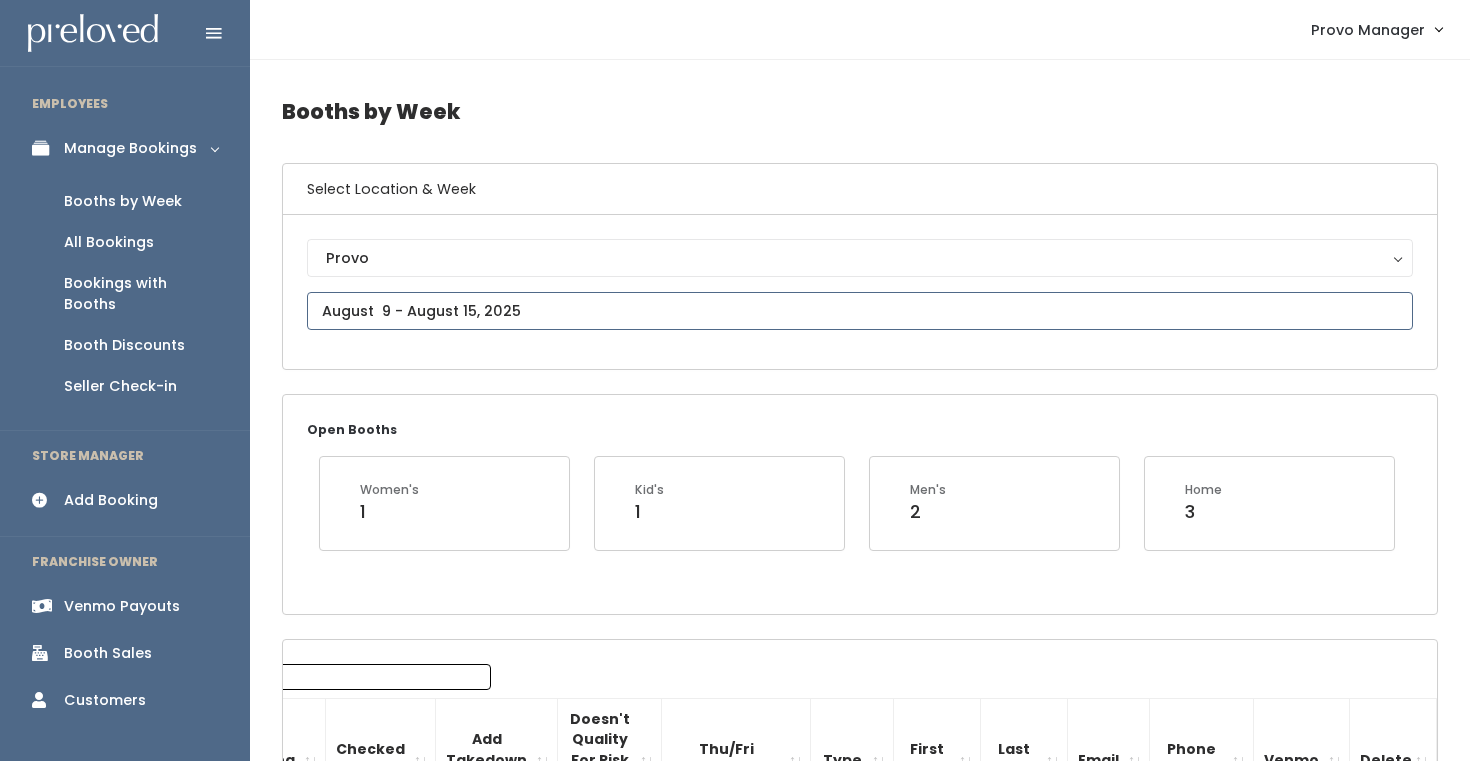 click at bounding box center (860, 311) 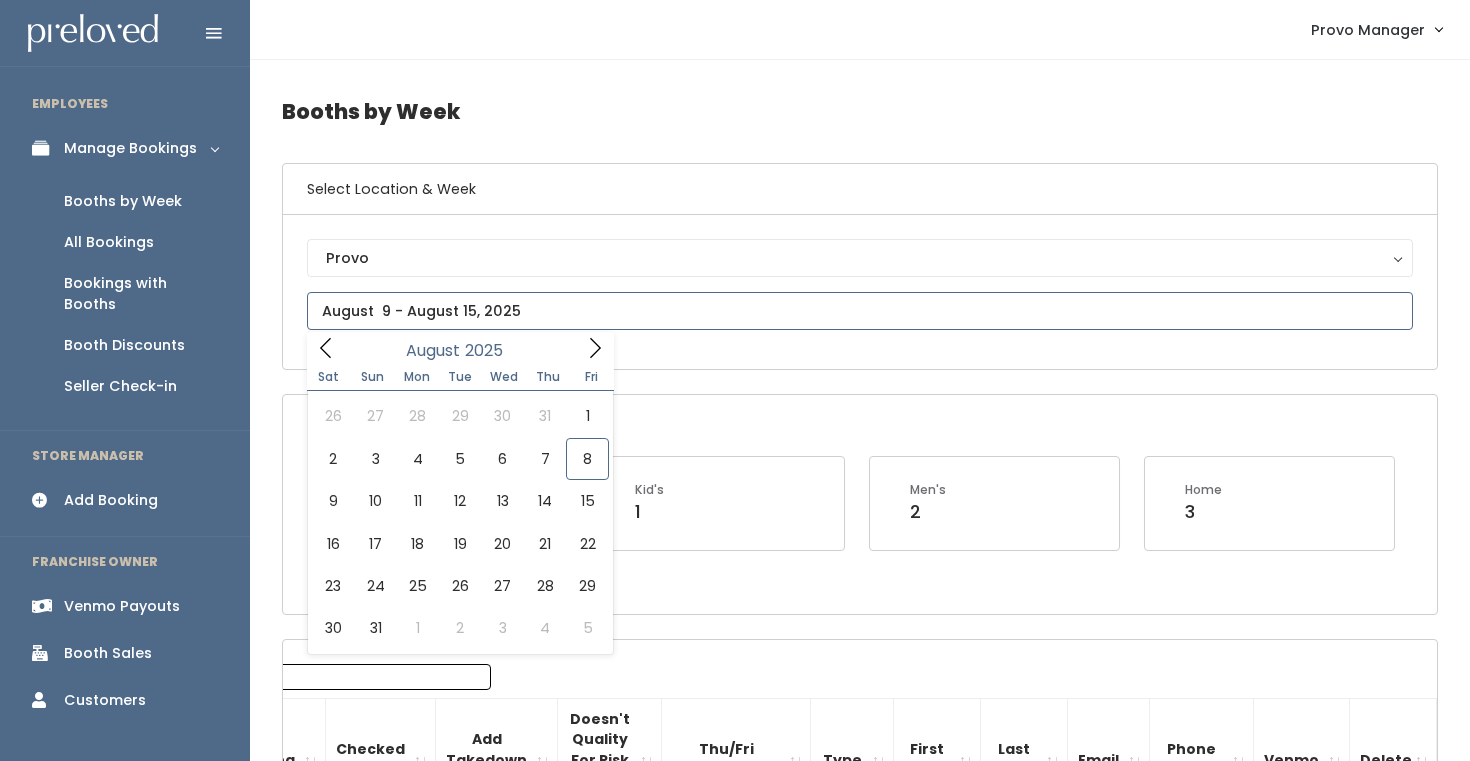 click 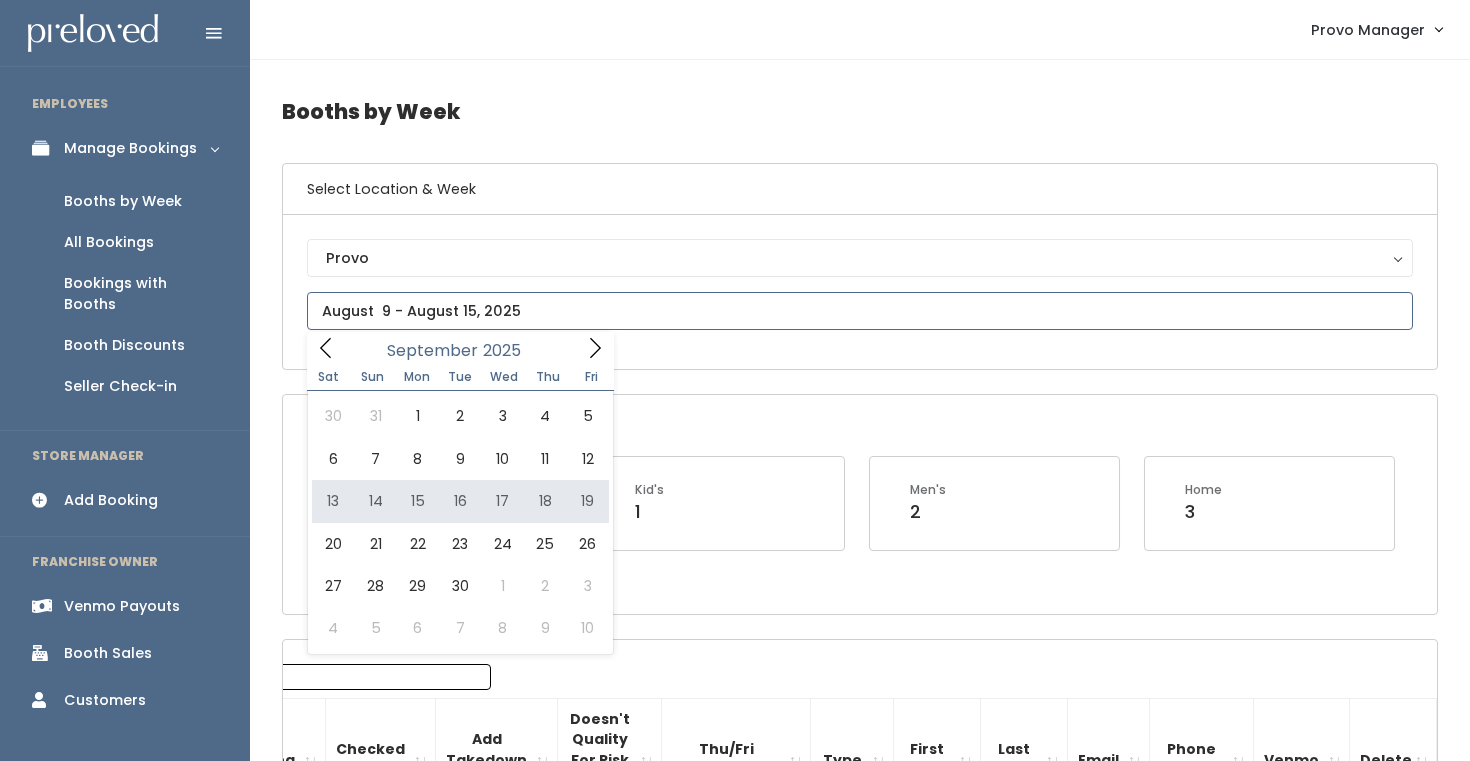 type on "September 13 to September 19" 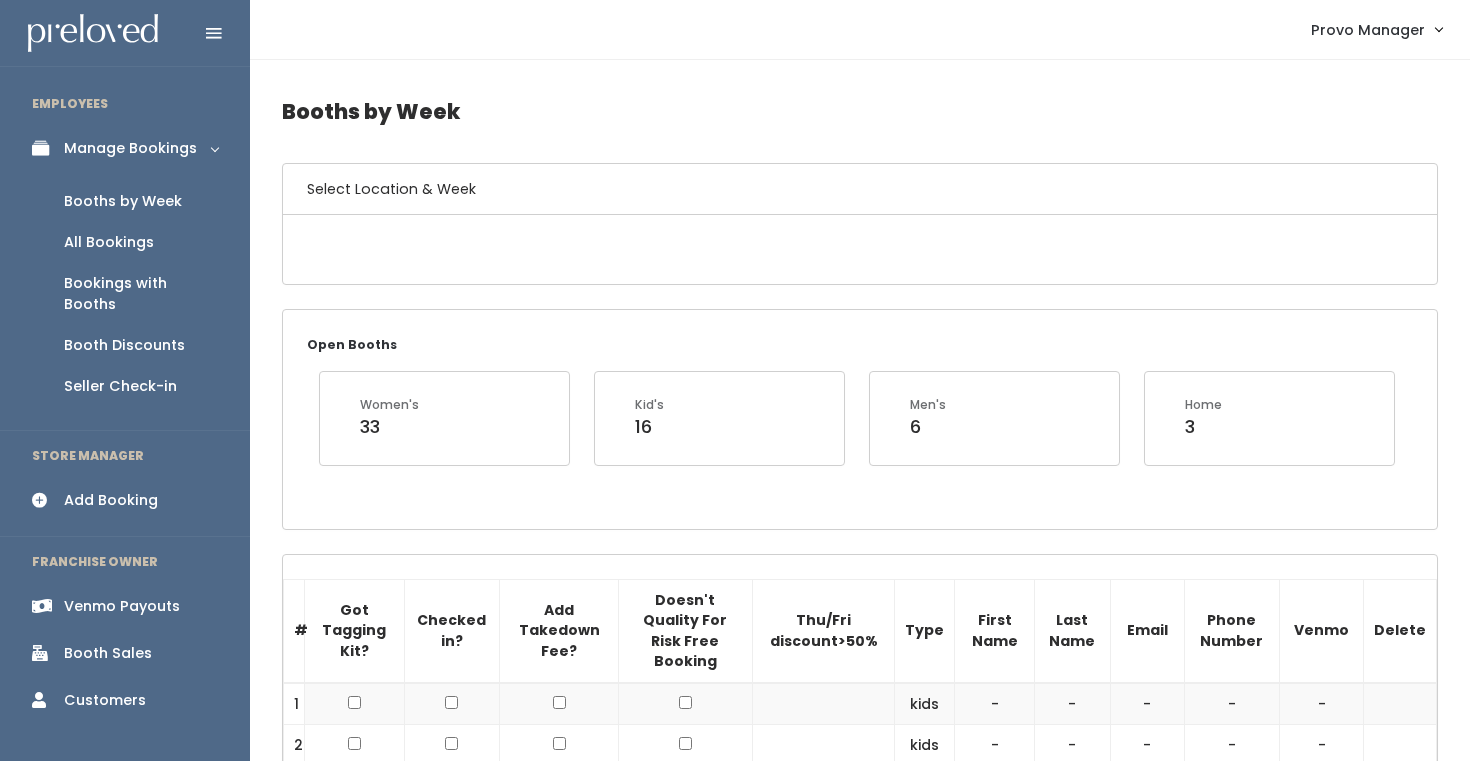 scroll, scrollTop: 0, scrollLeft: 0, axis: both 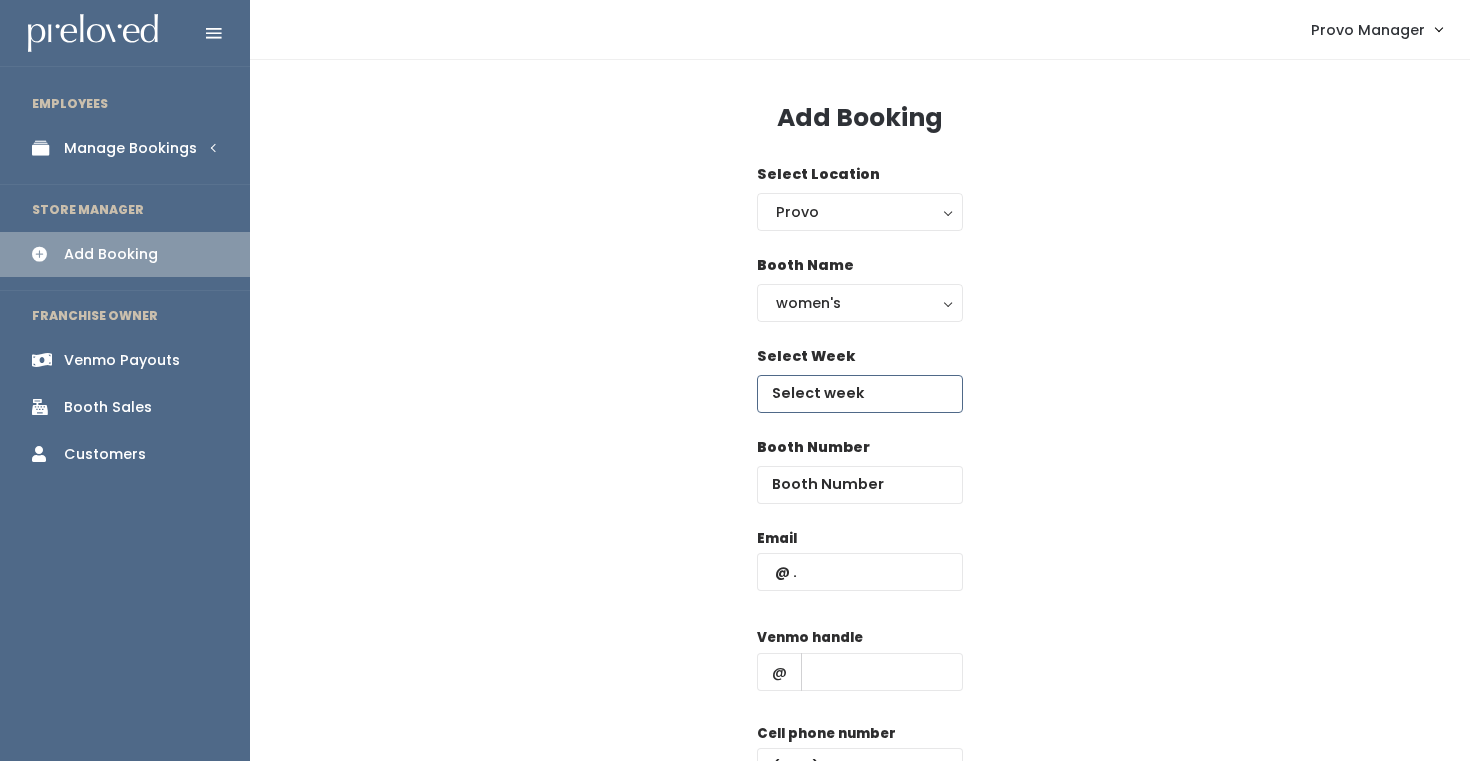 click at bounding box center (860, 394) 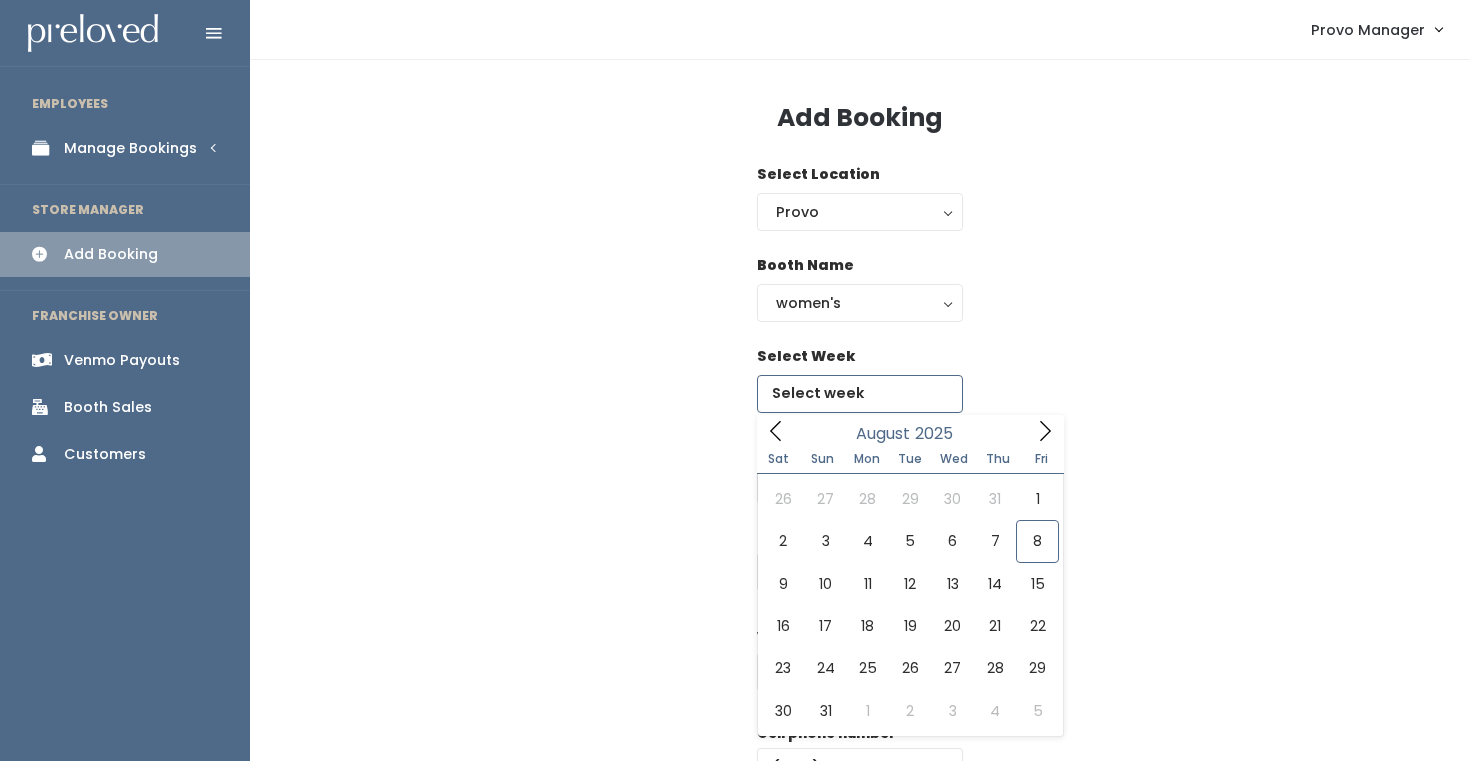 click at bounding box center [1045, 430] 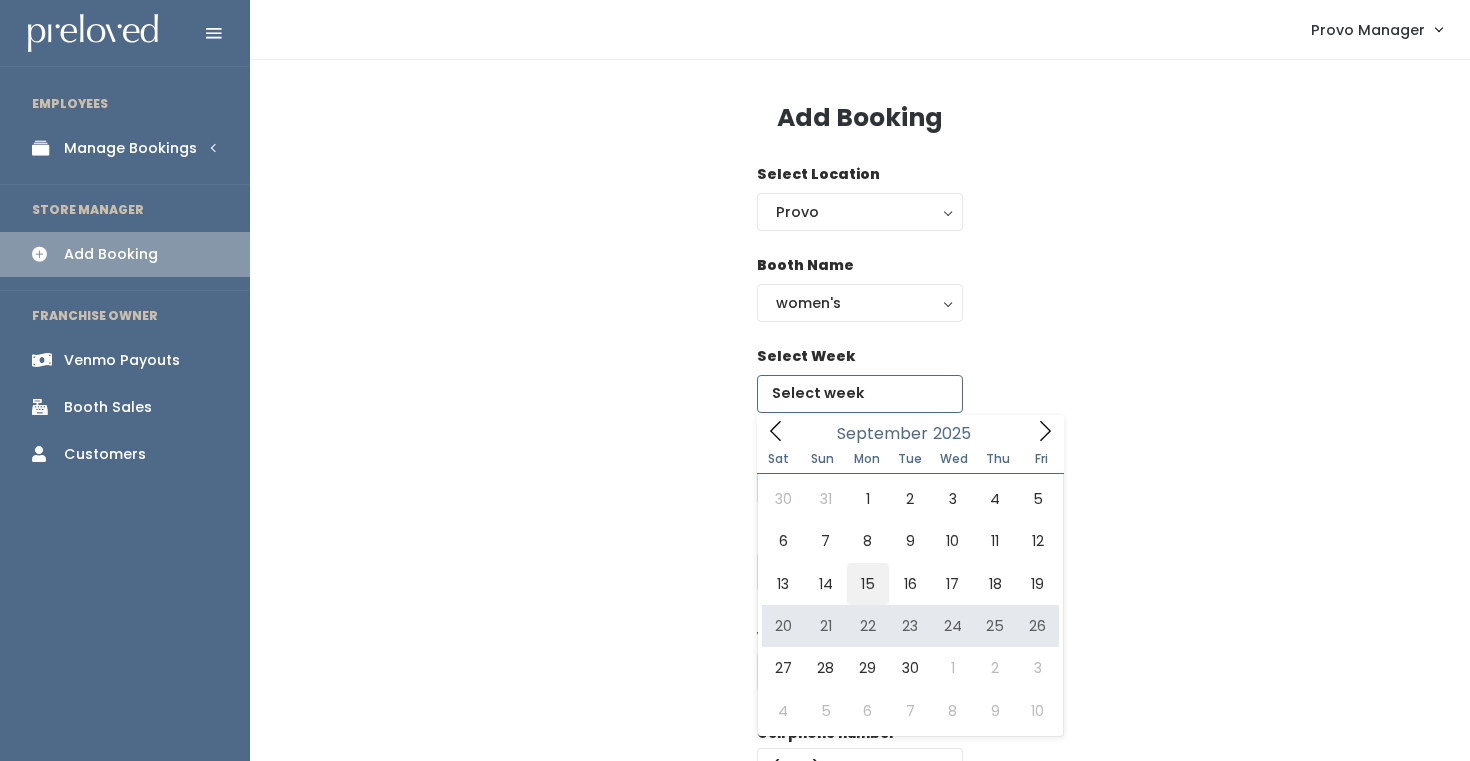 type on "[DATE] to [DATE]" 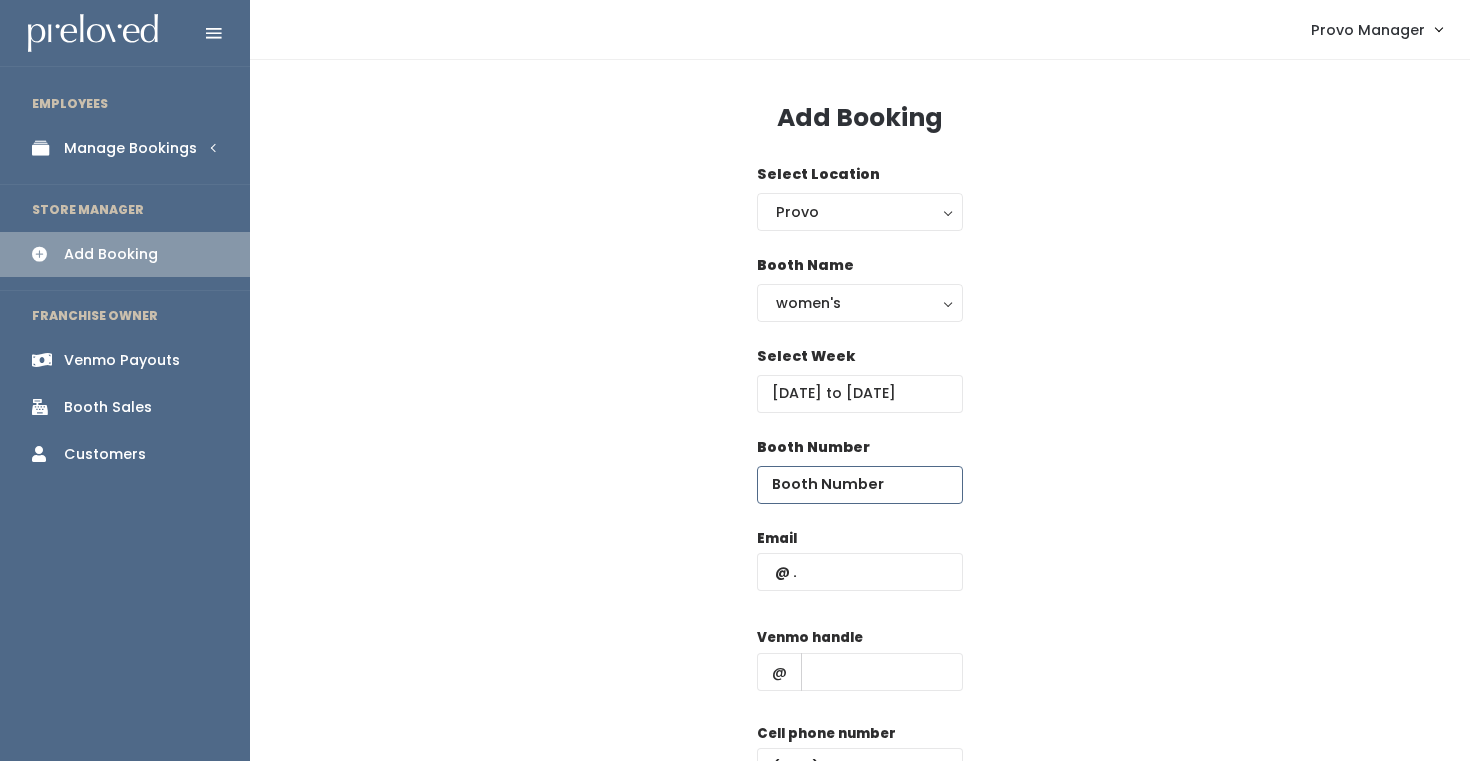click at bounding box center (860, 485) 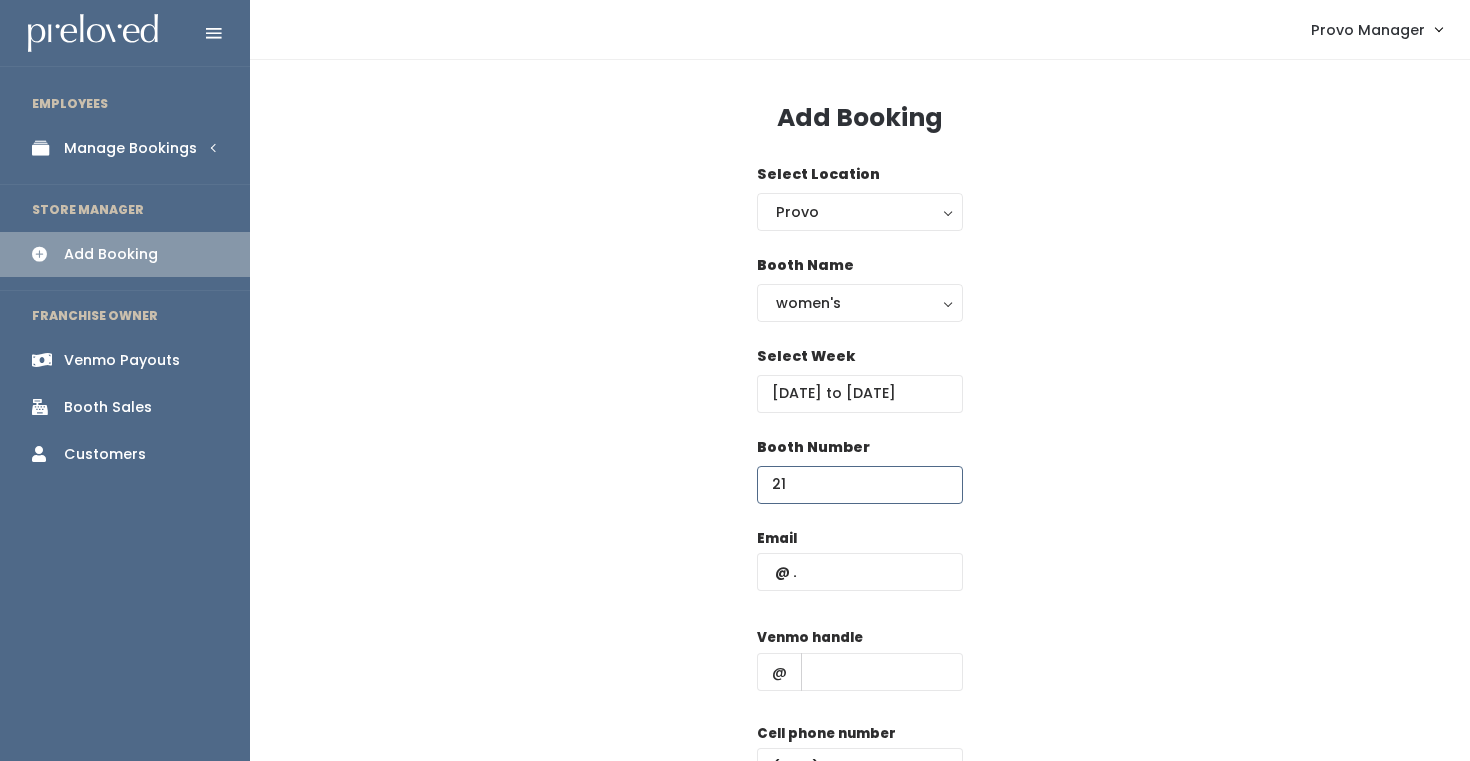 type on "21" 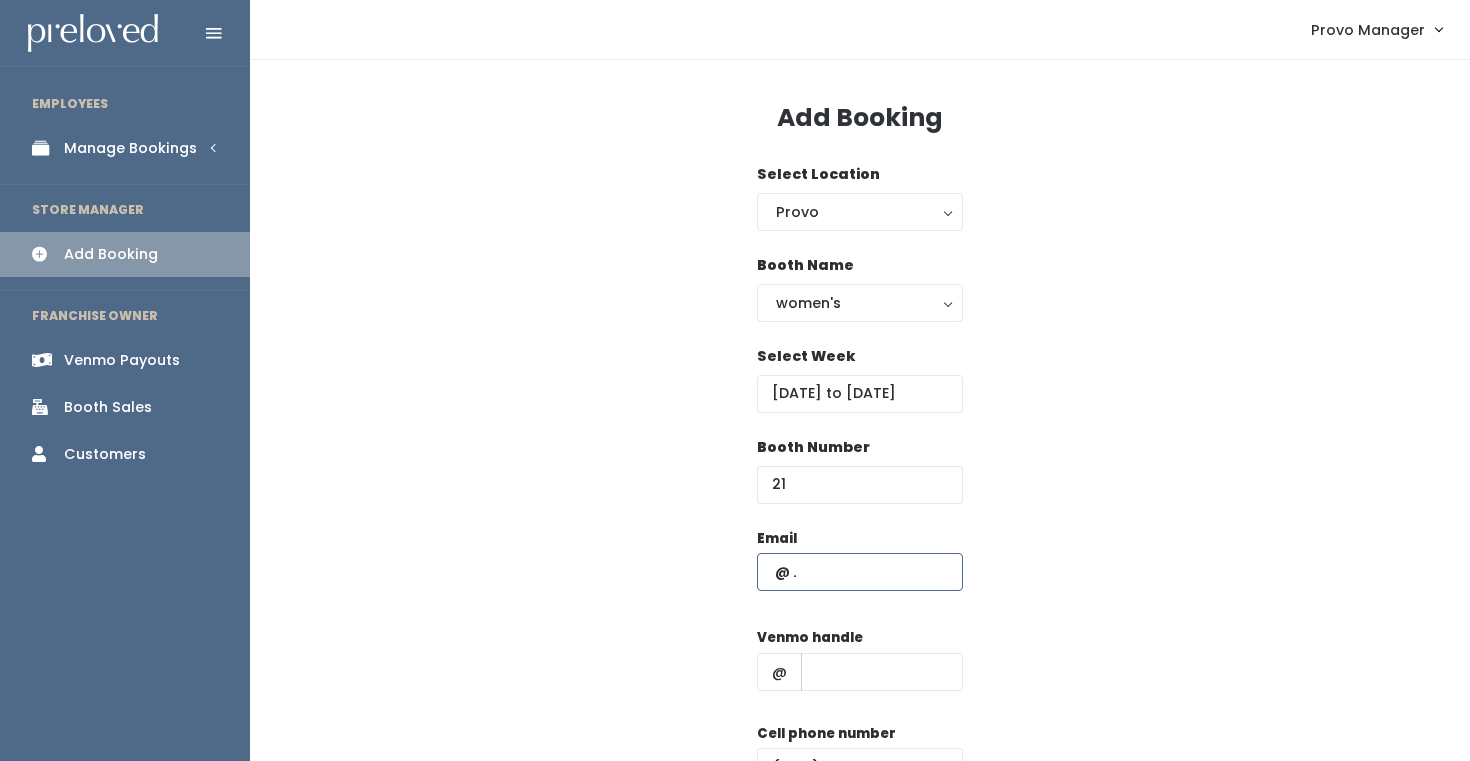 click at bounding box center [860, 572] 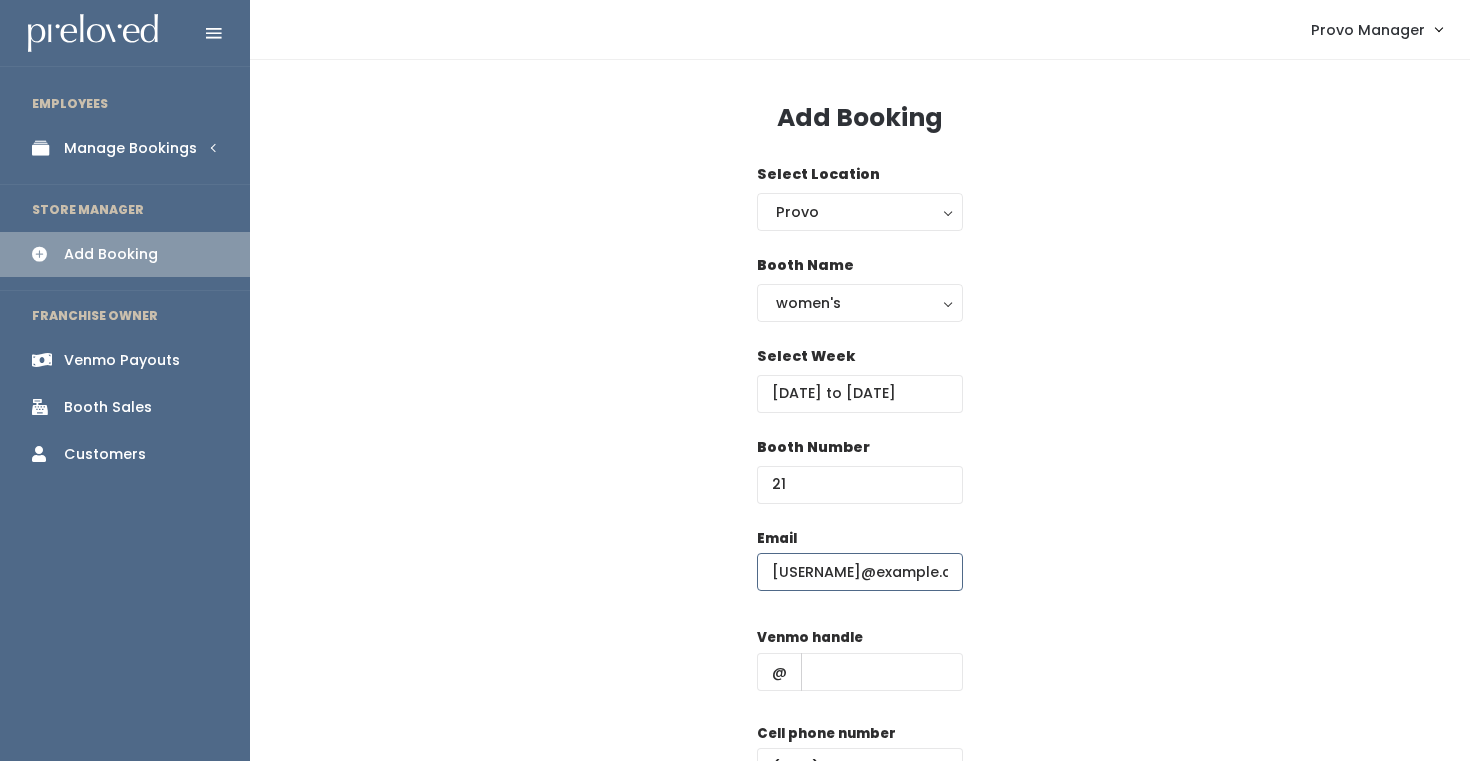 type on "[USERNAME]@[DOMAIN]" 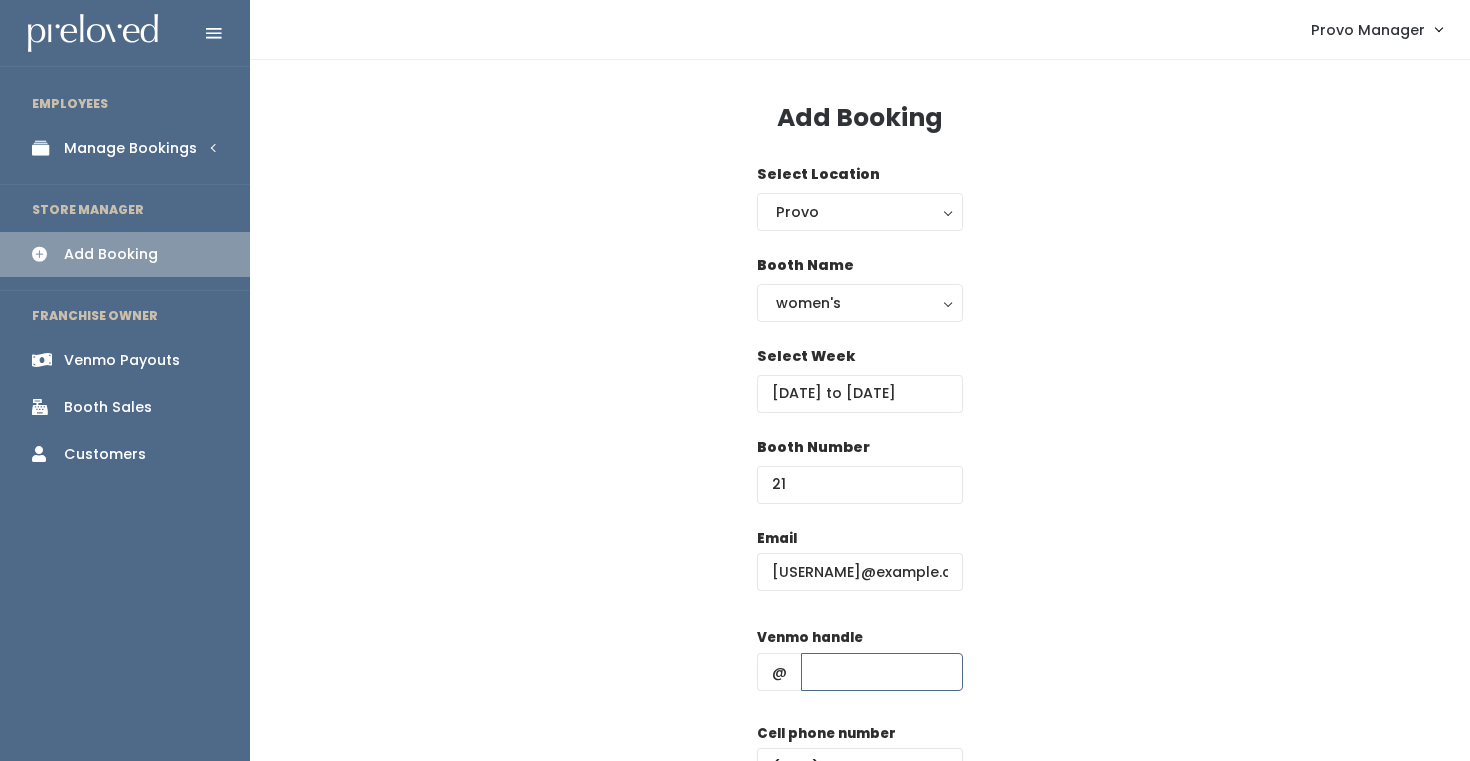 click at bounding box center (882, 672) 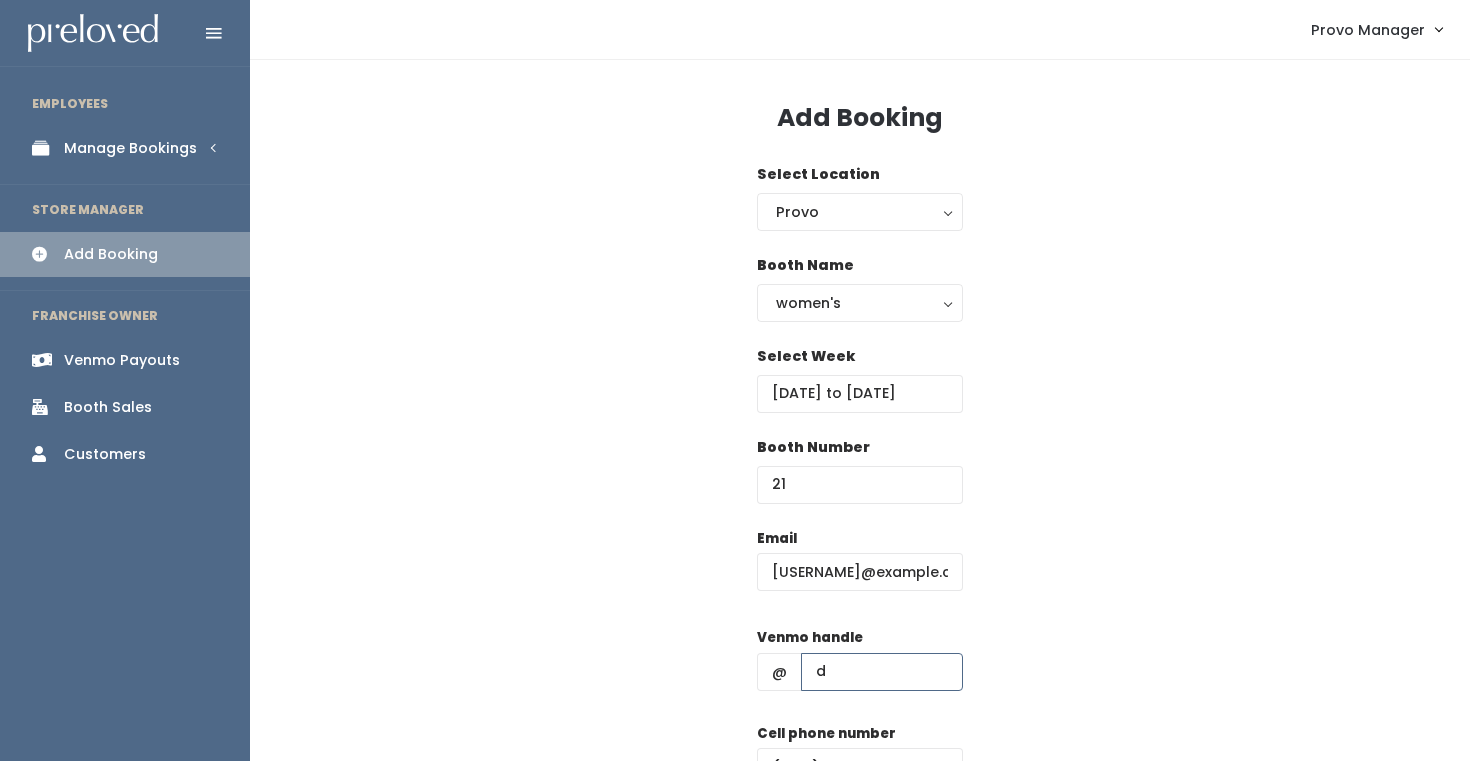 scroll, scrollTop: 114, scrollLeft: 0, axis: vertical 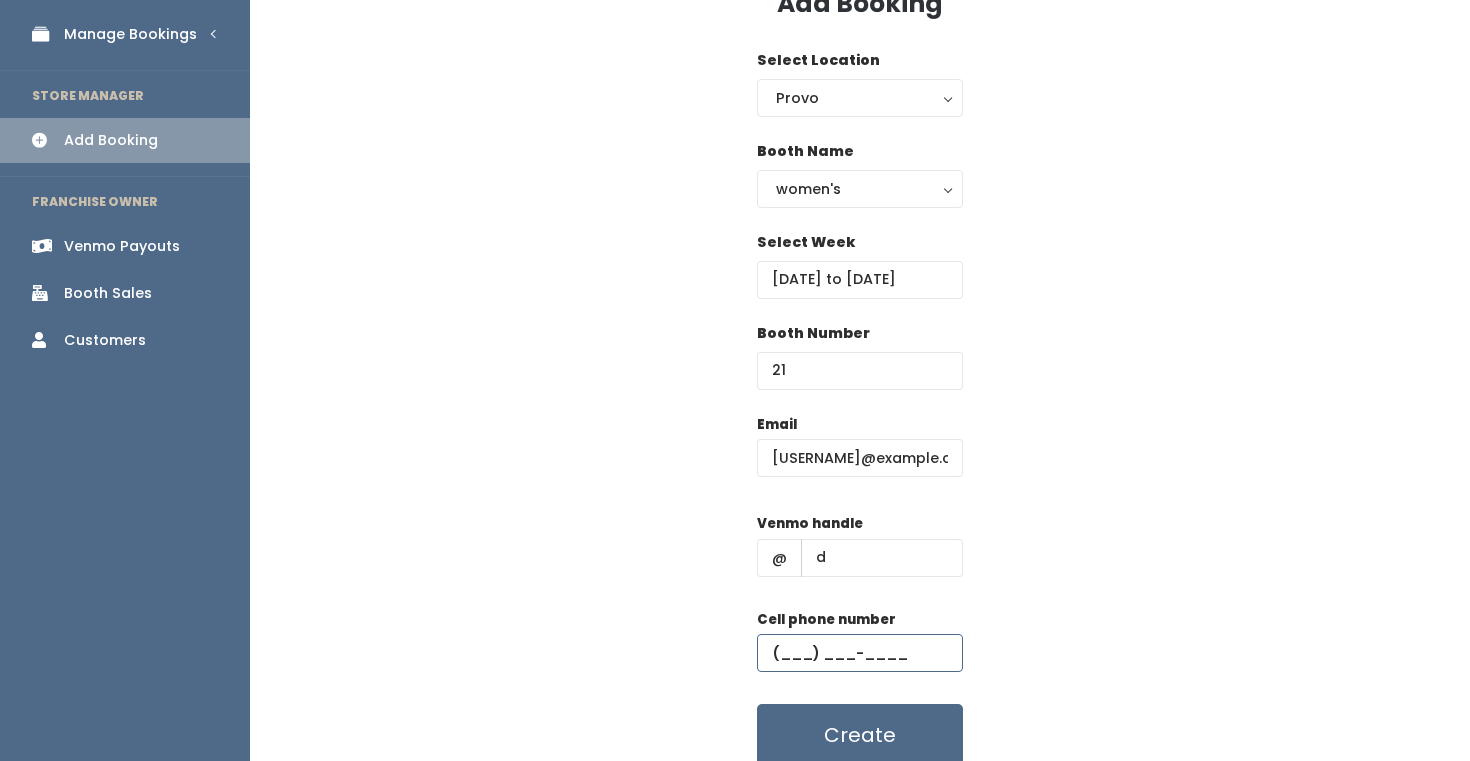 click at bounding box center (860, 653) 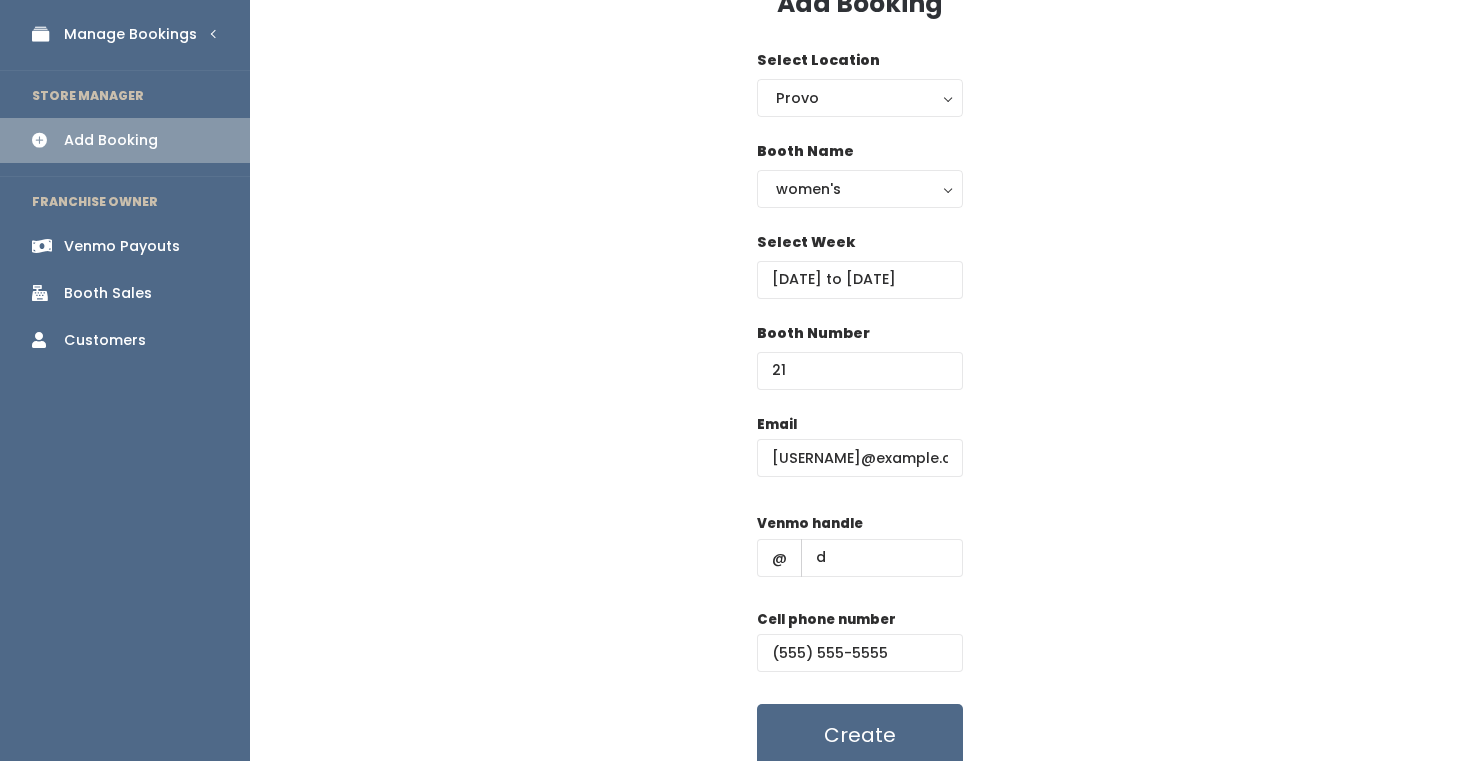 click on "Select Week
September 13 to September 19" at bounding box center [860, 277] 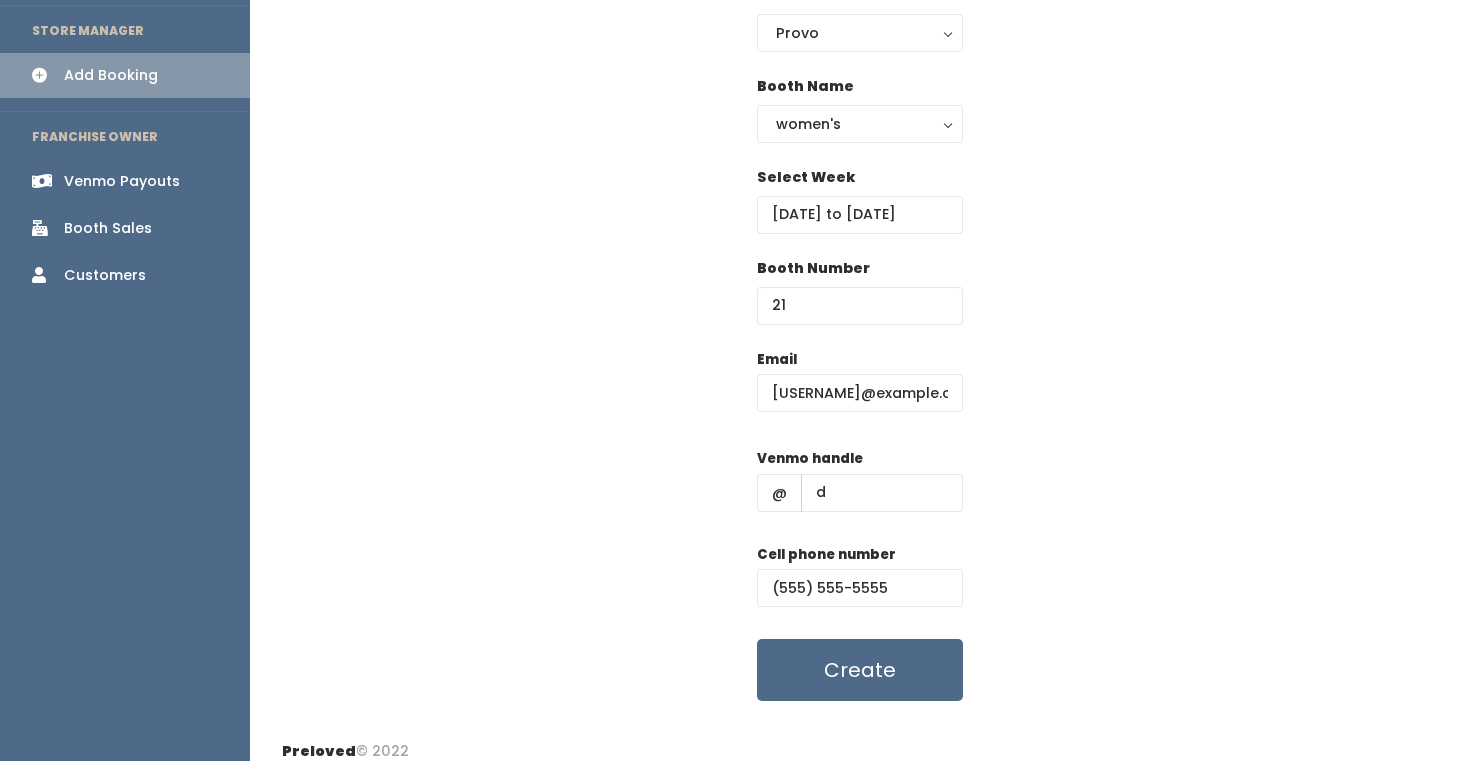 scroll, scrollTop: 196, scrollLeft: 0, axis: vertical 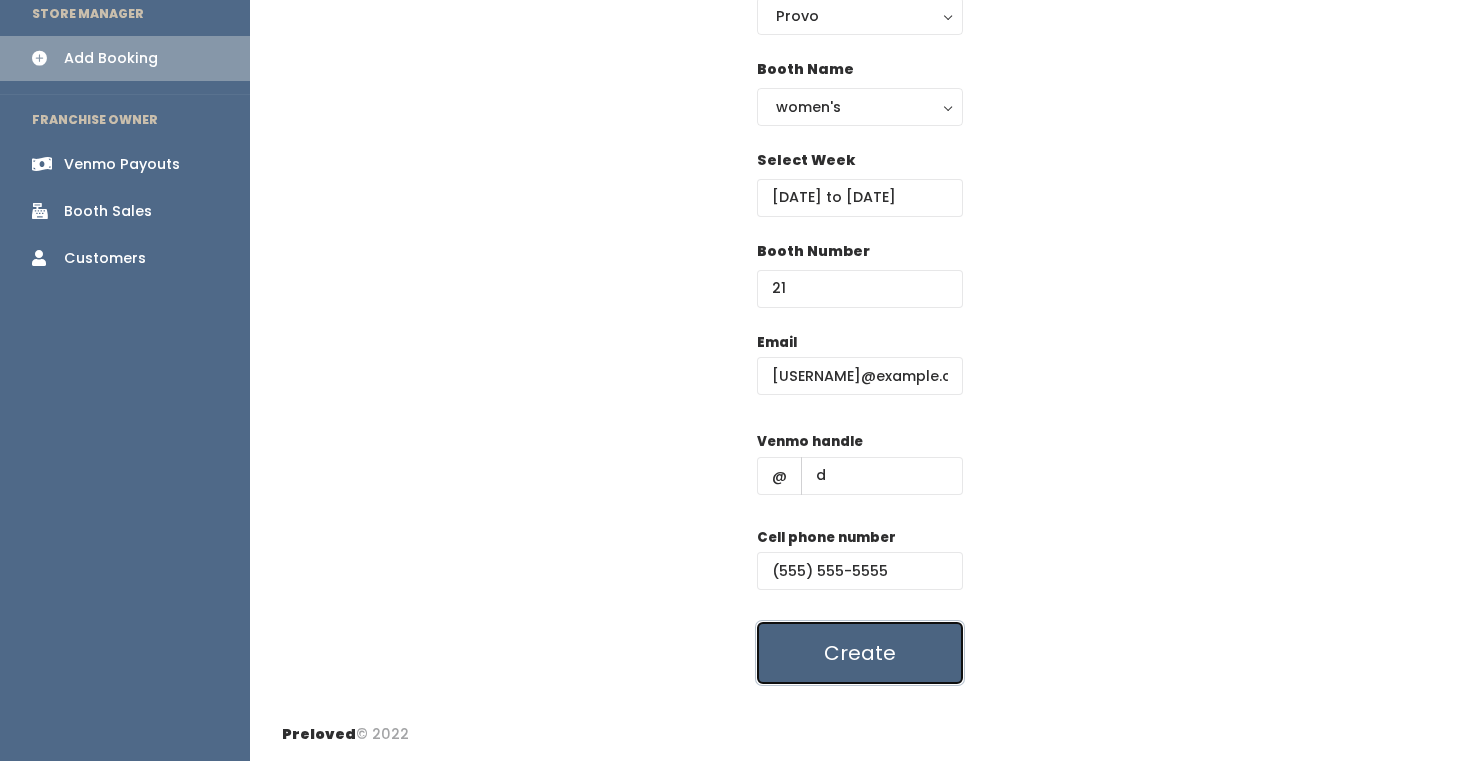 click on "Create" at bounding box center (860, 653) 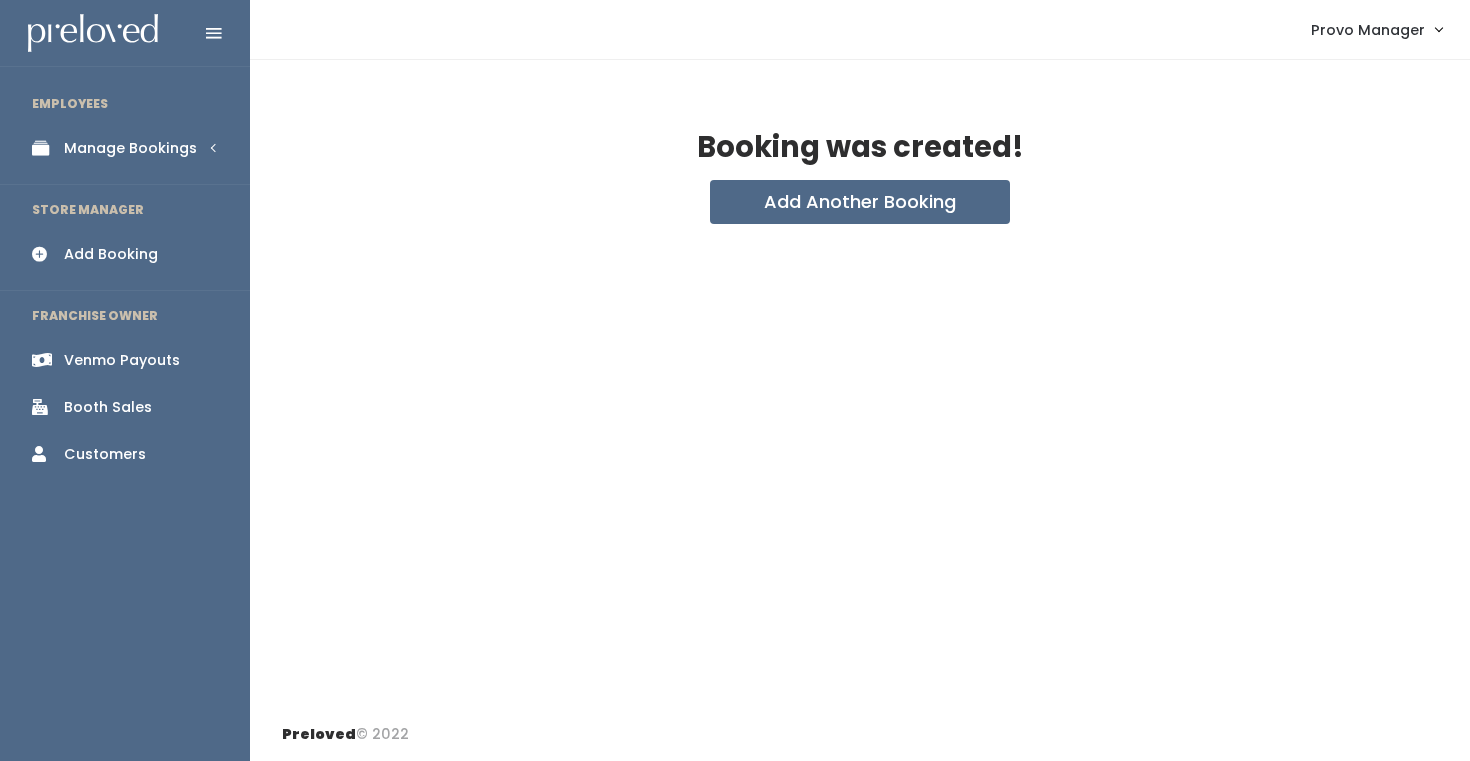 scroll, scrollTop: 0, scrollLeft: 0, axis: both 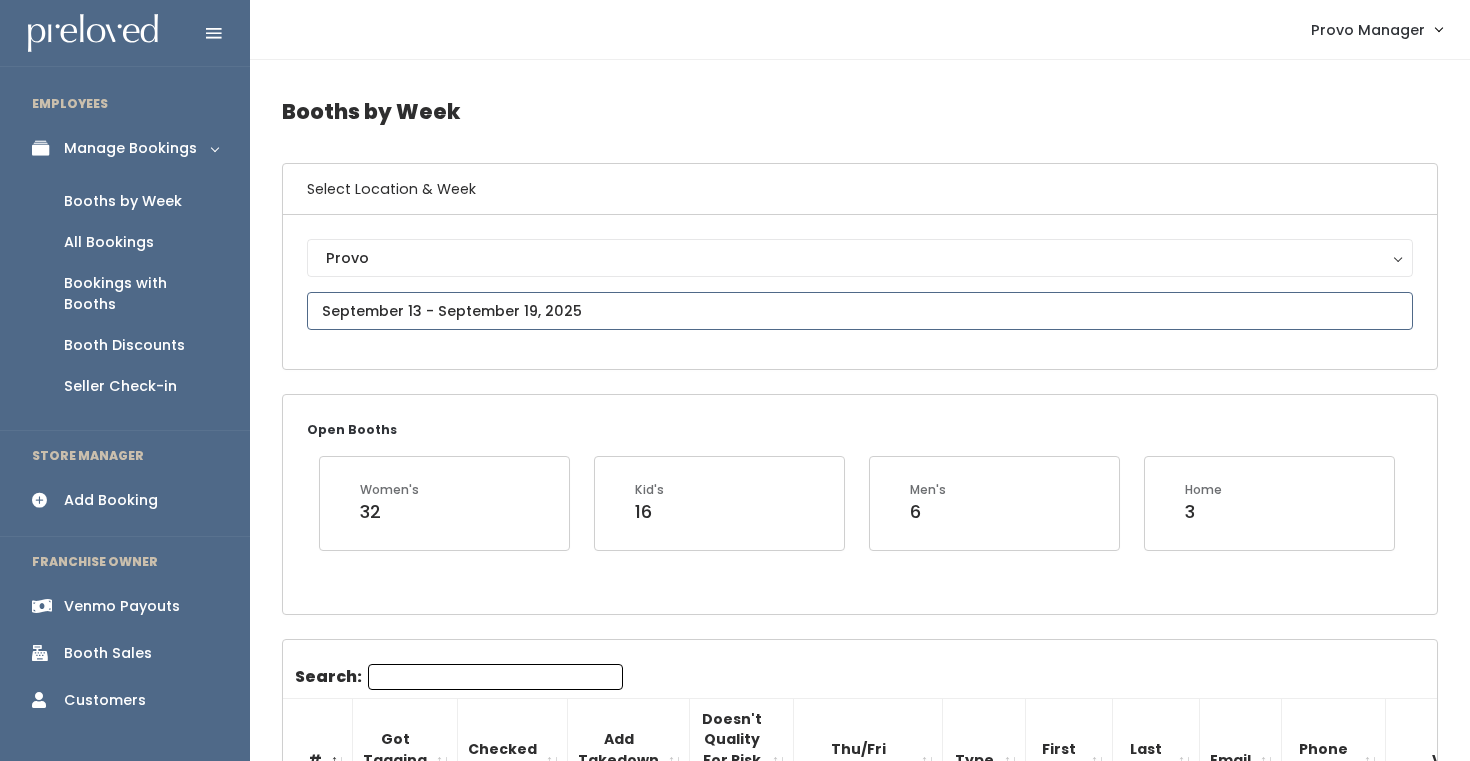 click at bounding box center [860, 311] 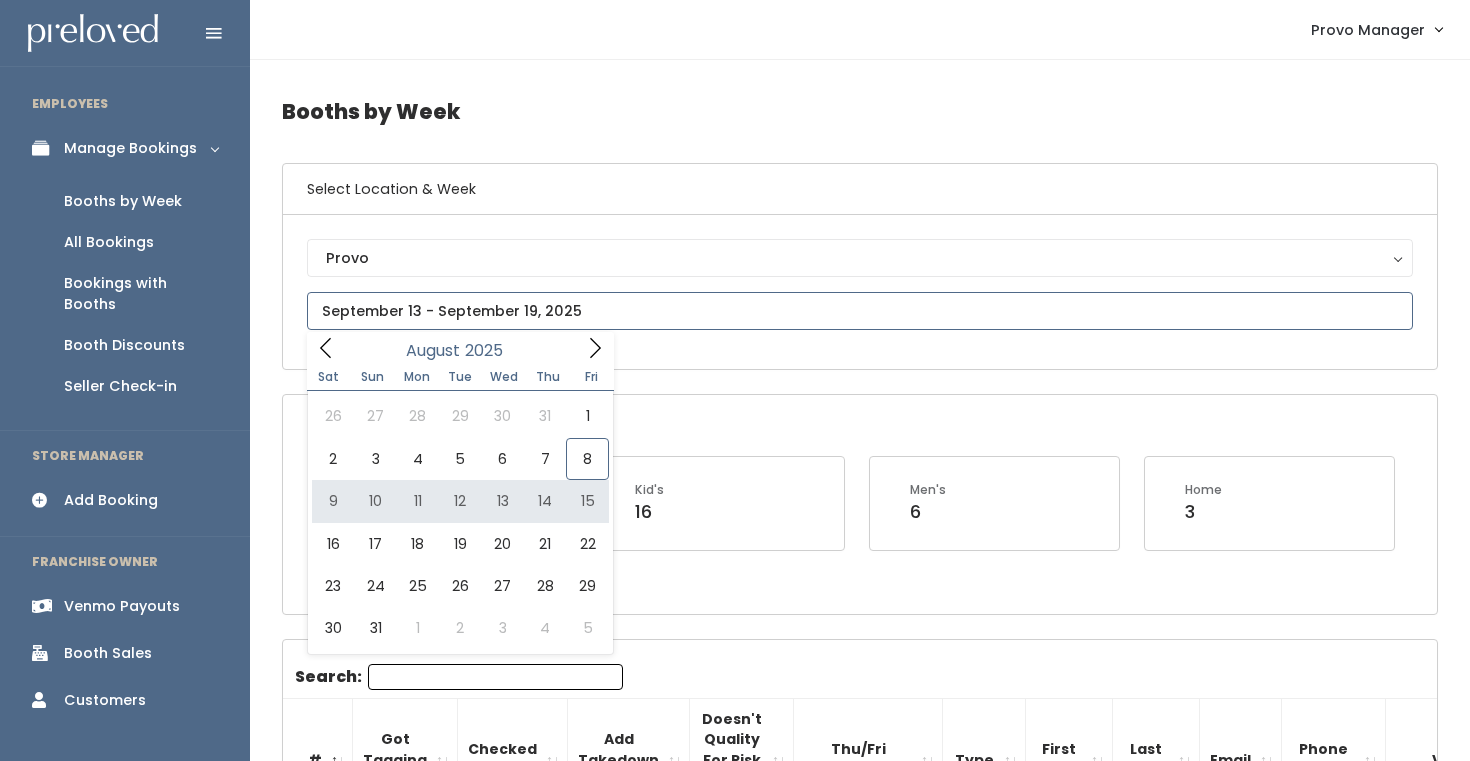 type on "August 9 to August 15" 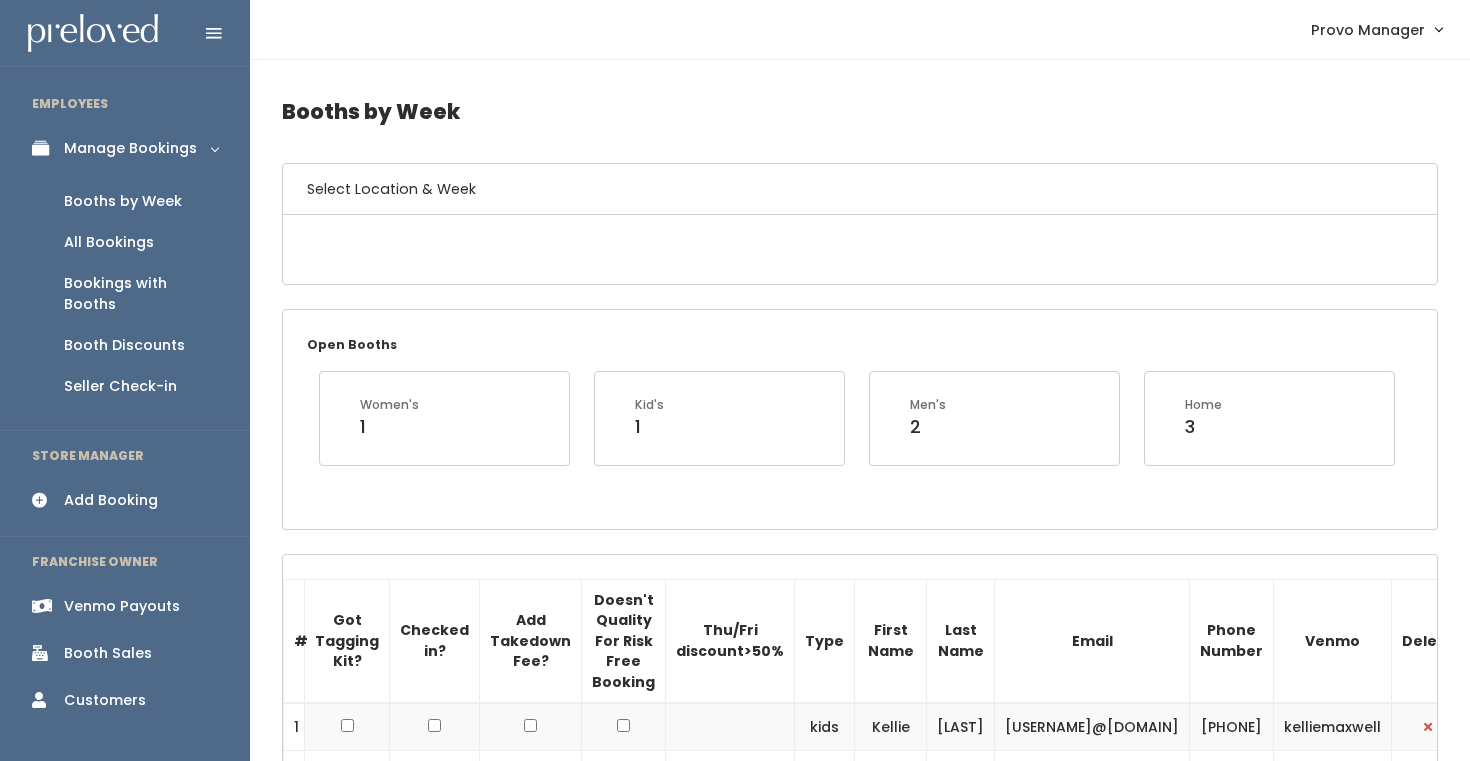 scroll, scrollTop: 0, scrollLeft: 0, axis: both 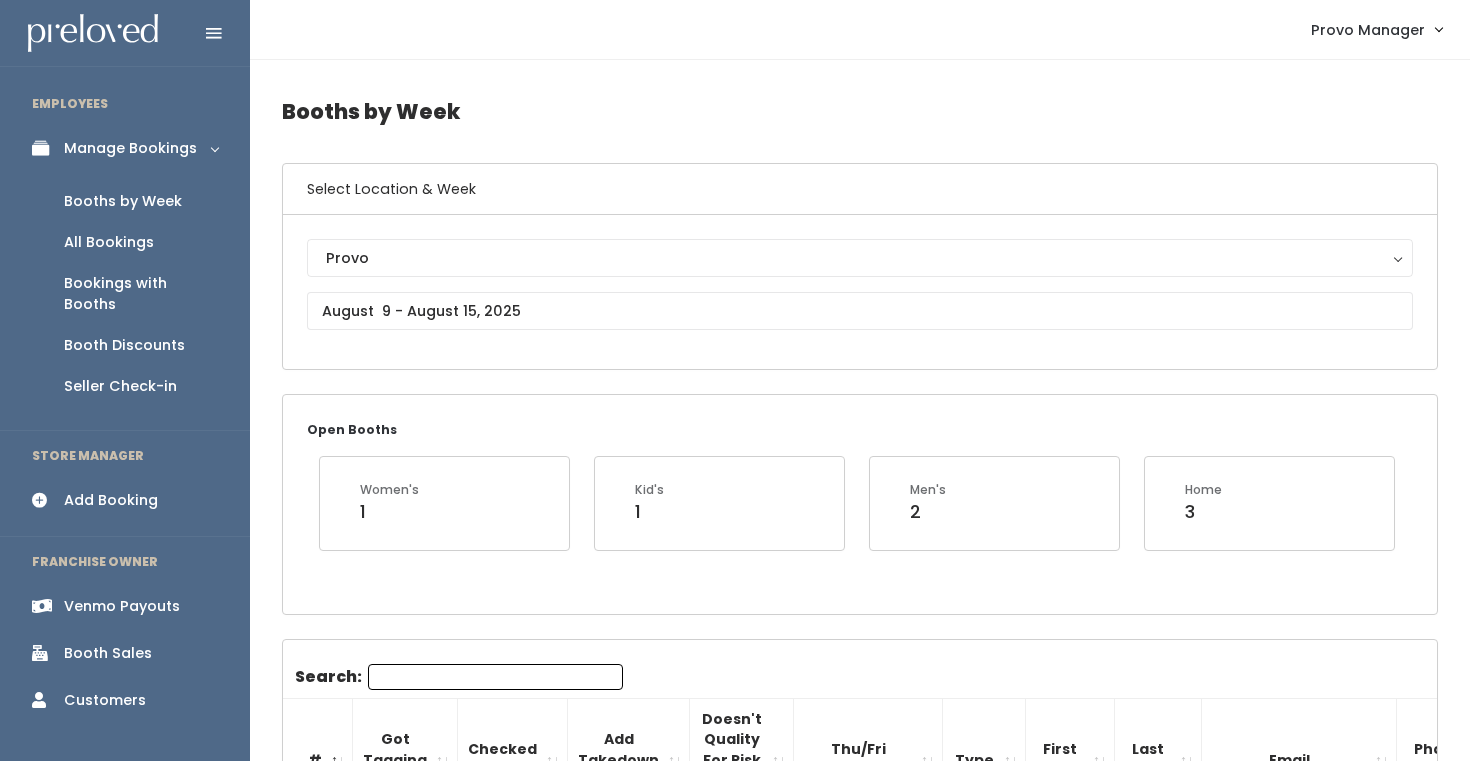 click on "Search:" at bounding box center (495, 677) 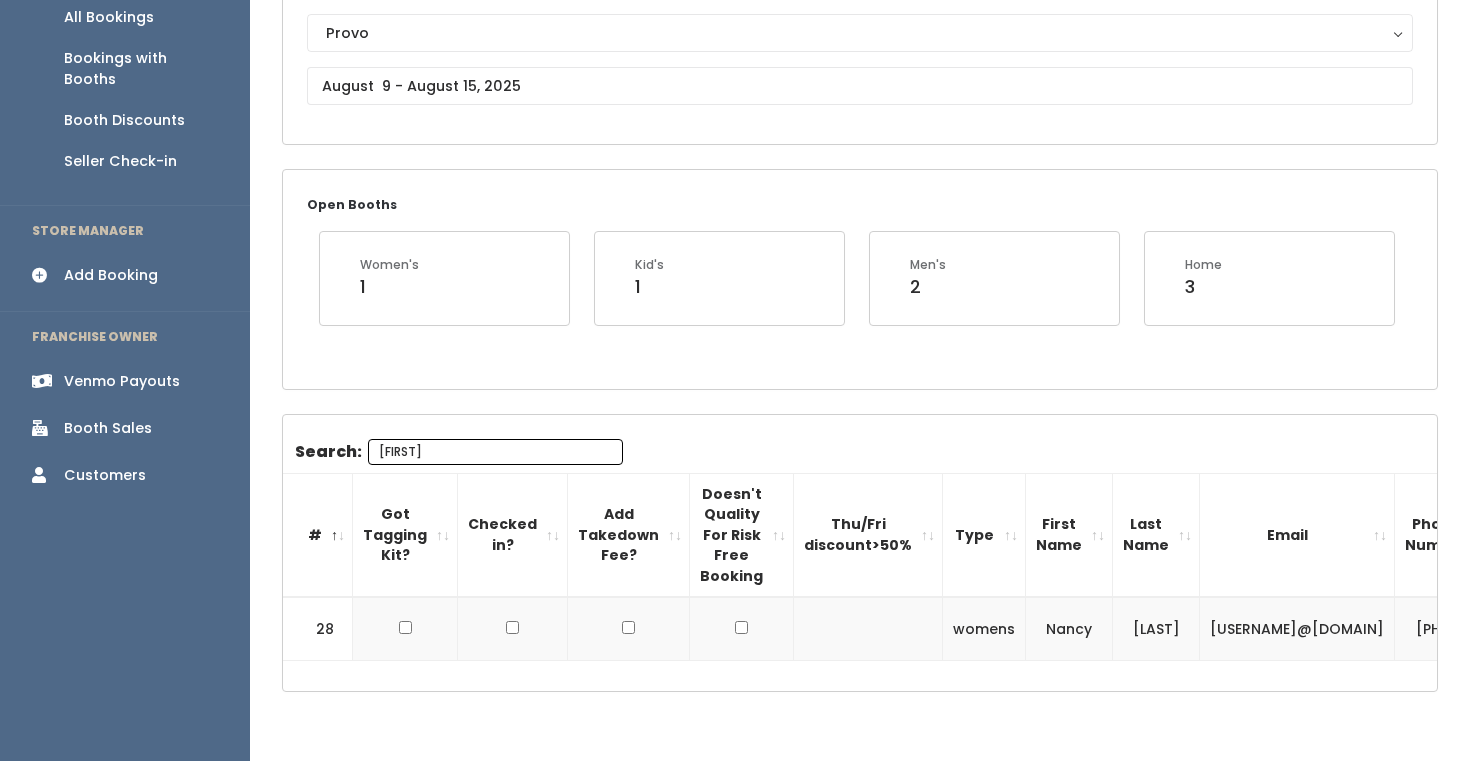 scroll, scrollTop: 275, scrollLeft: 0, axis: vertical 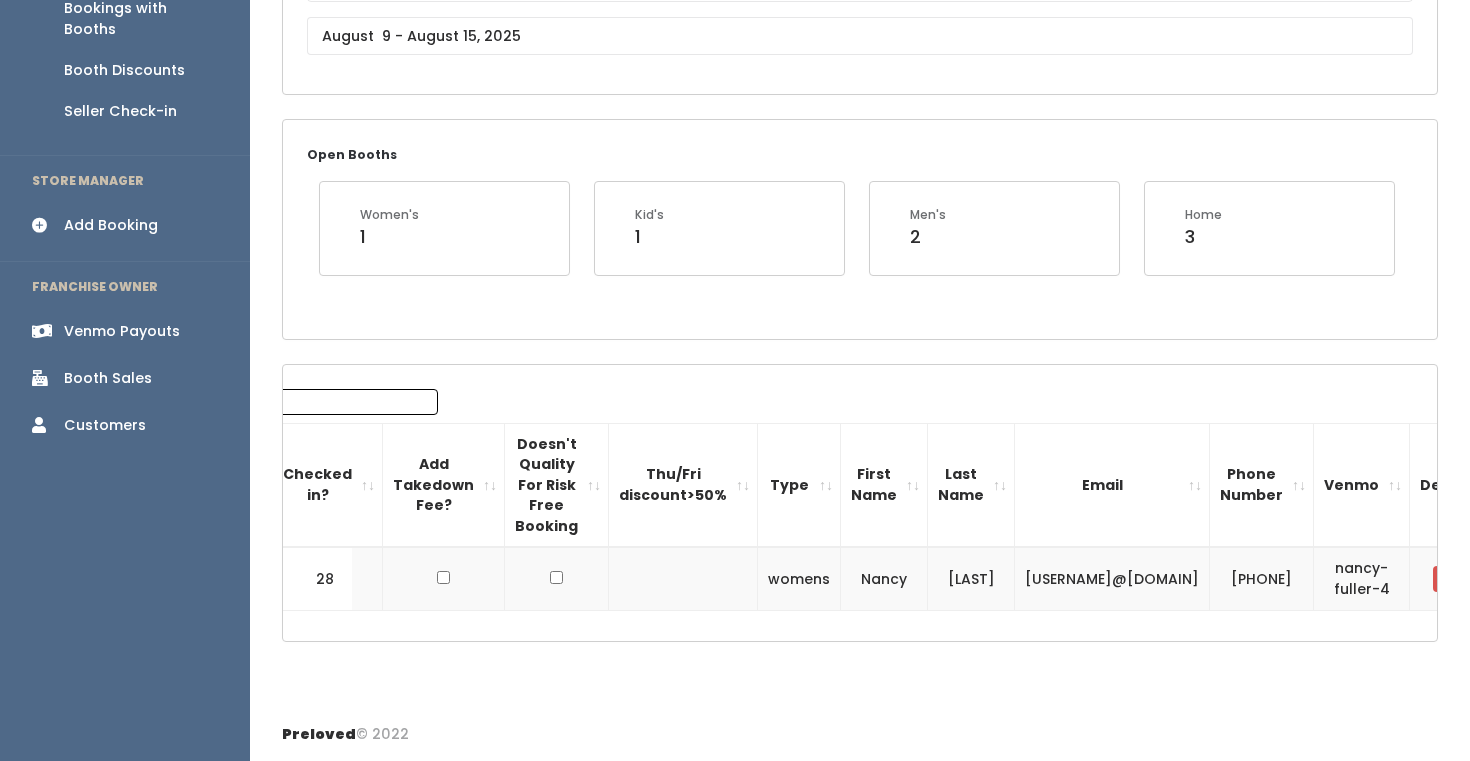 type on "[FIRST]" 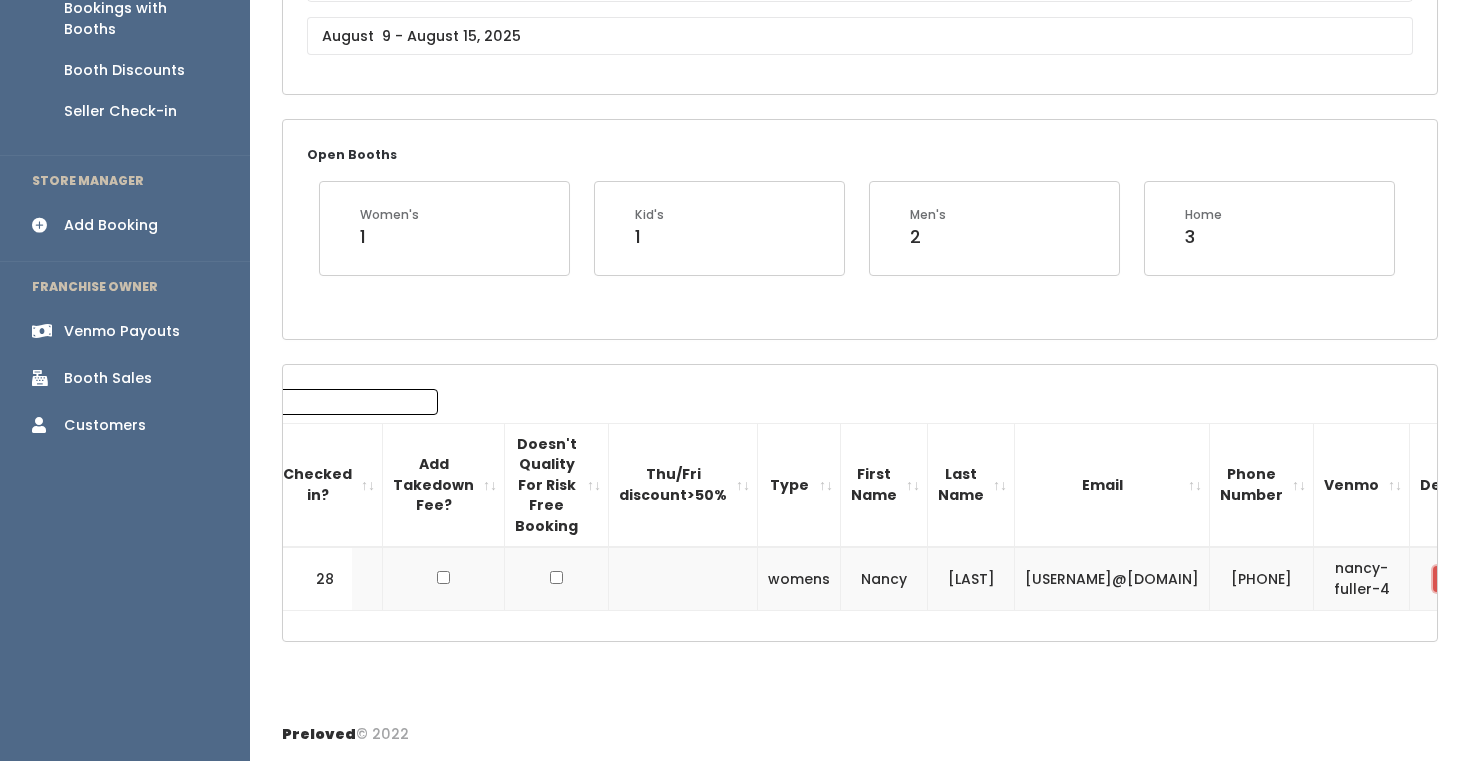 click at bounding box center (1446, 579) 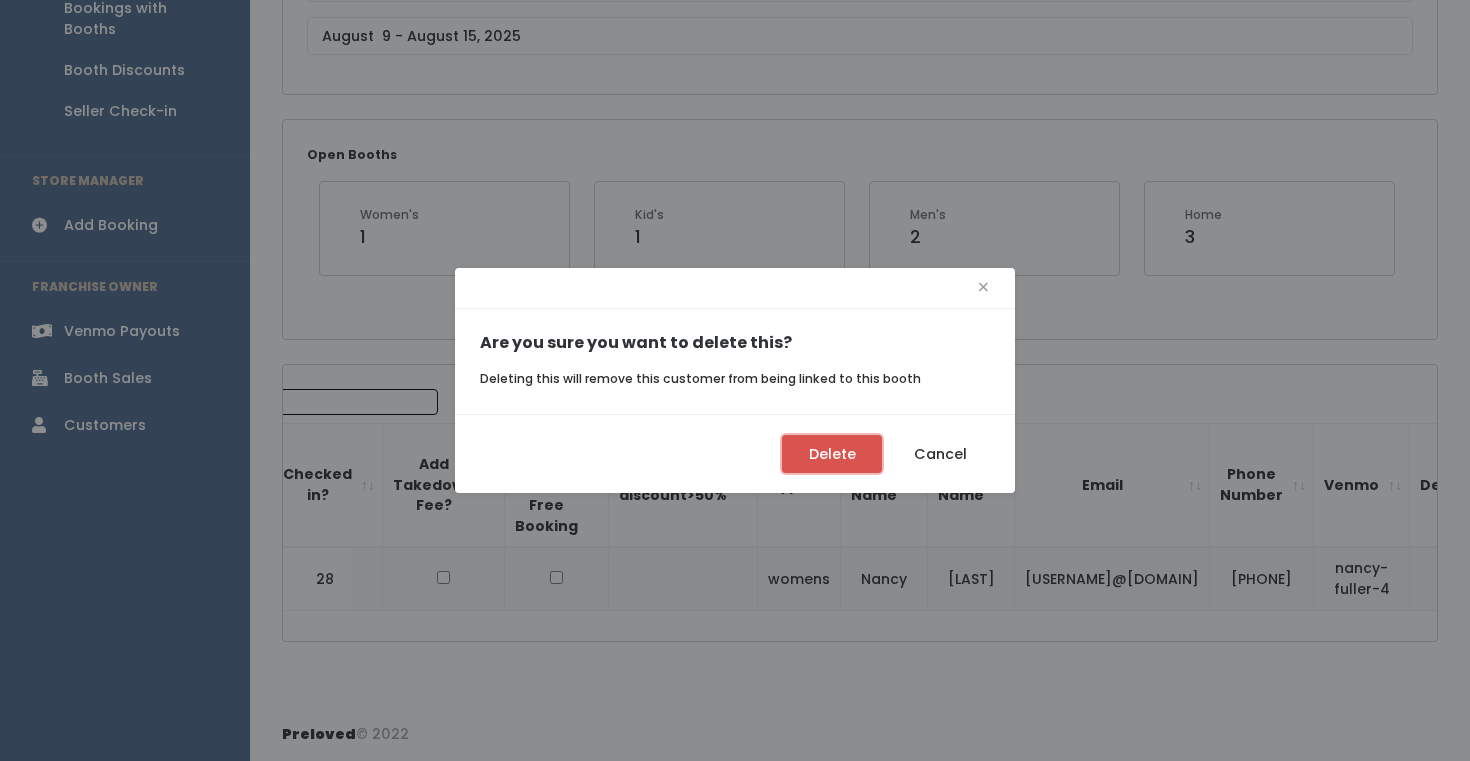 click on "Delete" at bounding box center [832, 454] 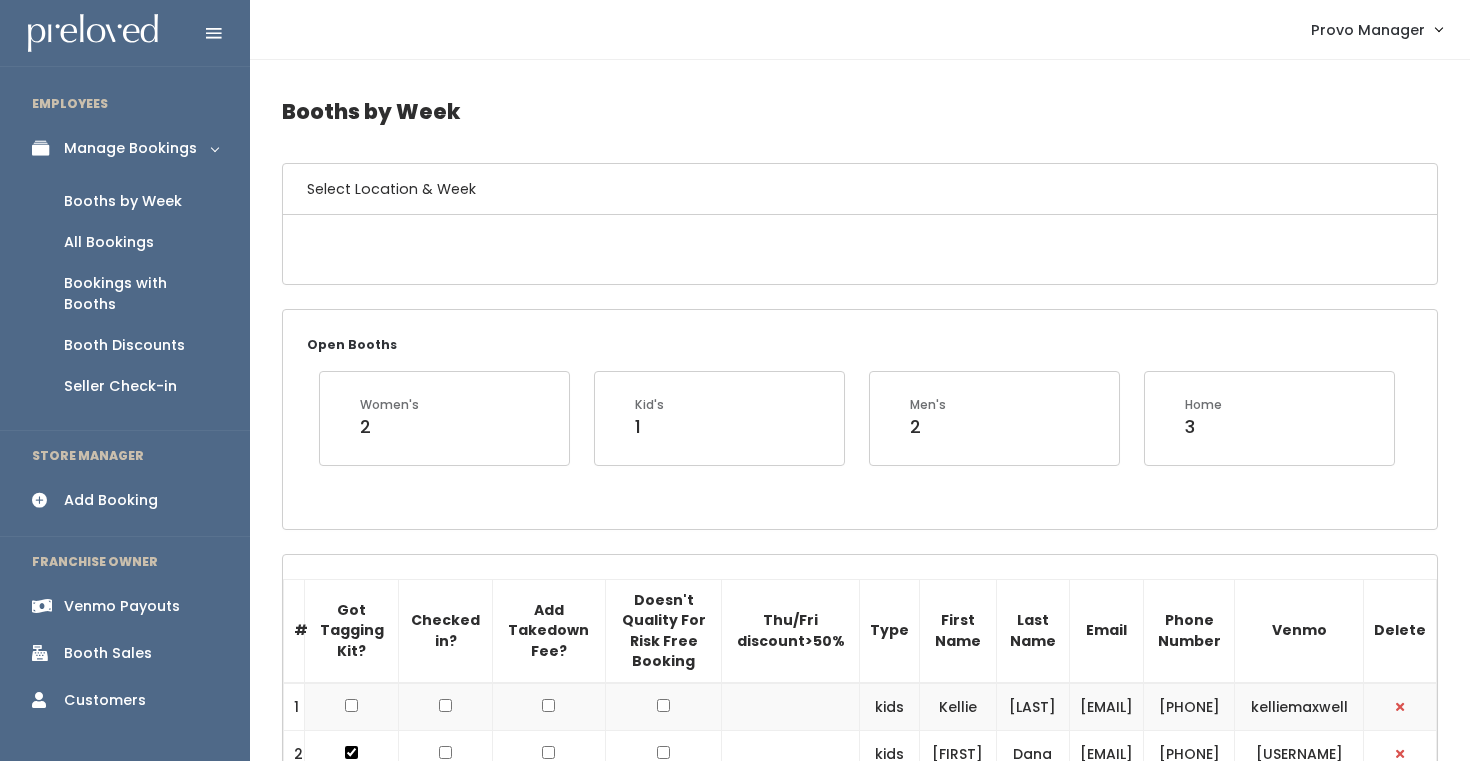 scroll, scrollTop: 274, scrollLeft: 0, axis: vertical 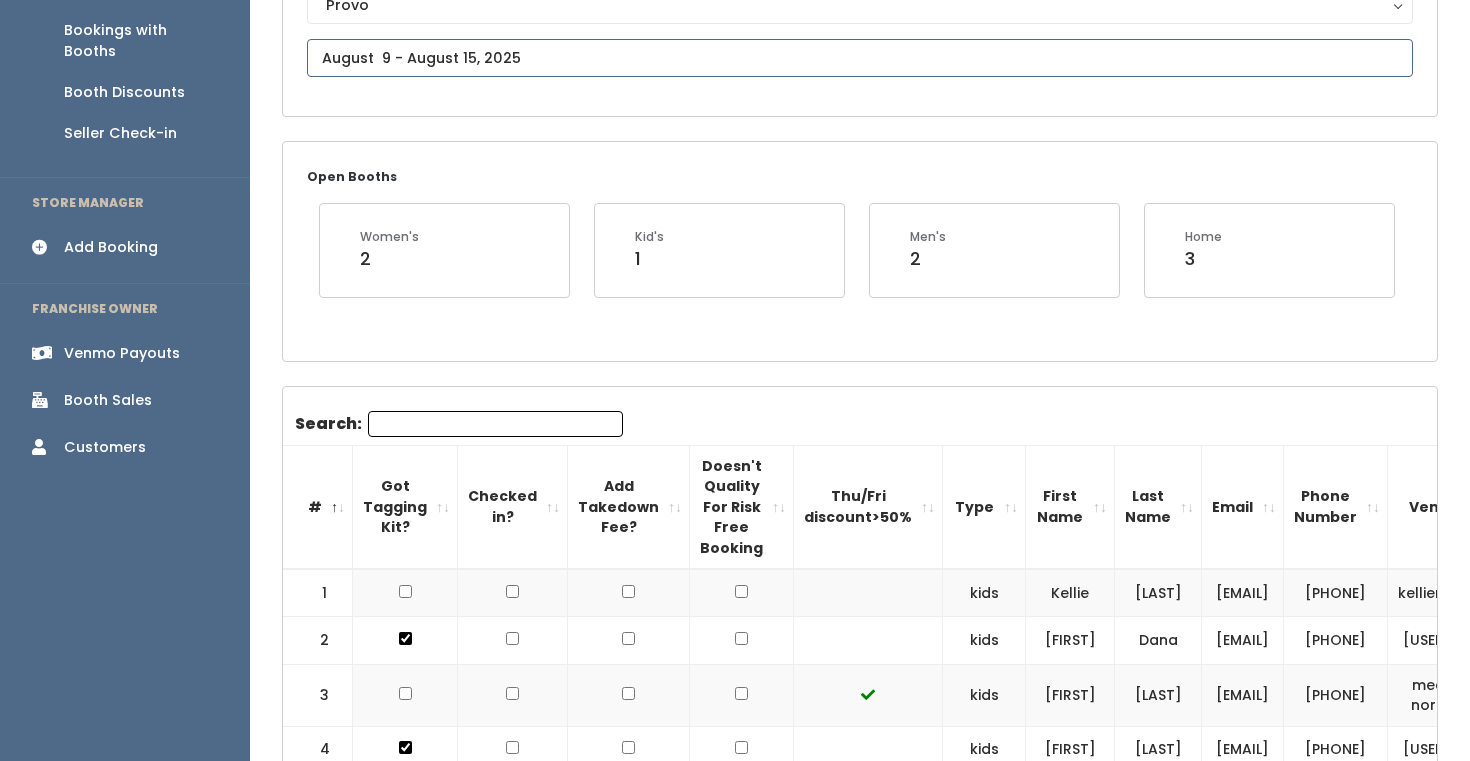 click at bounding box center (860, 58) 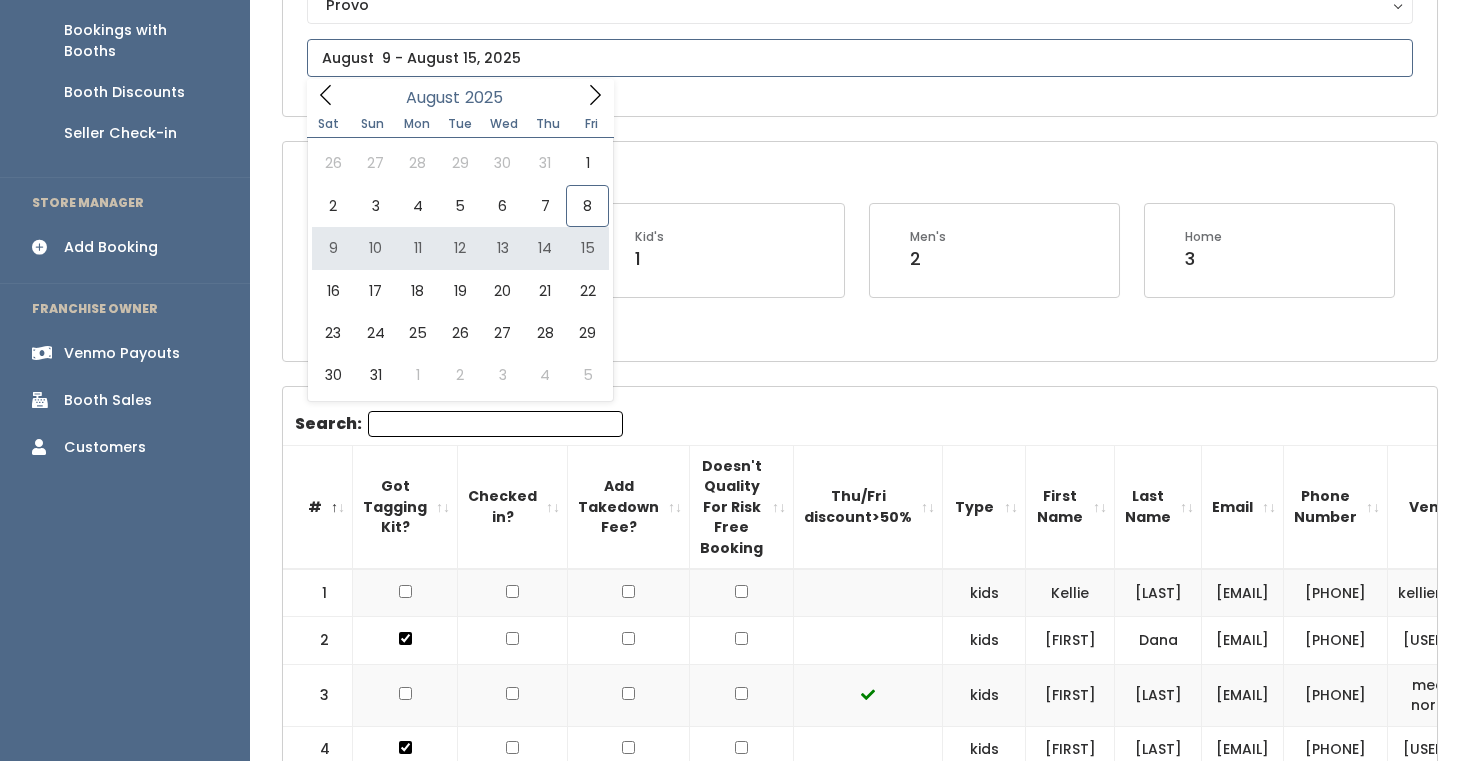 type on "August 9 to August 15" 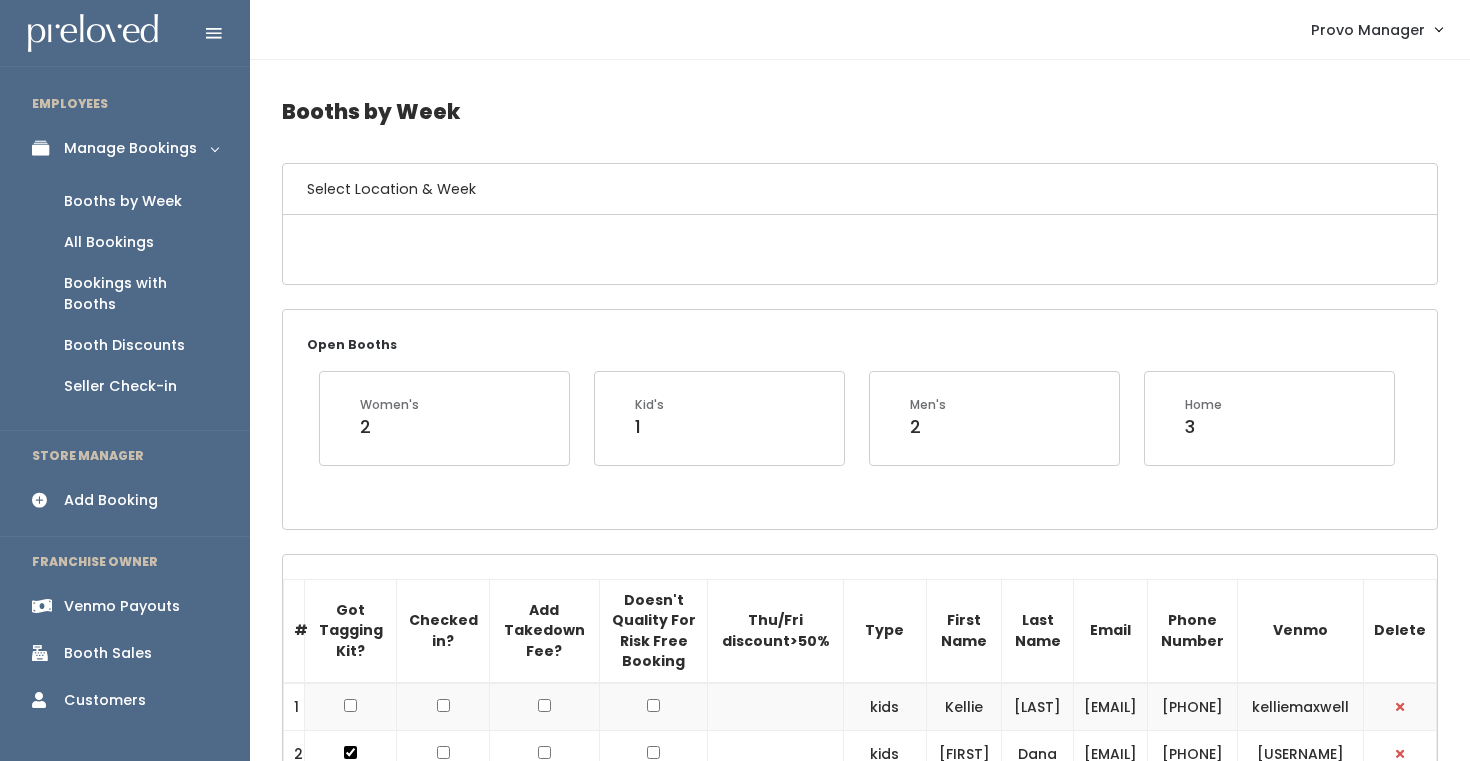 scroll, scrollTop: 0, scrollLeft: 0, axis: both 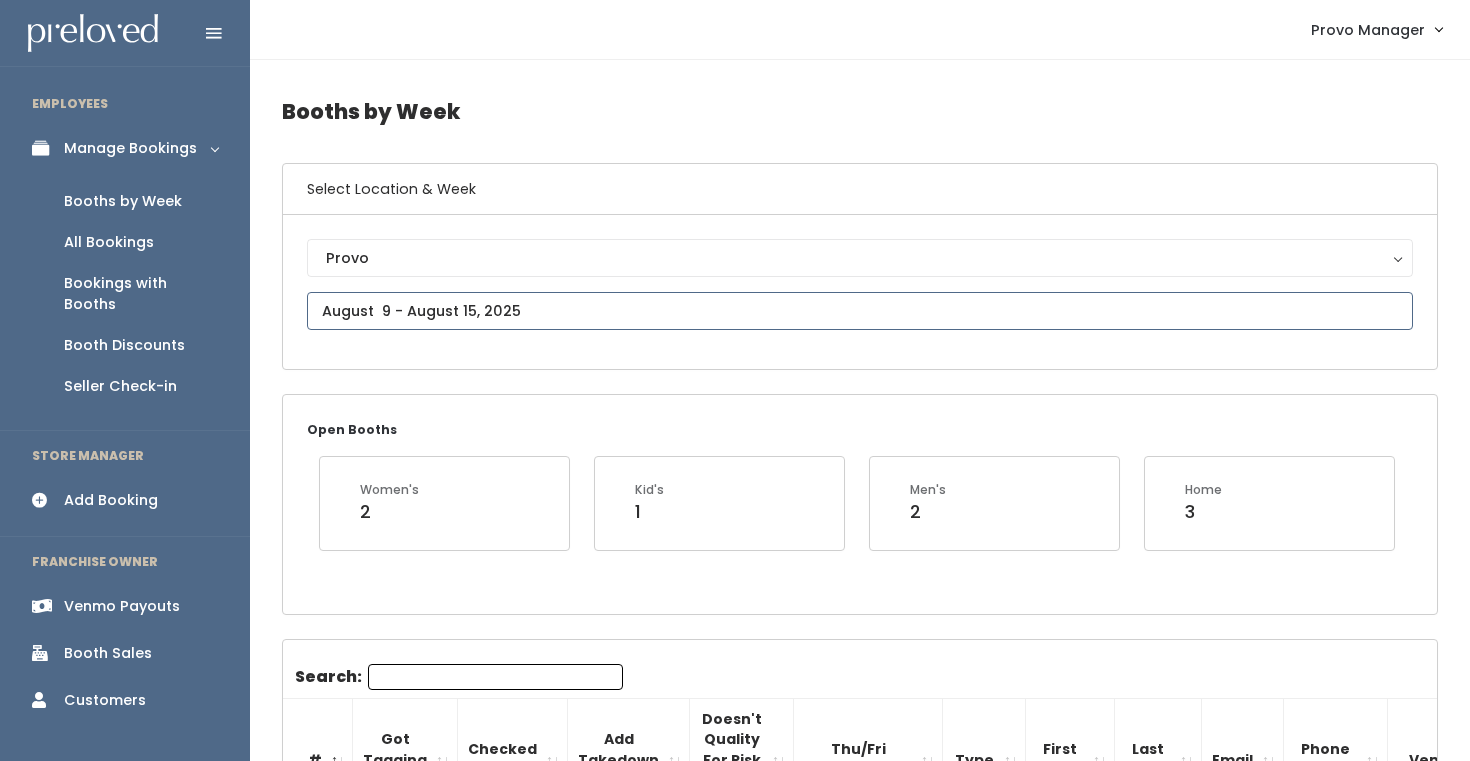 click at bounding box center (860, 311) 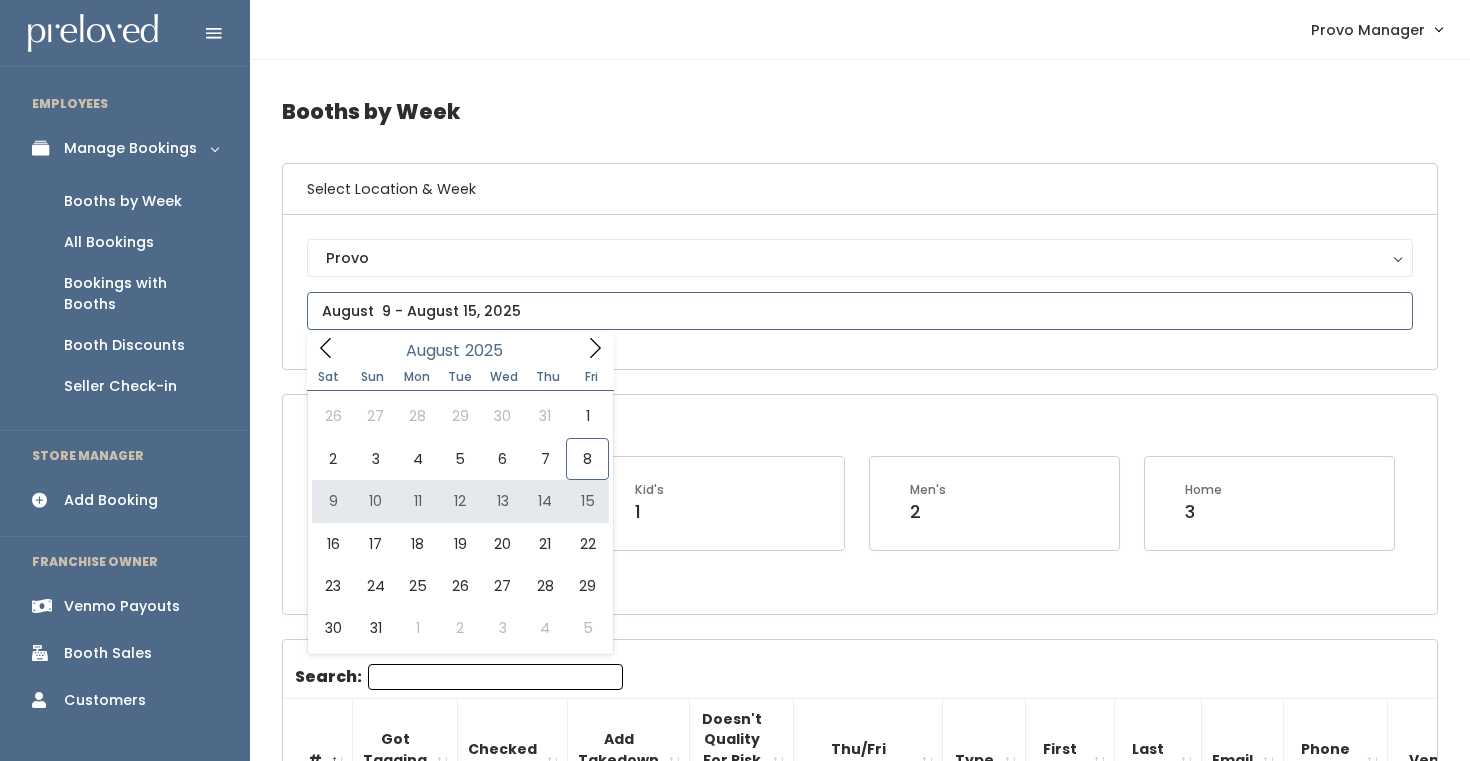 type on "August 9 to August 15" 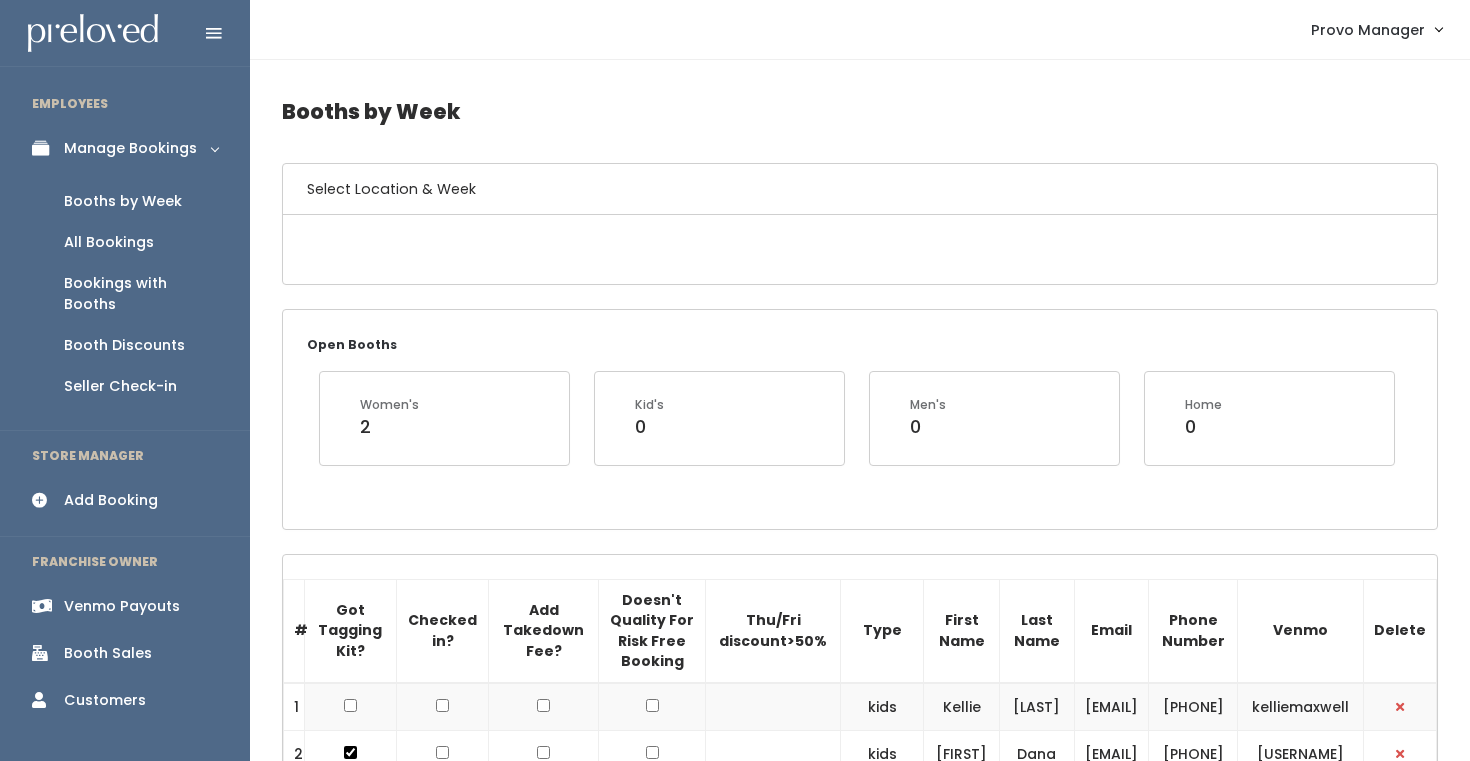 scroll, scrollTop: 0, scrollLeft: 0, axis: both 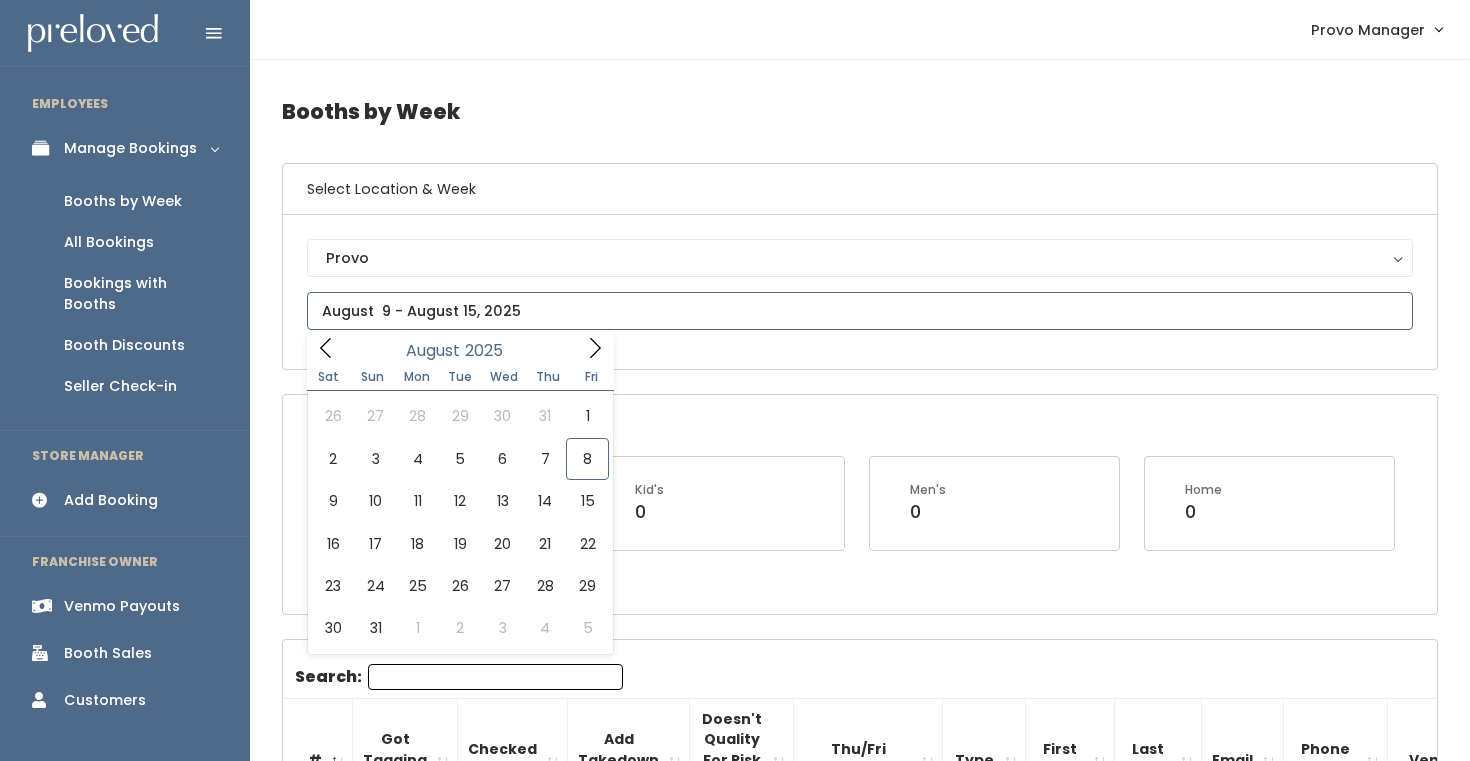 click at bounding box center [860, 311] 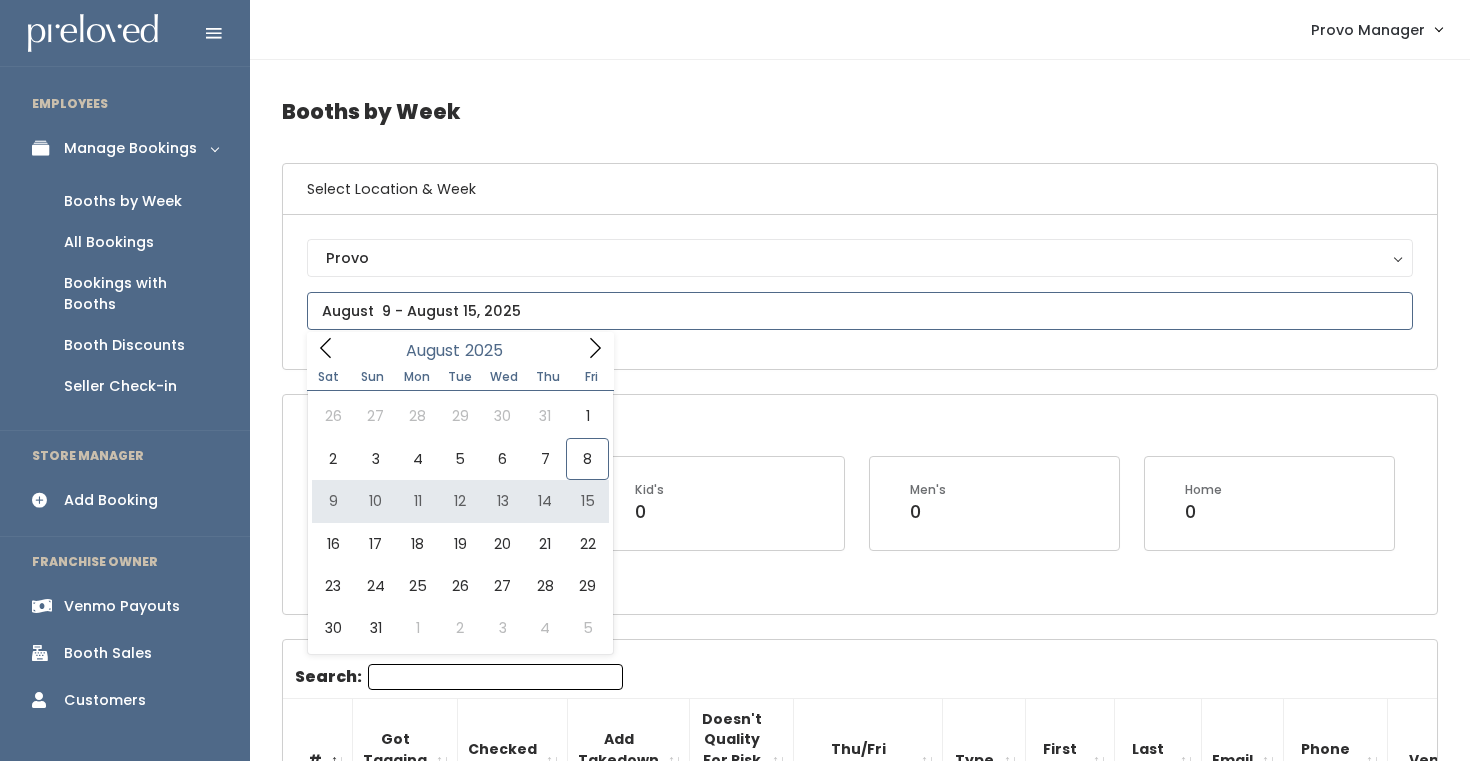 type on "August 9 to August 15" 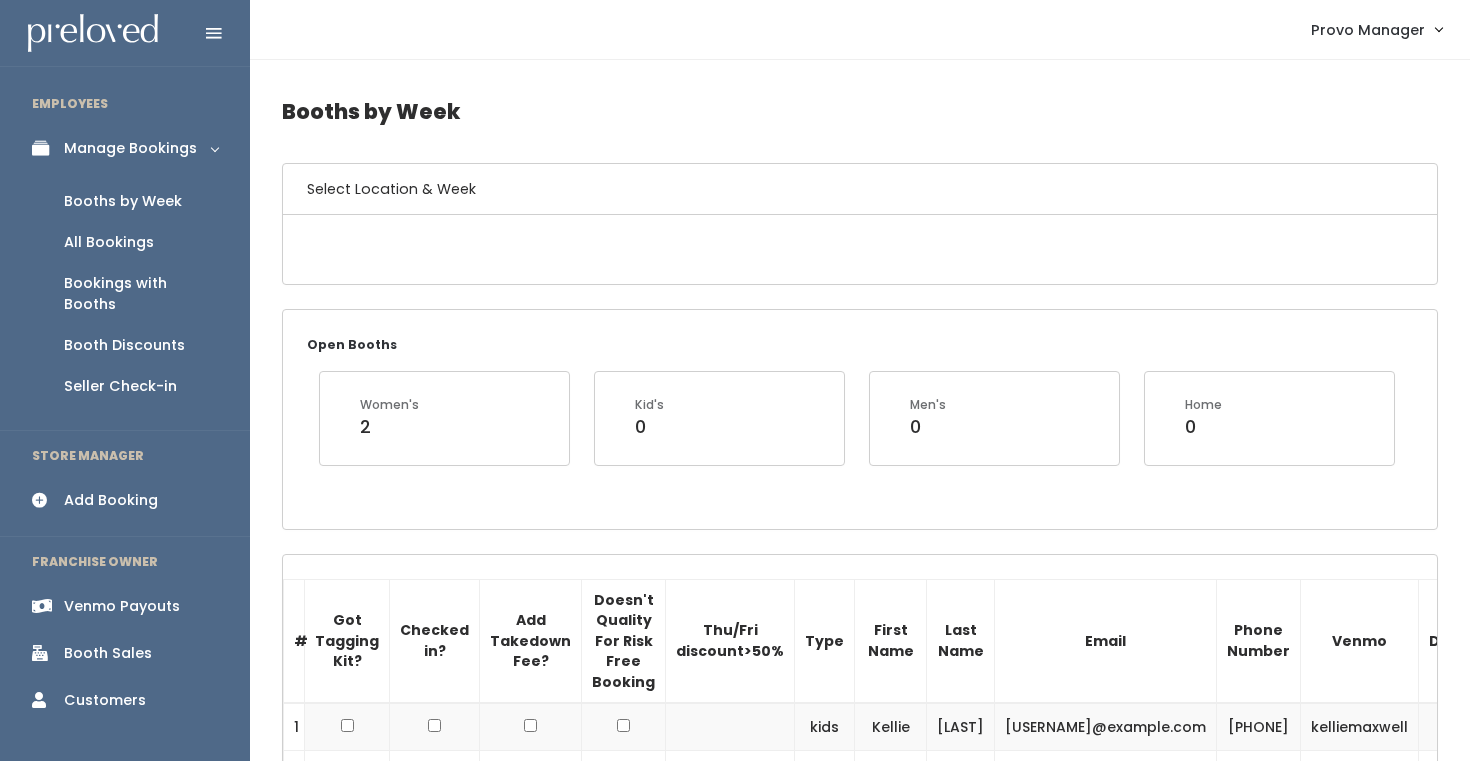 scroll, scrollTop: 0, scrollLeft: 0, axis: both 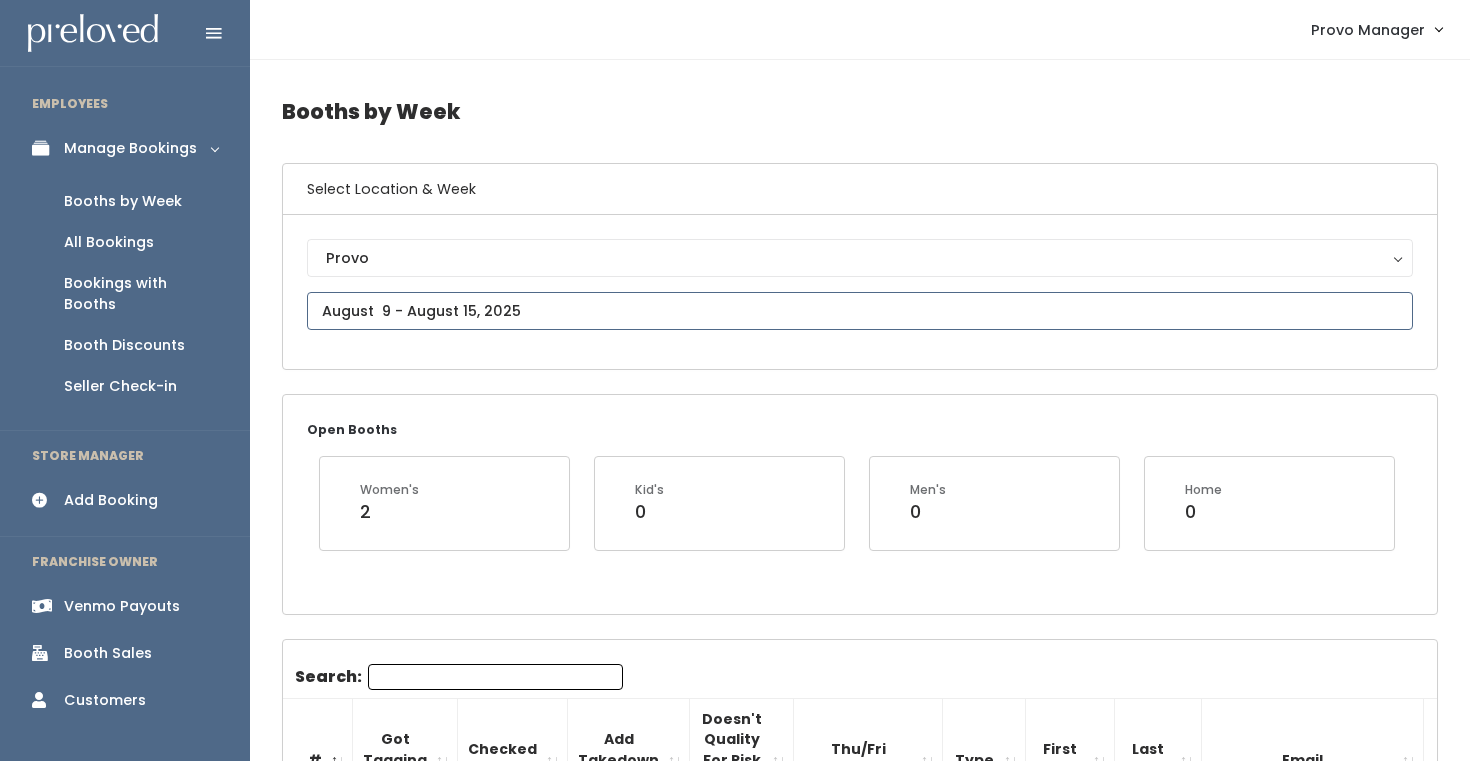 click at bounding box center (860, 311) 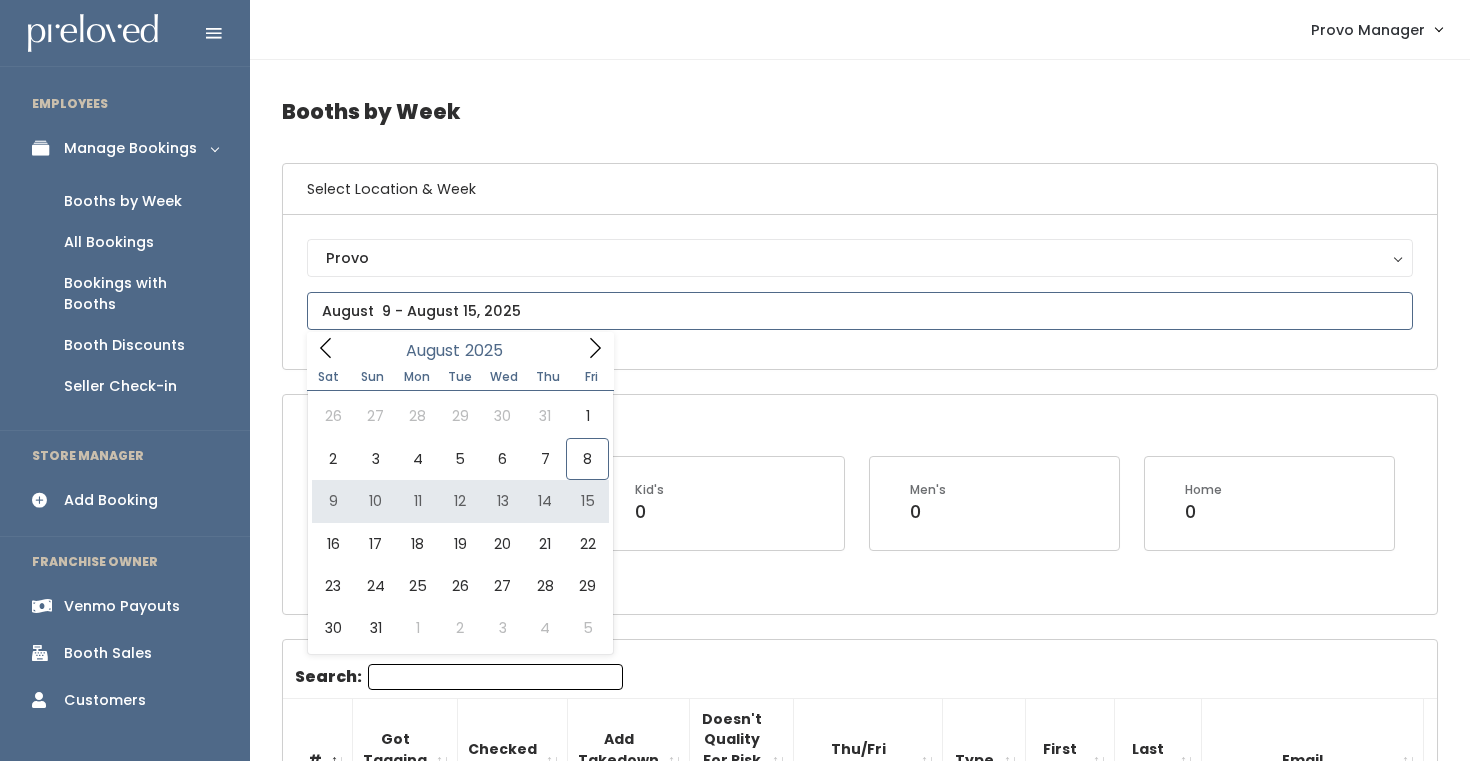 type on "August 9 to August 15" 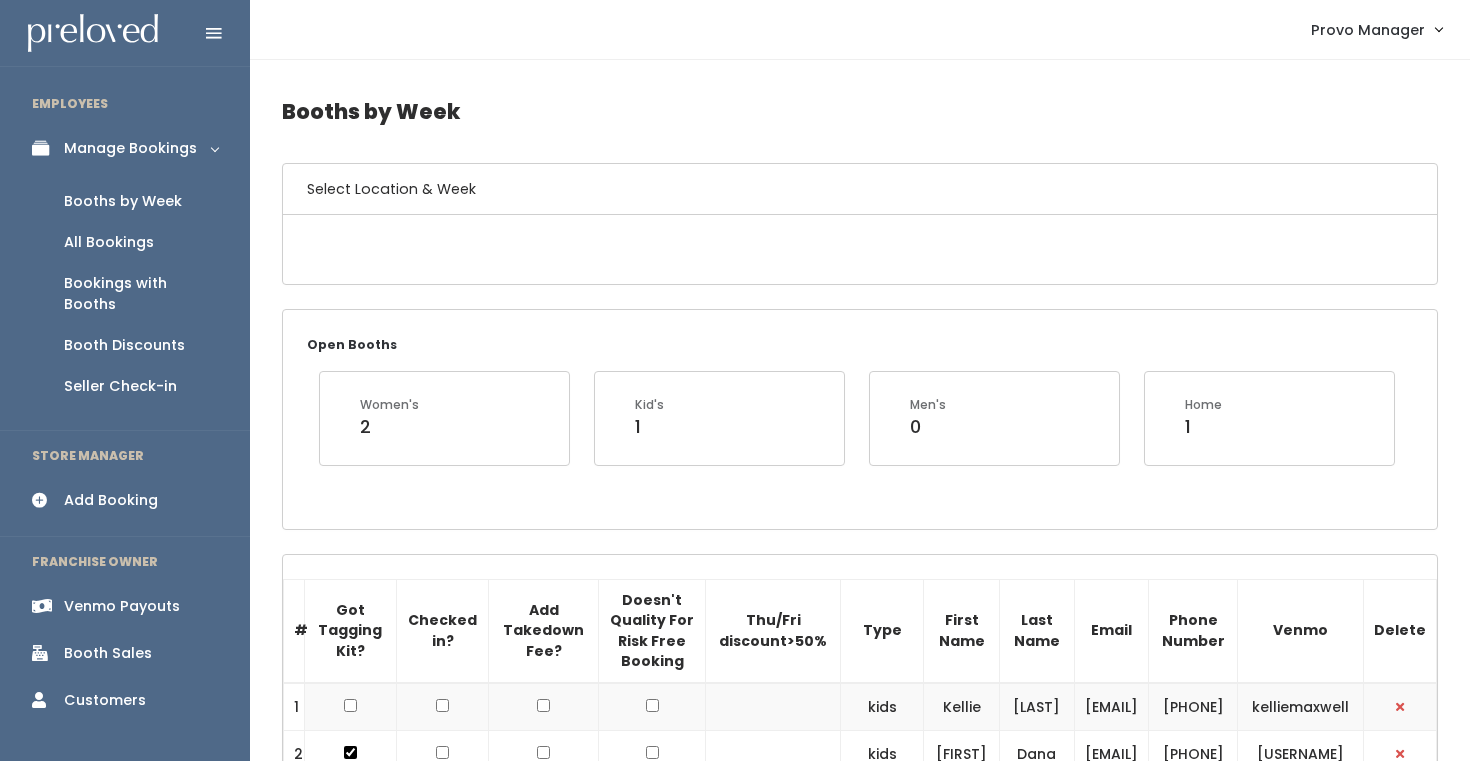 scroll, scrollTop: 0, scrollLeft: 0, axis: both 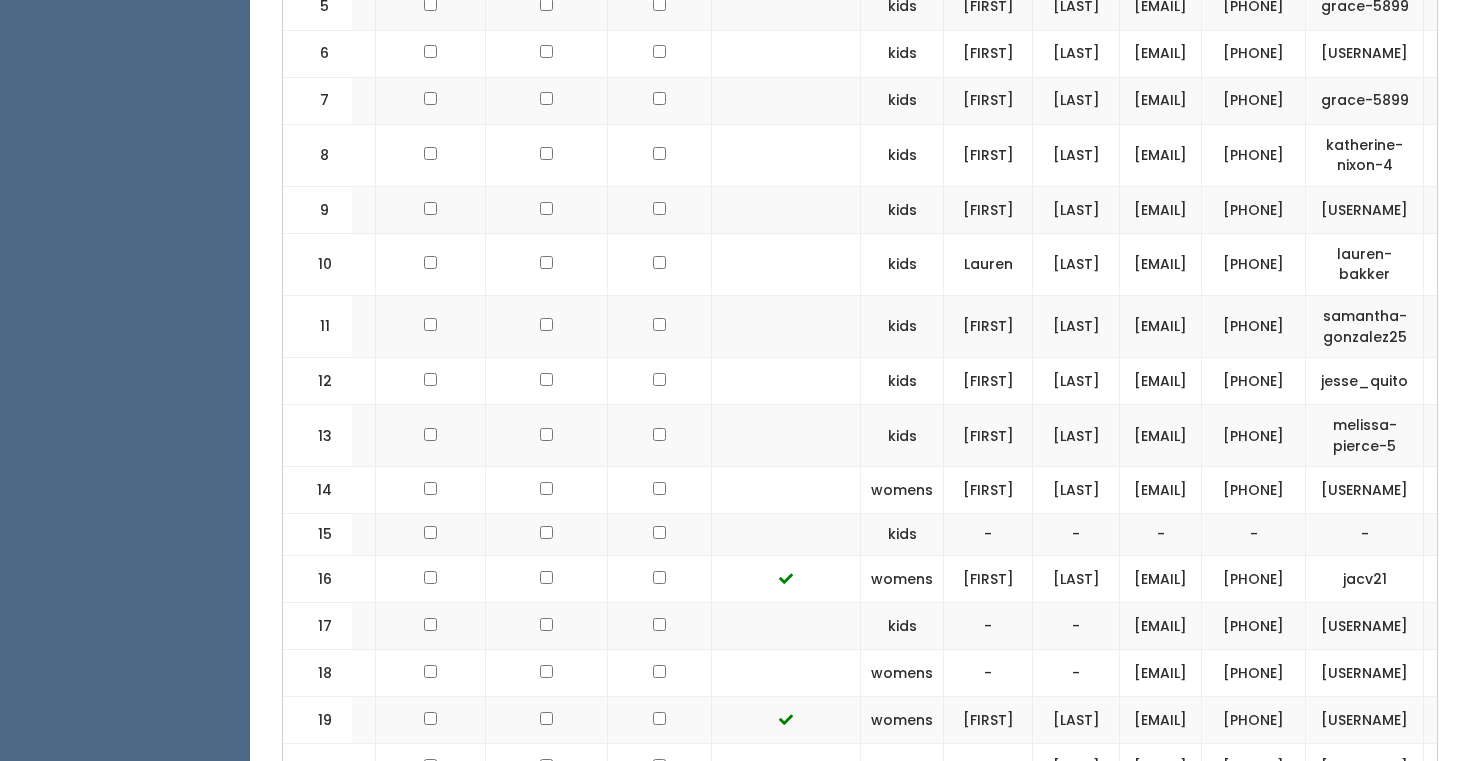 drag, startPoint x: 1341, startPoint y: 618, endPoint x: 1104, endPoint y: 621, distance: 237.01898 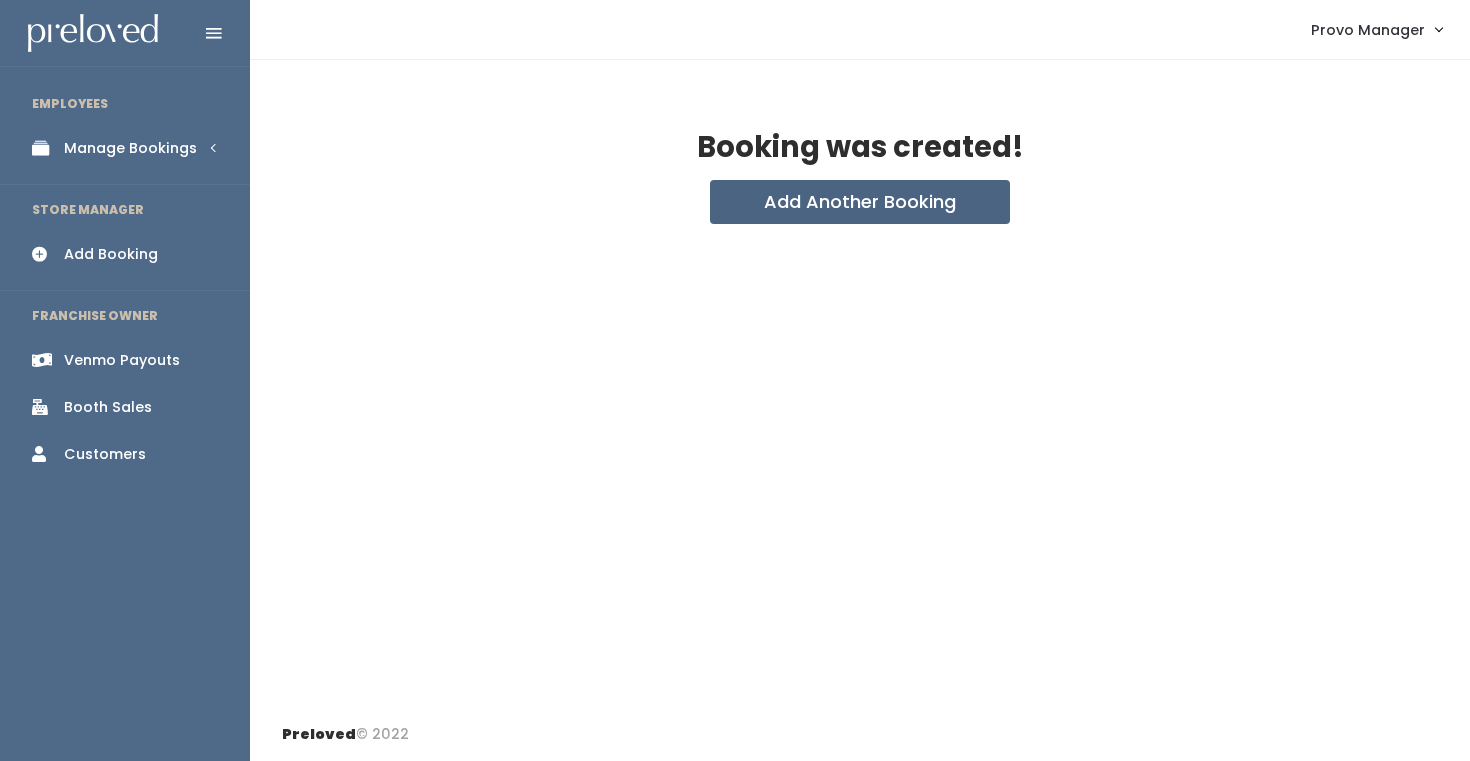 scroll, scrollTop: 0, scrollLeft: 0, axis: both 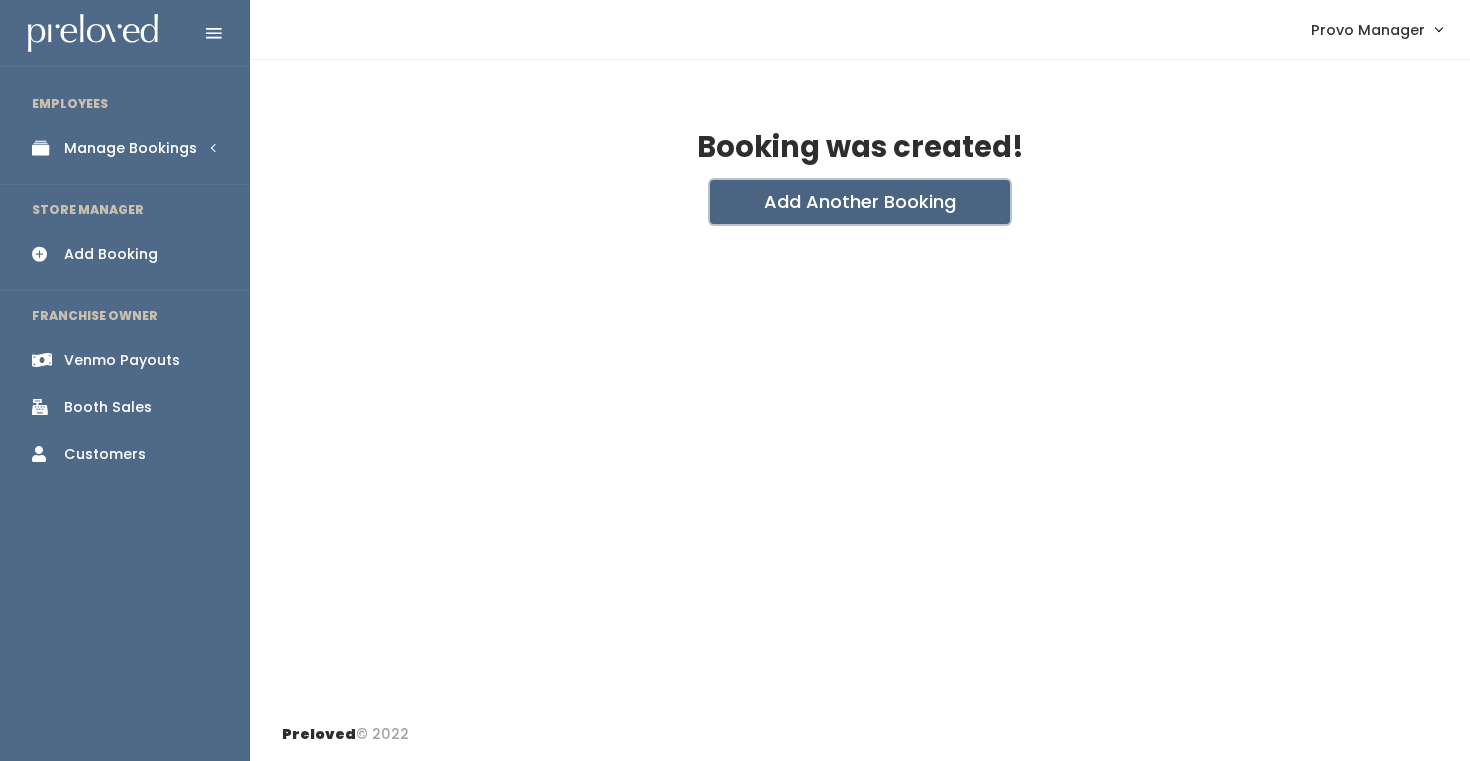 click on "Add Another Booking" at bounding box center (860, 202) 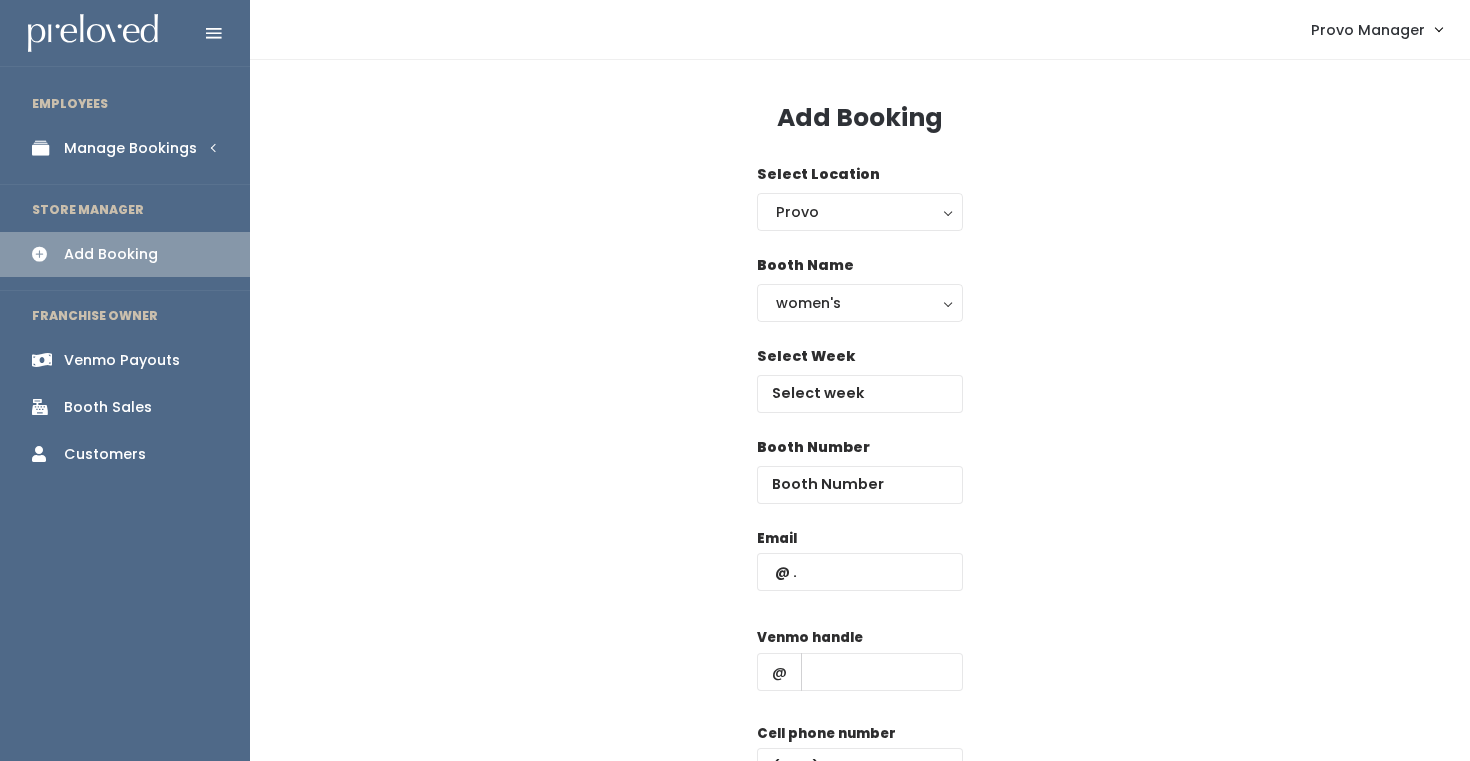 scroll, scrollTop: 0, scrollLeft: 0, axis: both 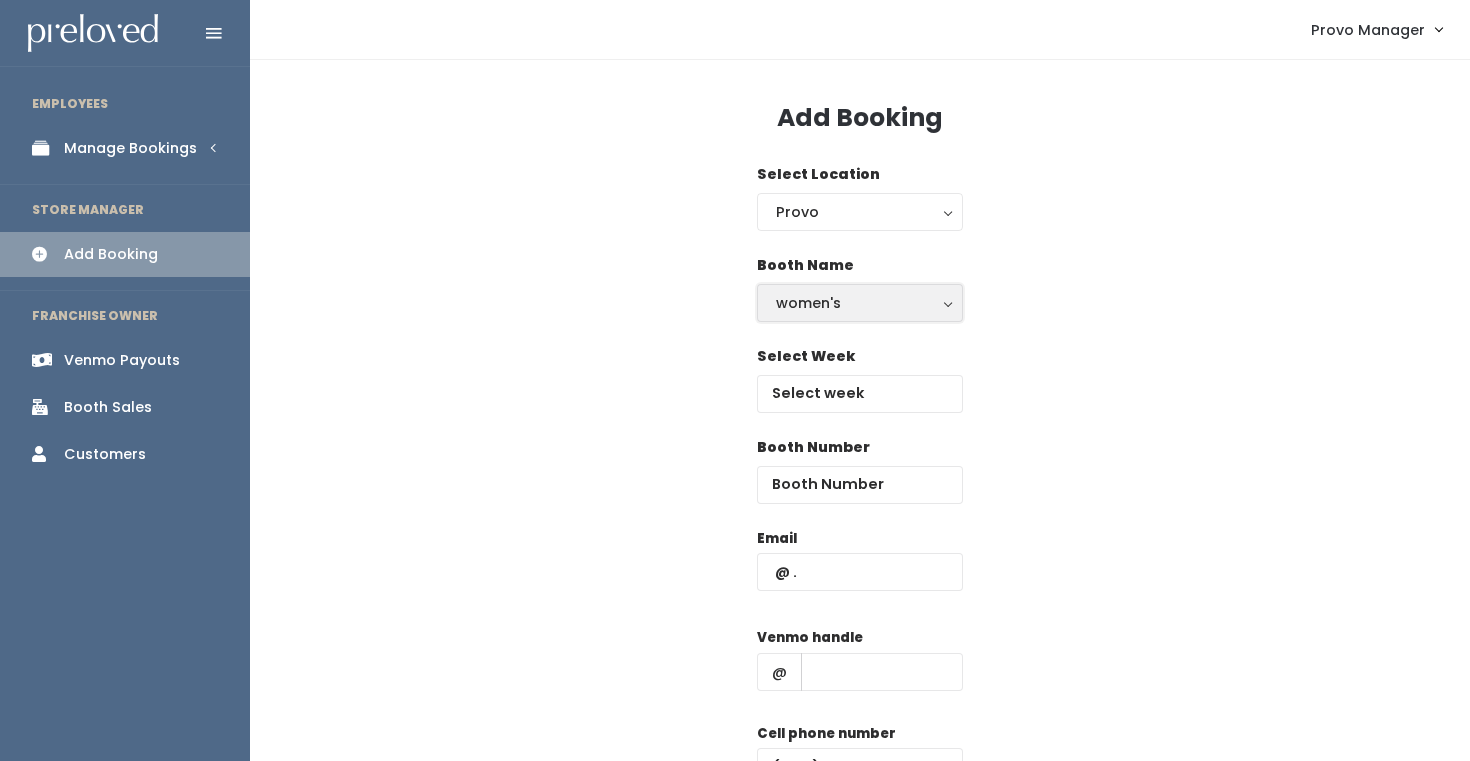 click on "women's" at bounding box center (860, 303) 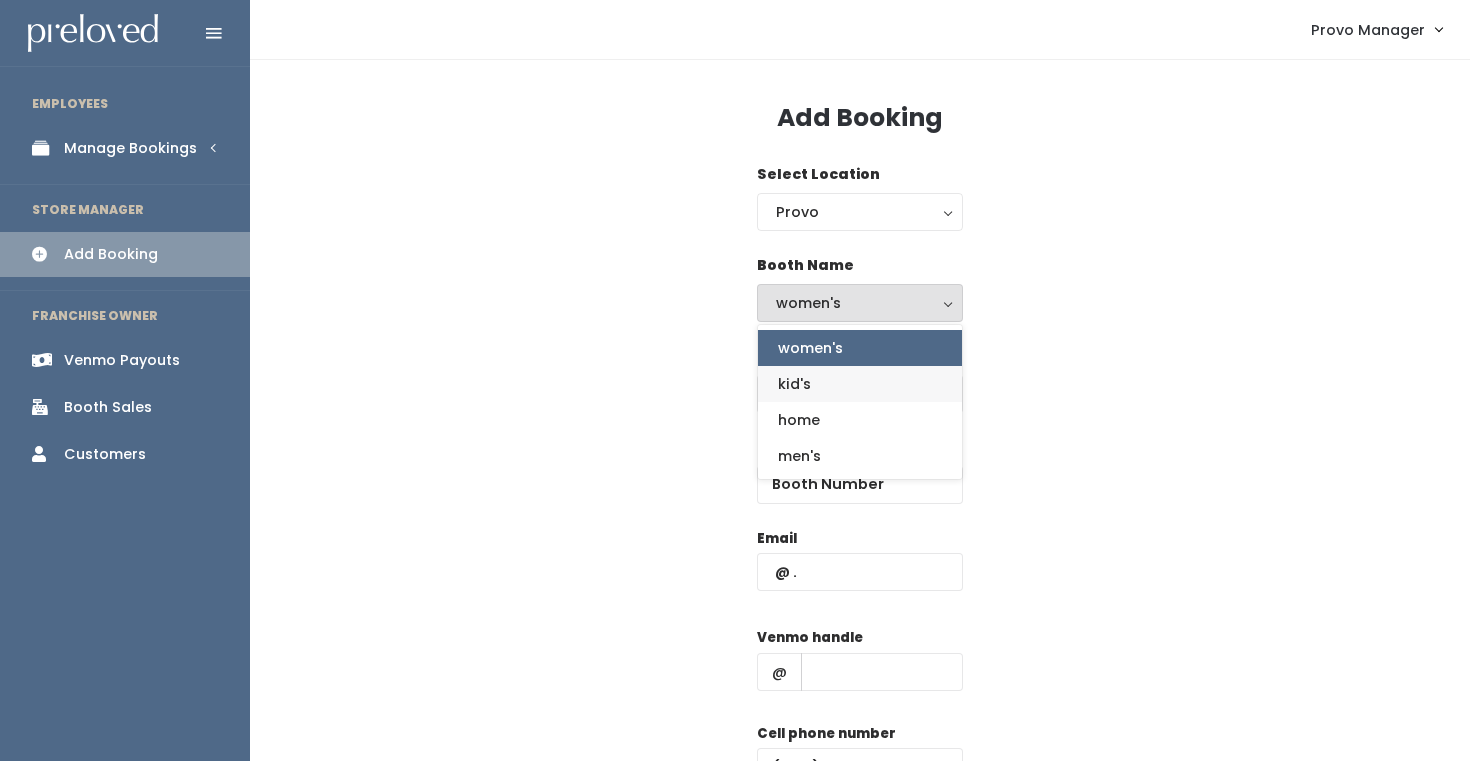 click on "kid's" at bounding box center (794, 384) 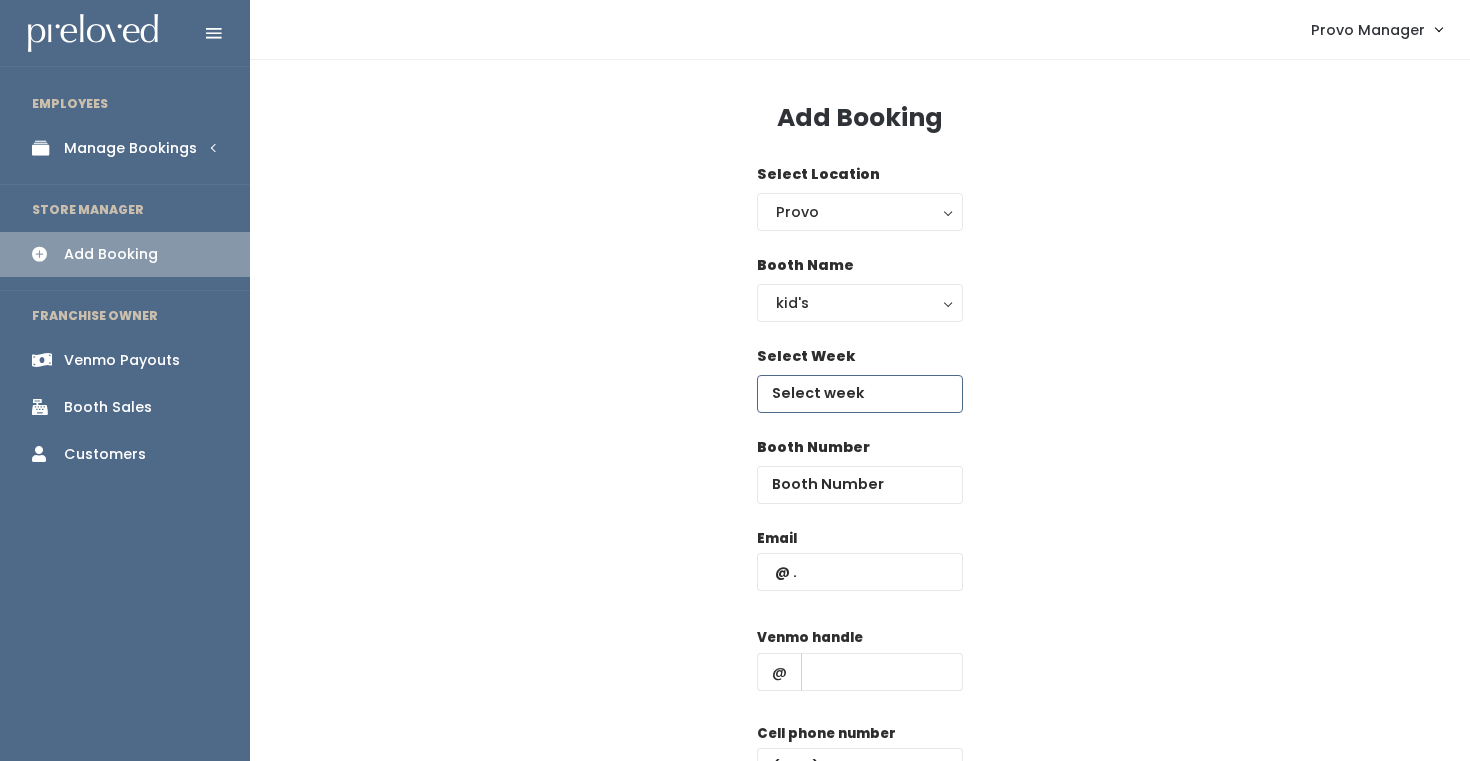click at bounding box center [860, 394] 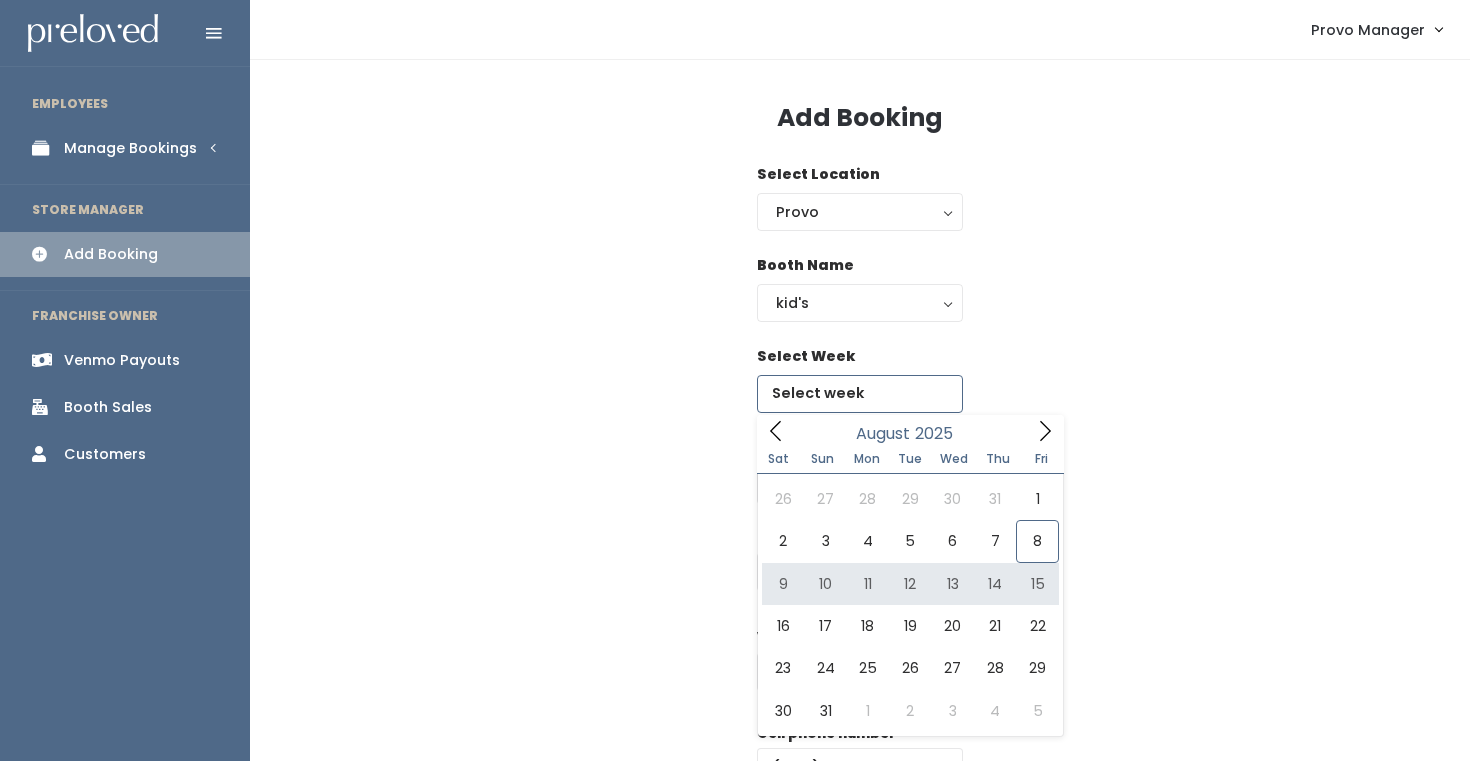 type on "August 9 to August 15" 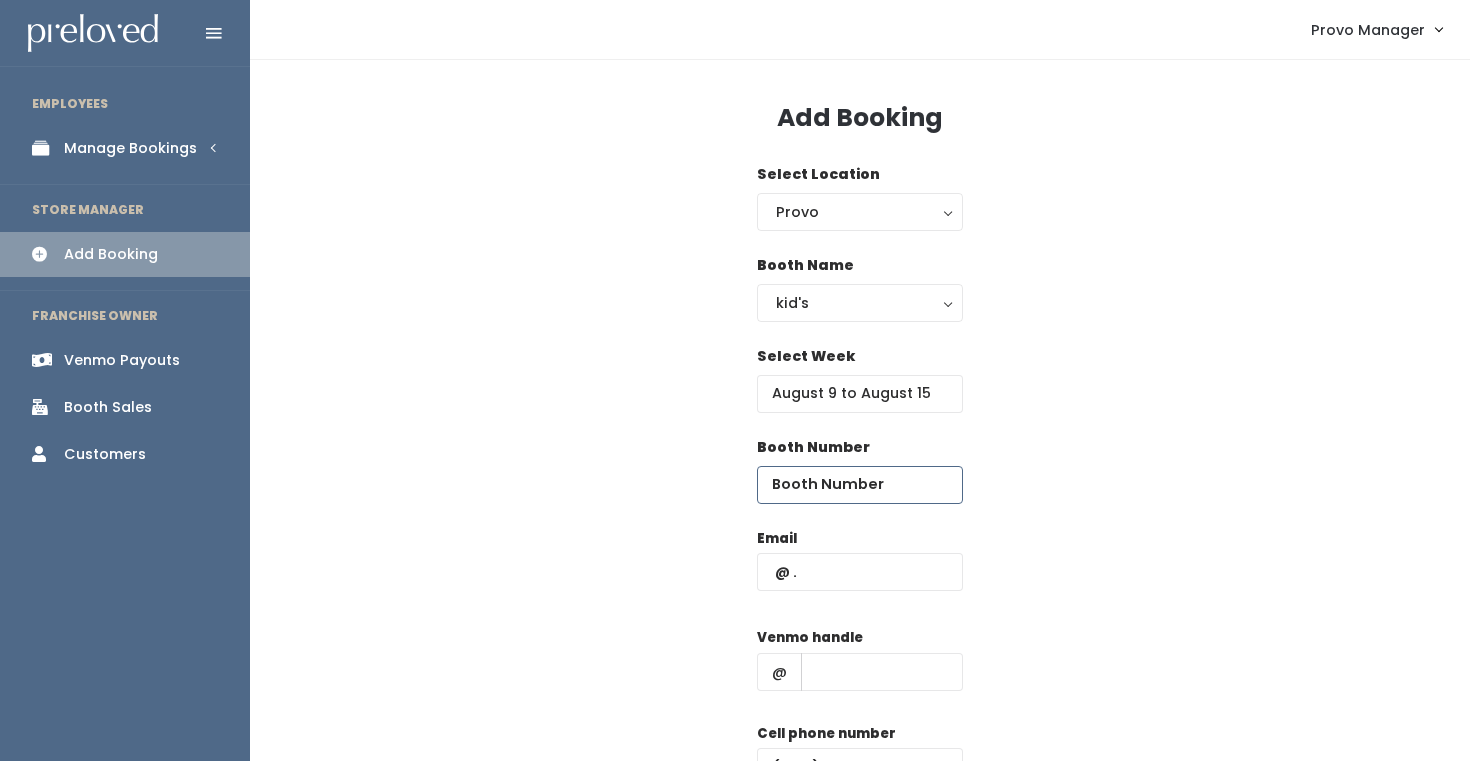 click at bounding box center [860, 485] 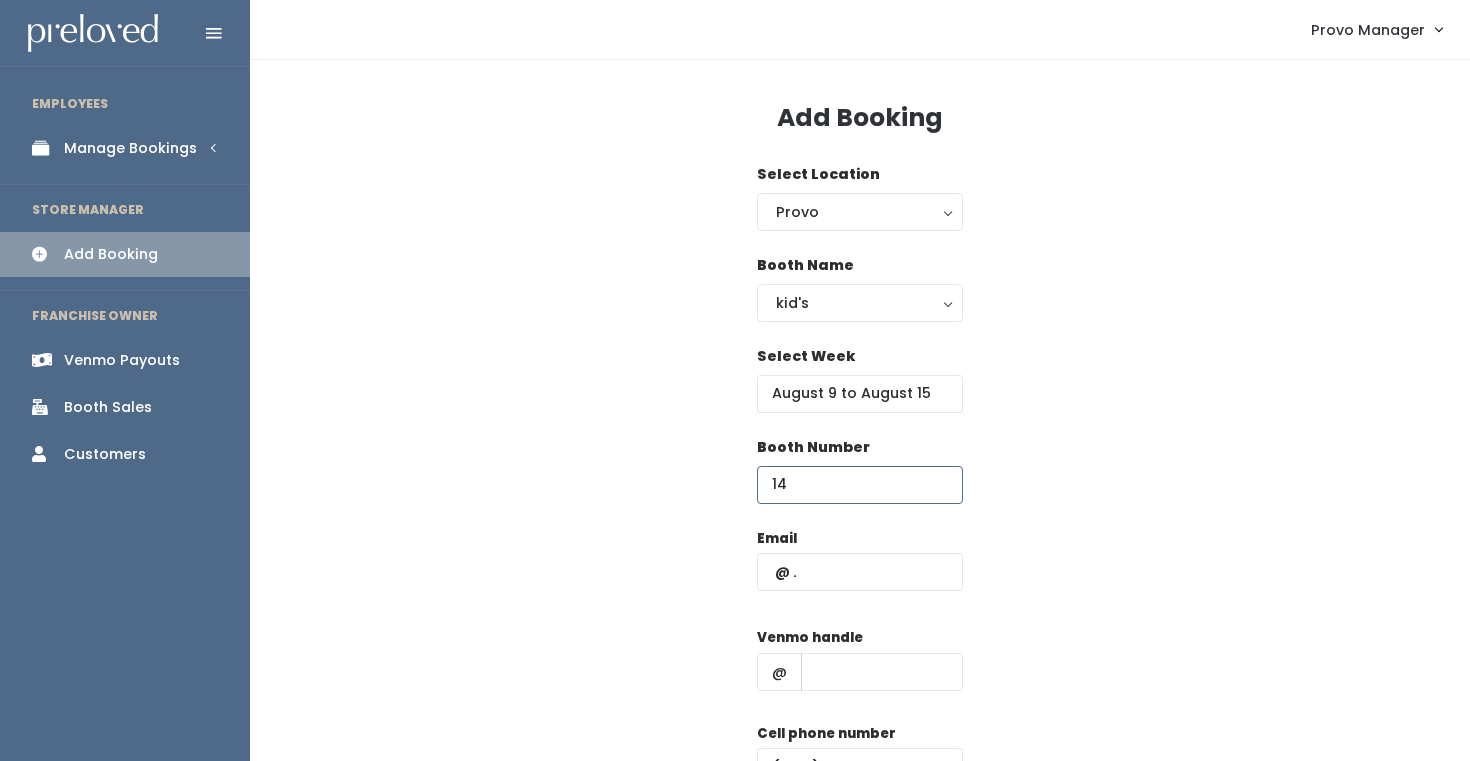 type on "14" 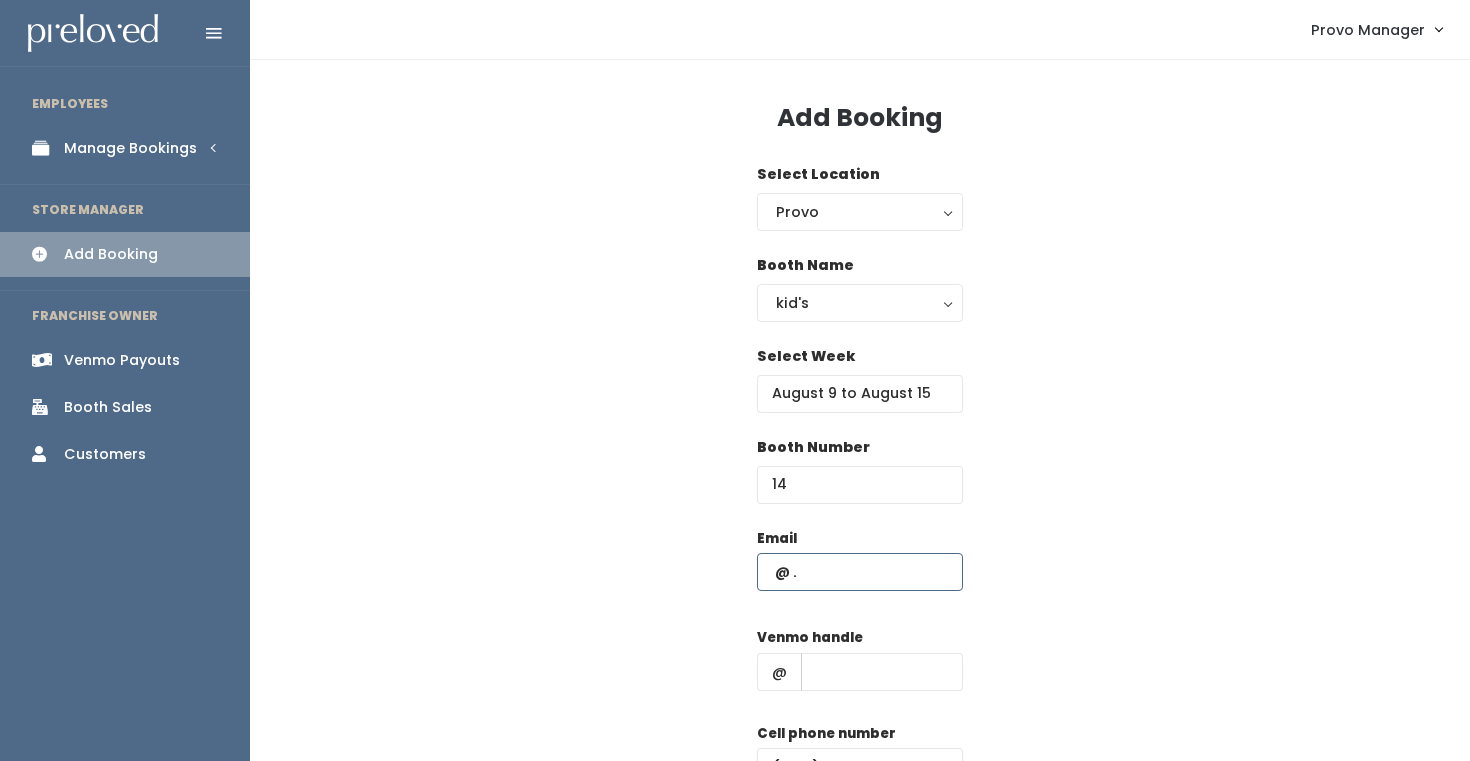 click at bounding box center (860, 572) 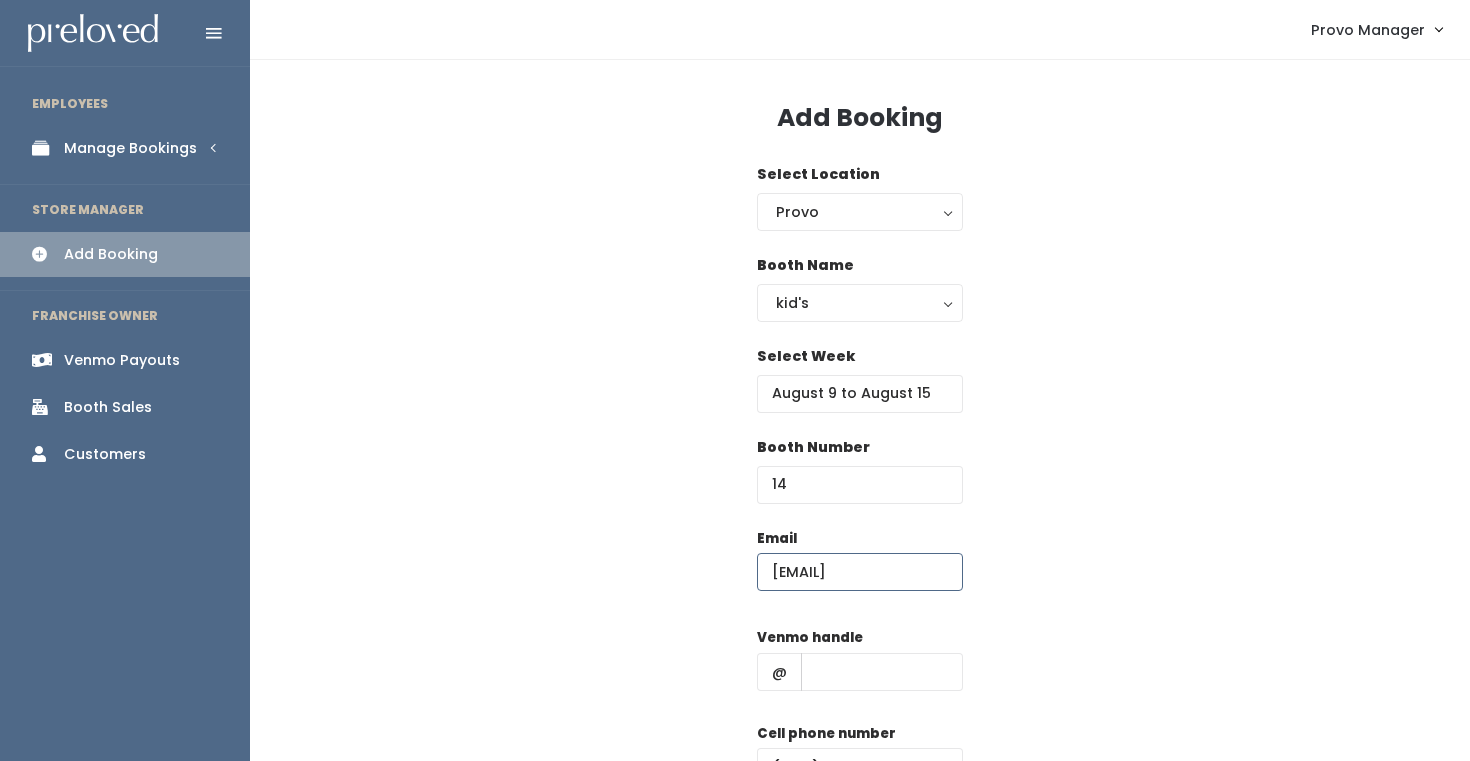 scroll, scrollTop: 0, scrollLeft: 48, axis: horizontal 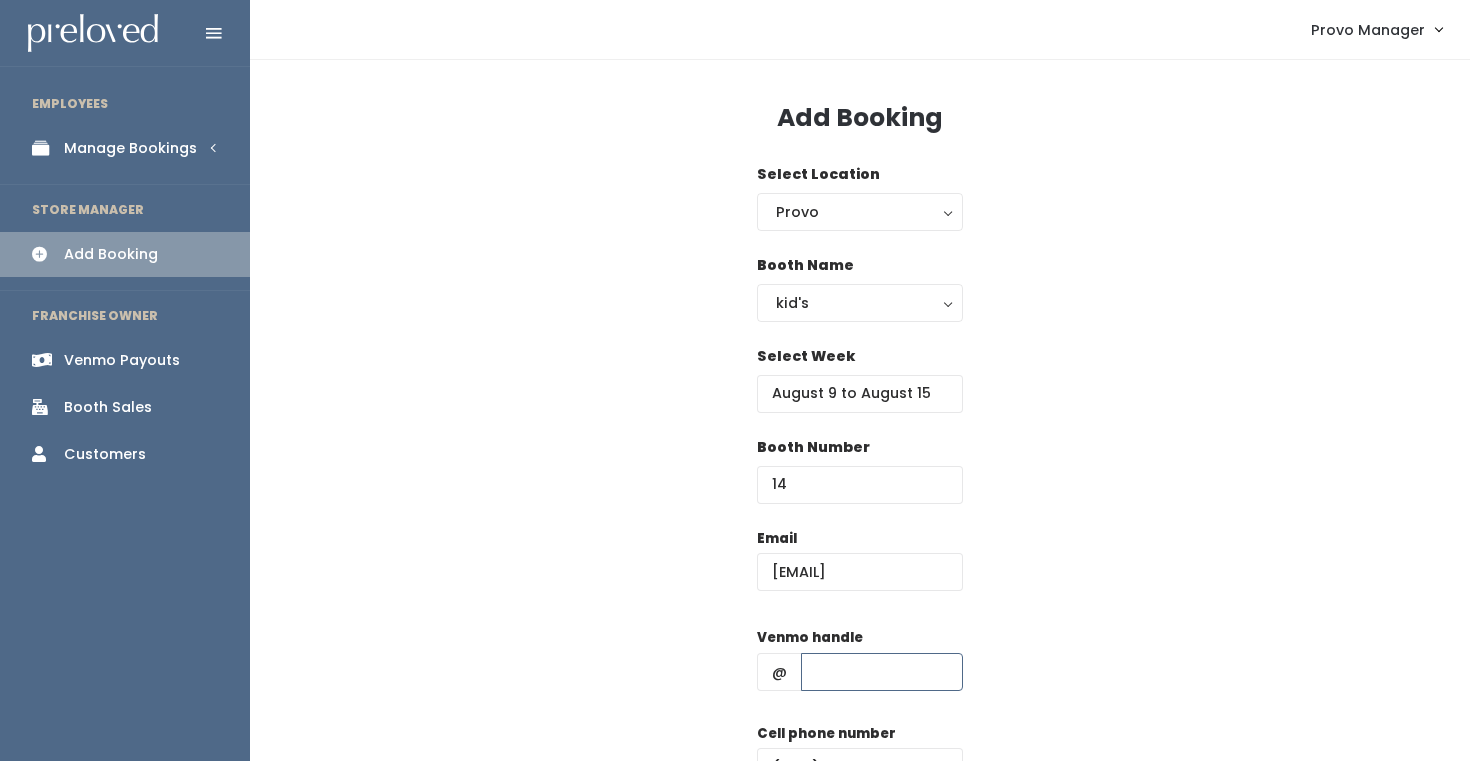 click at bounding box center (882, 672) 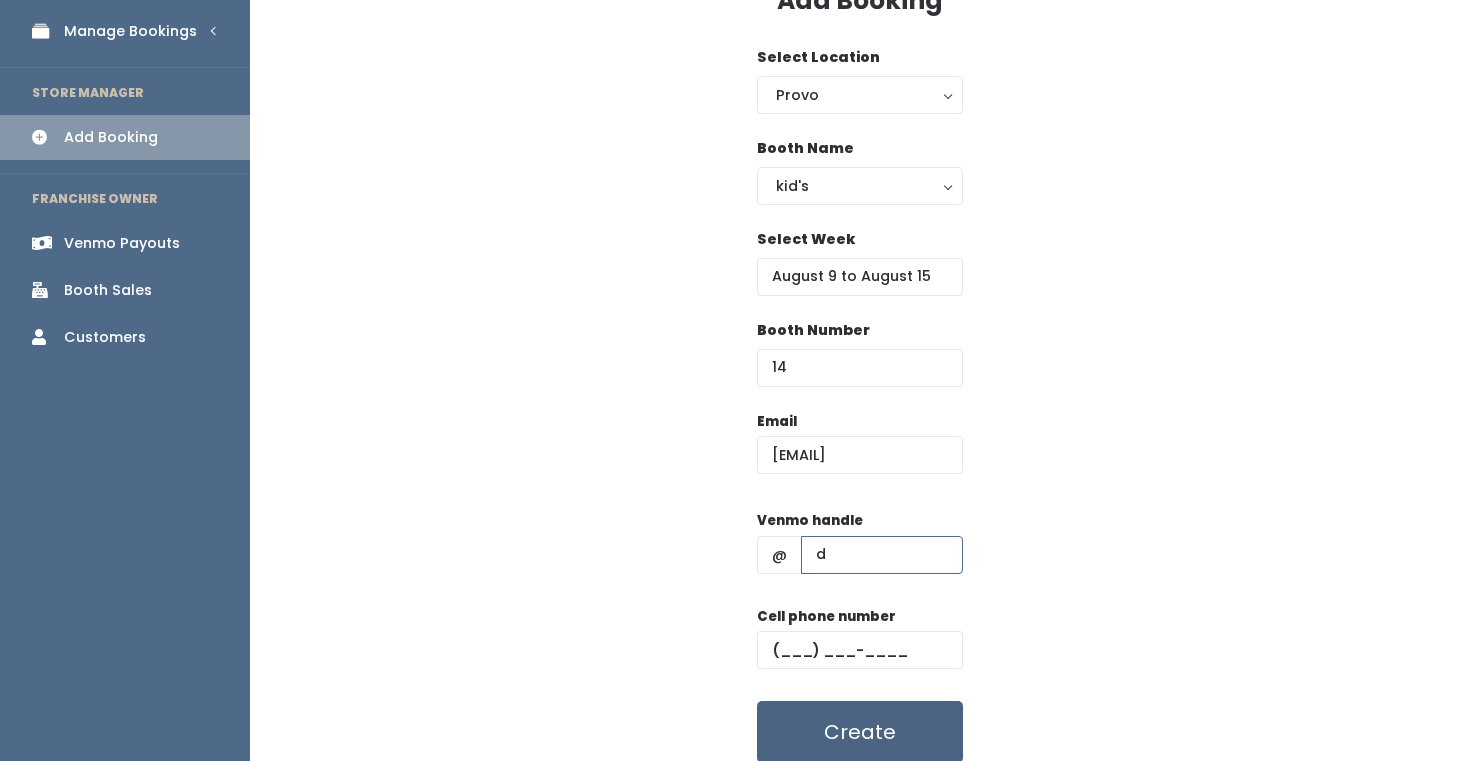 scroll, scrollTop: 143, scrollLeft: 0, axis: vertical 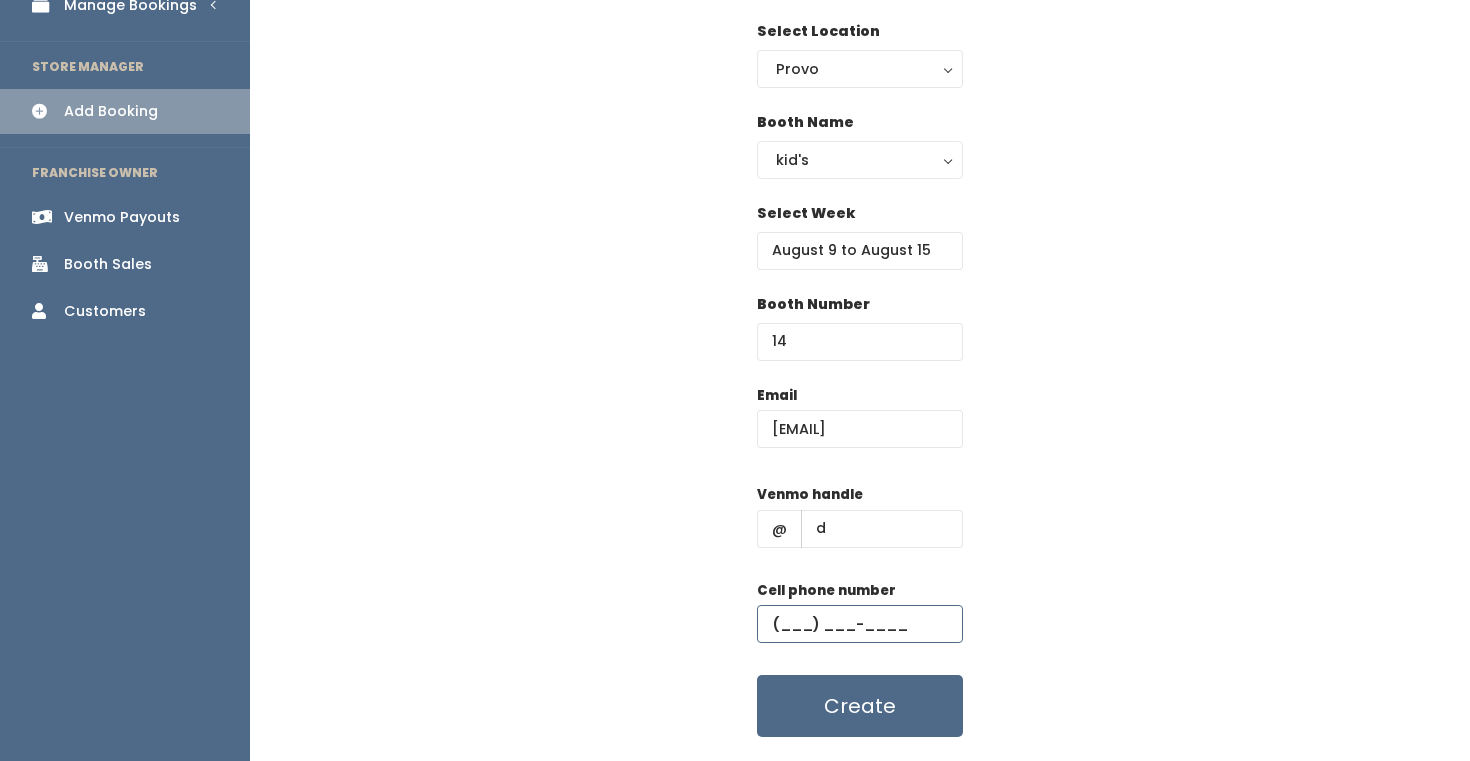 click at bounding box center [860, 624] 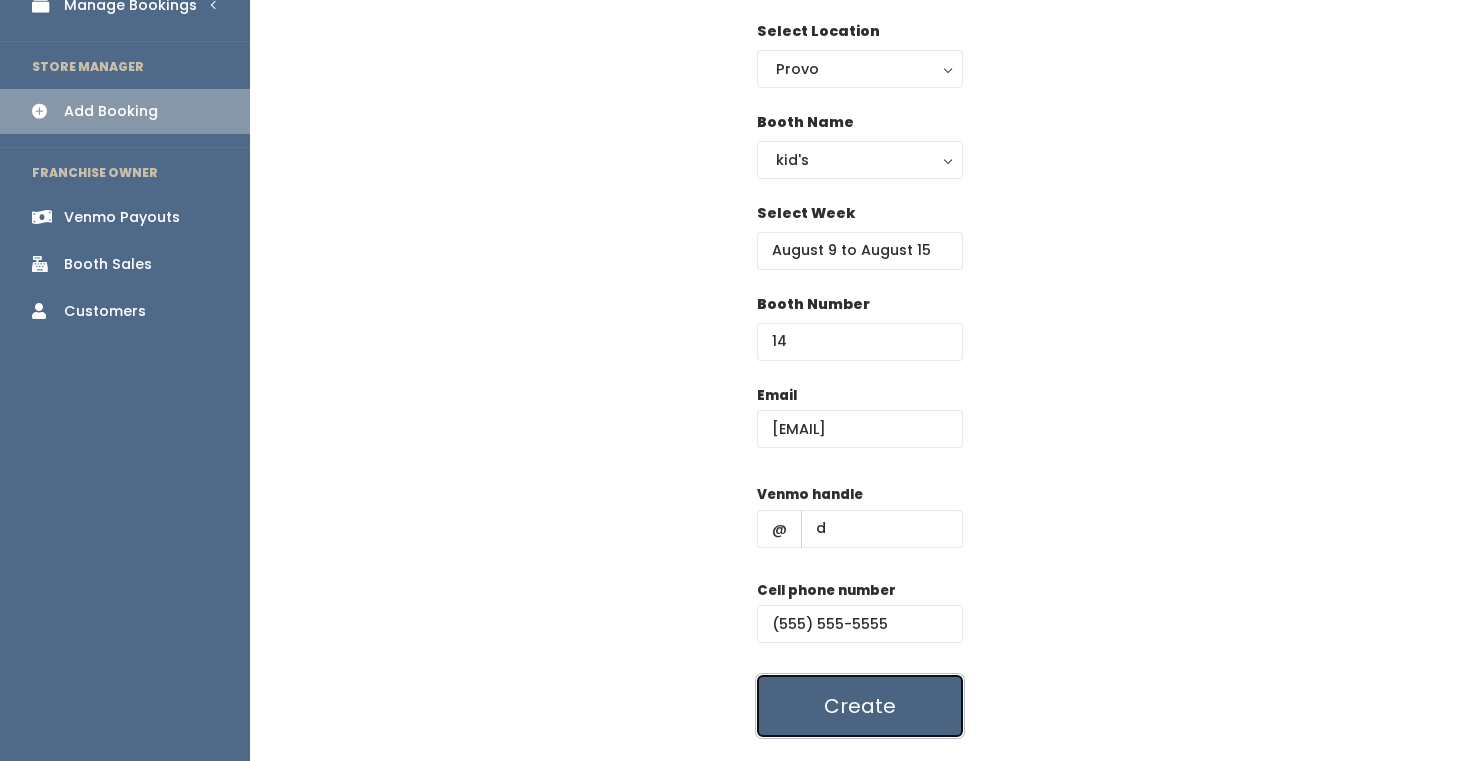 click on "Create" at bounding box center (860, 706) 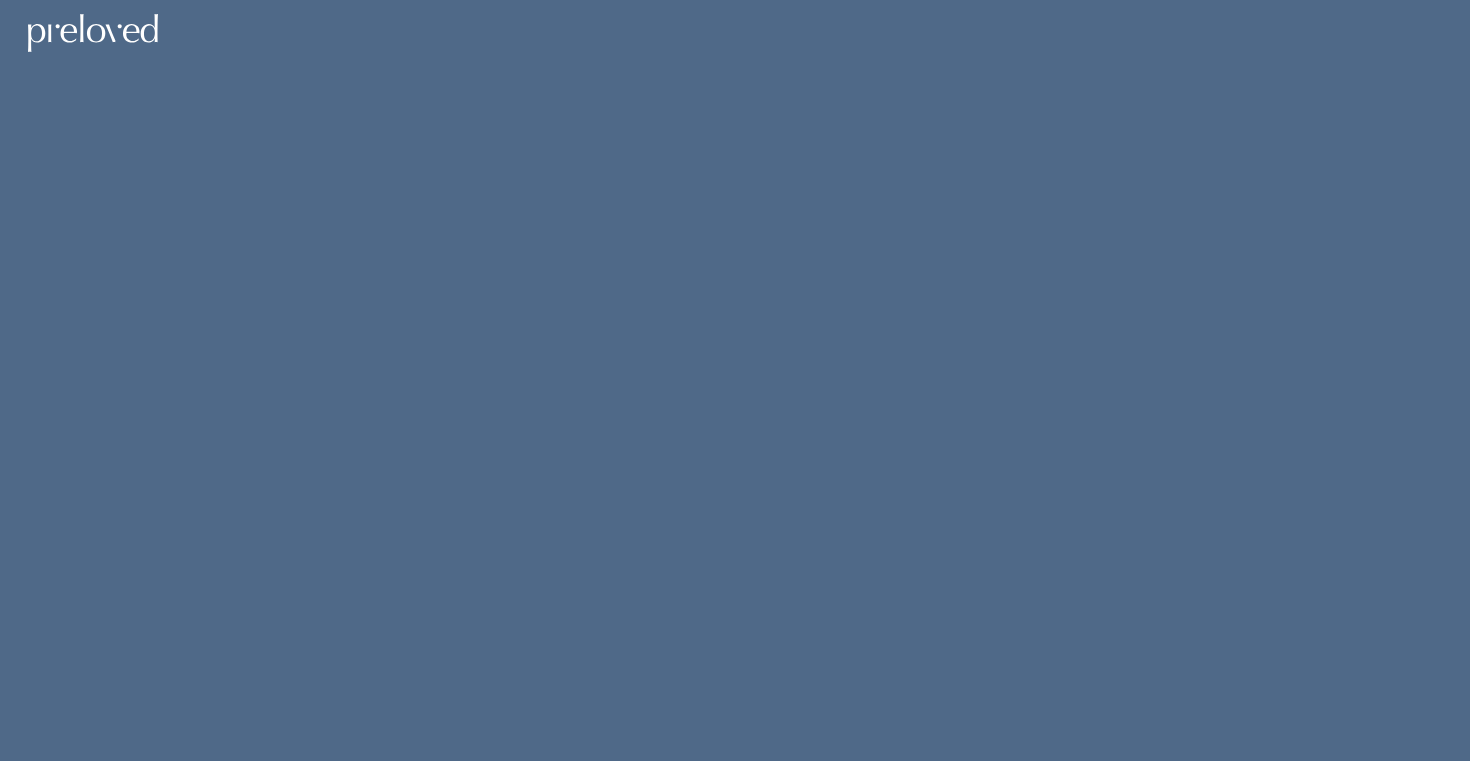 scroll, scrollTop: 0, scrollLeft: 0, axis: both 